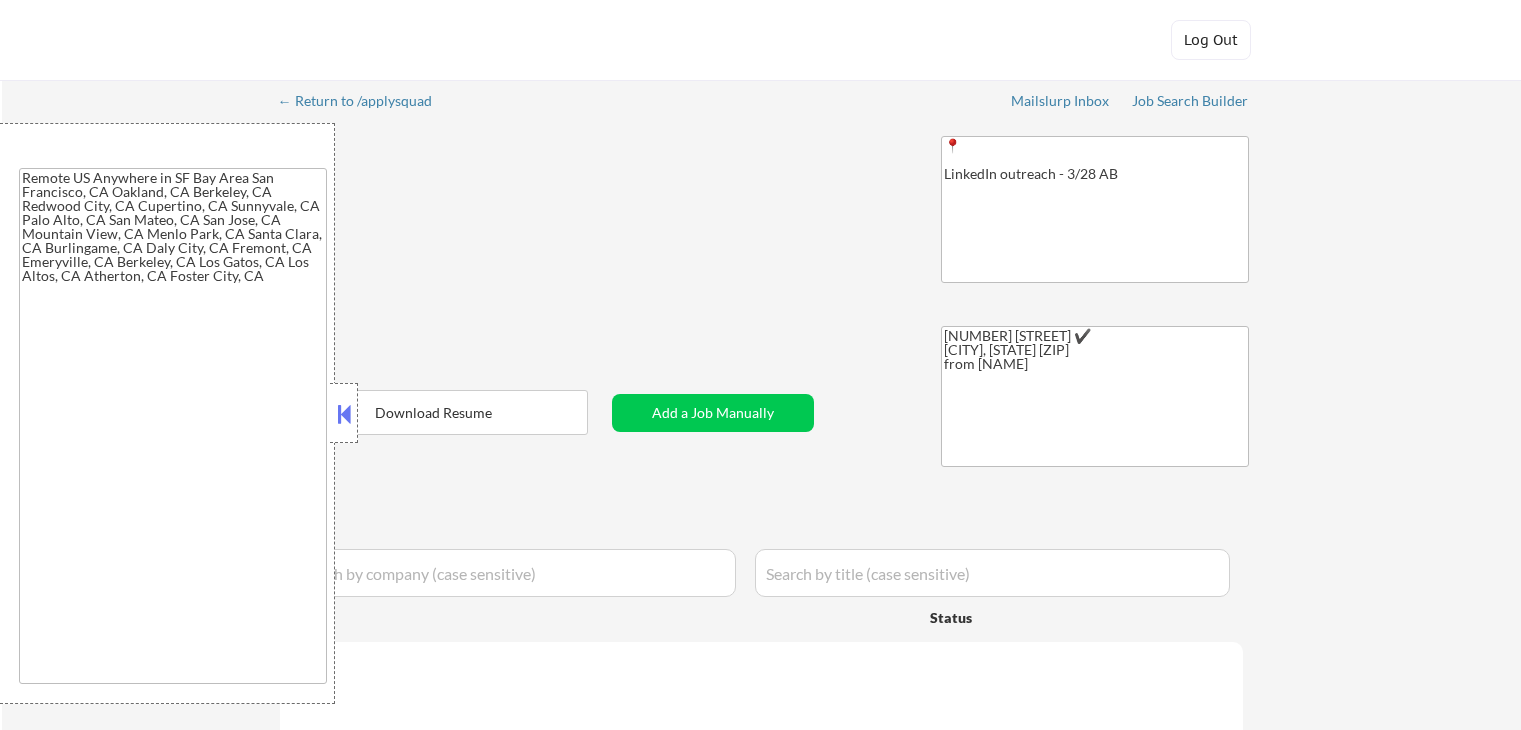 select on ""pending"" 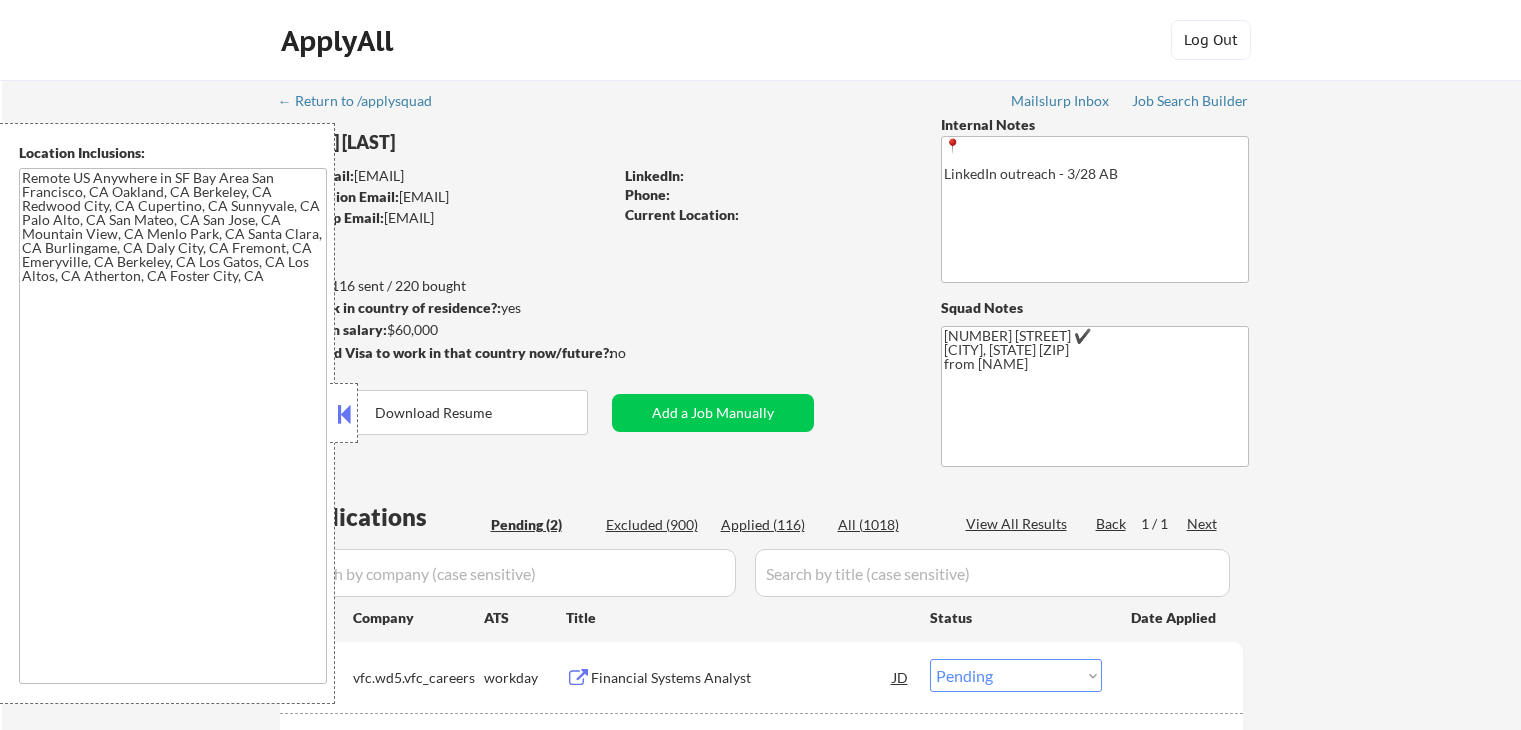 scroll, scrollTop: 0, scrollLeft: 0, axis: both 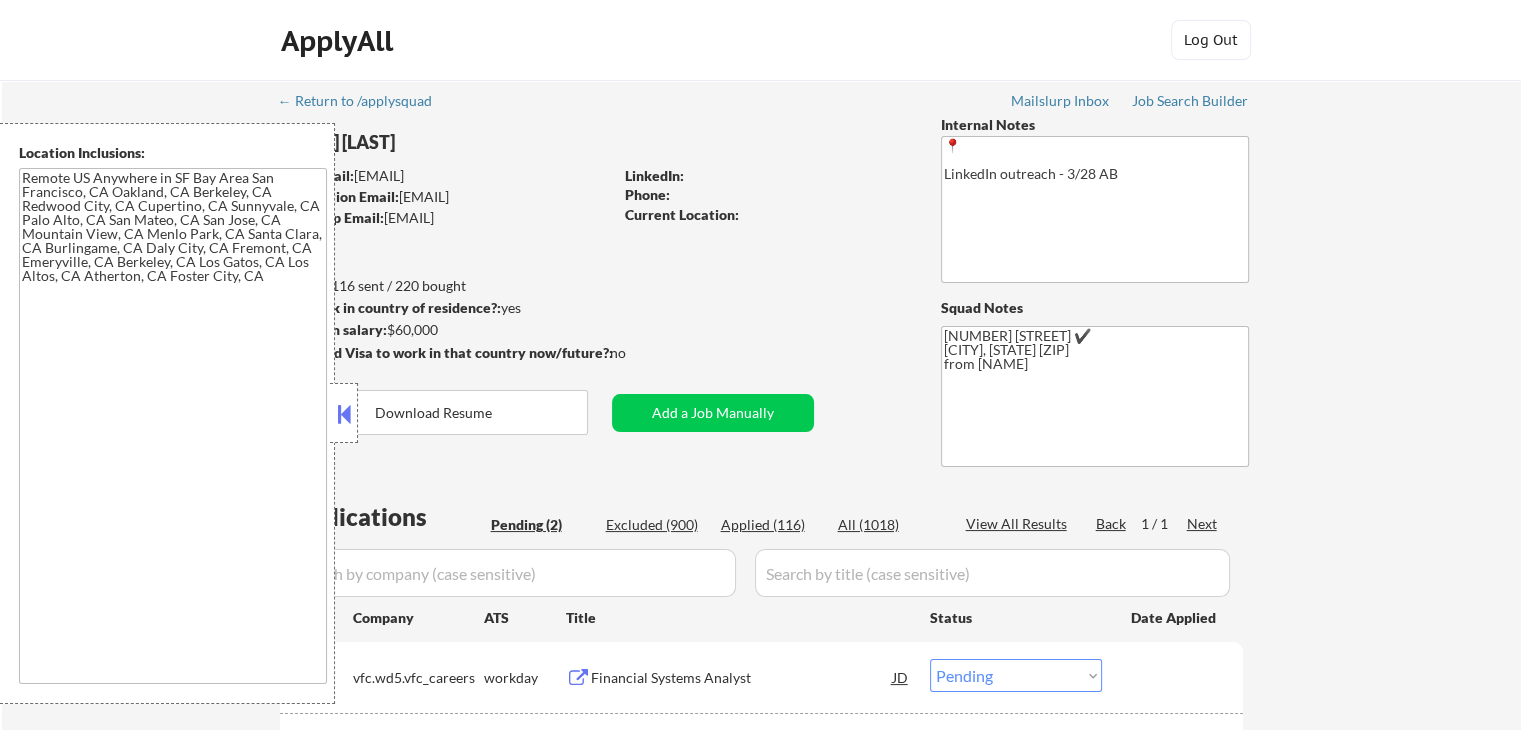 click at bounding box center [344, 414] 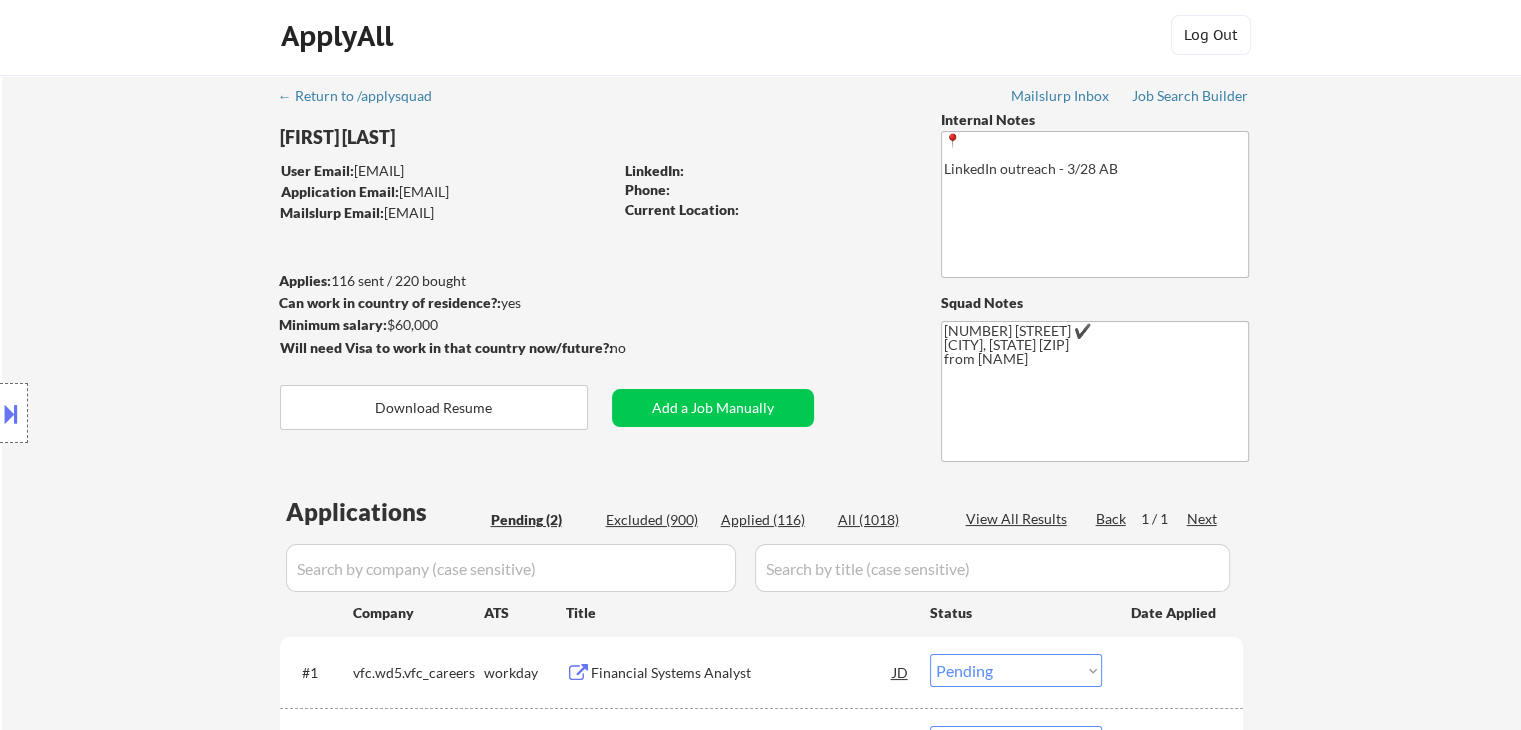 scroll, scrollTop: 300, scrollLeft: 0, axis: vertical 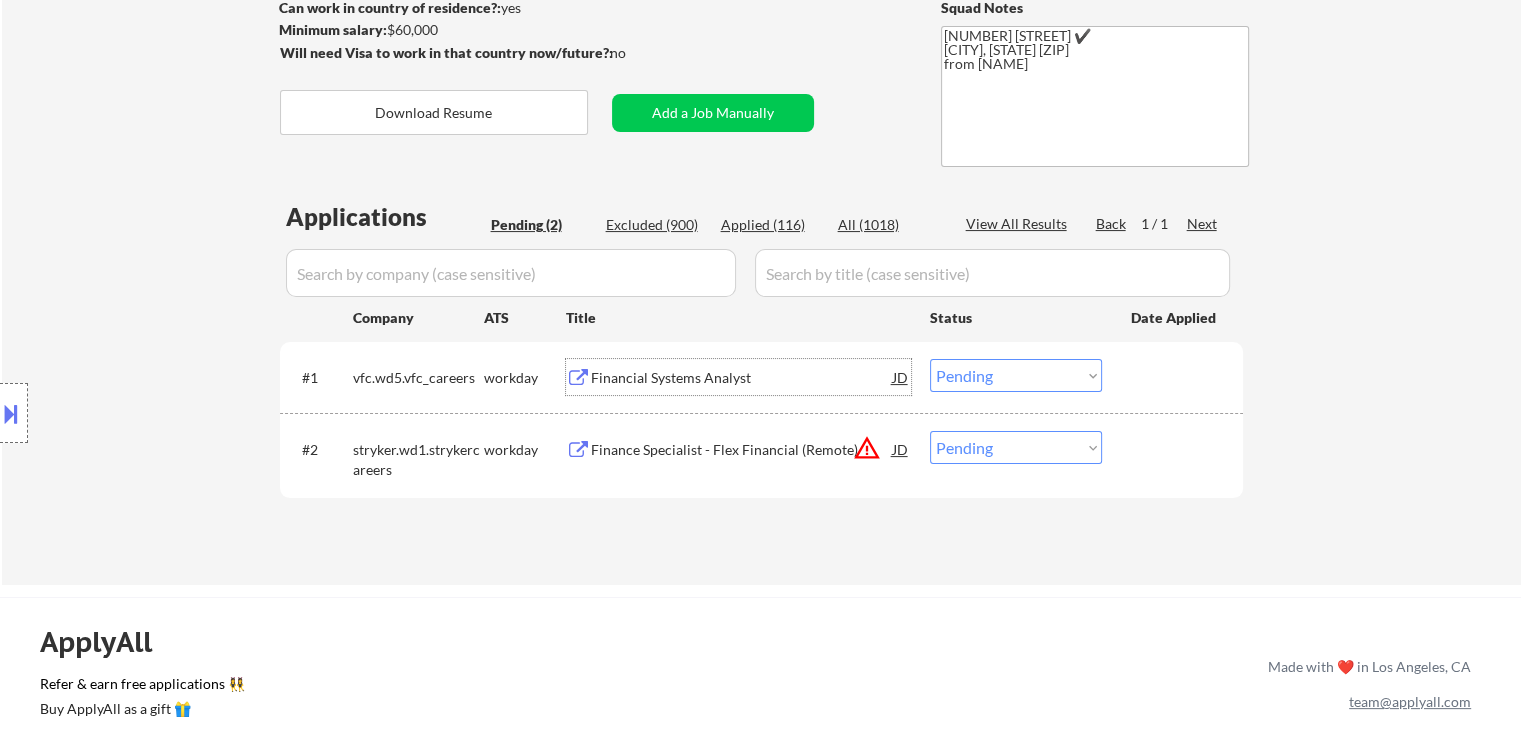click on "Financial Systems Analyst" at bounding box center (742, 378) 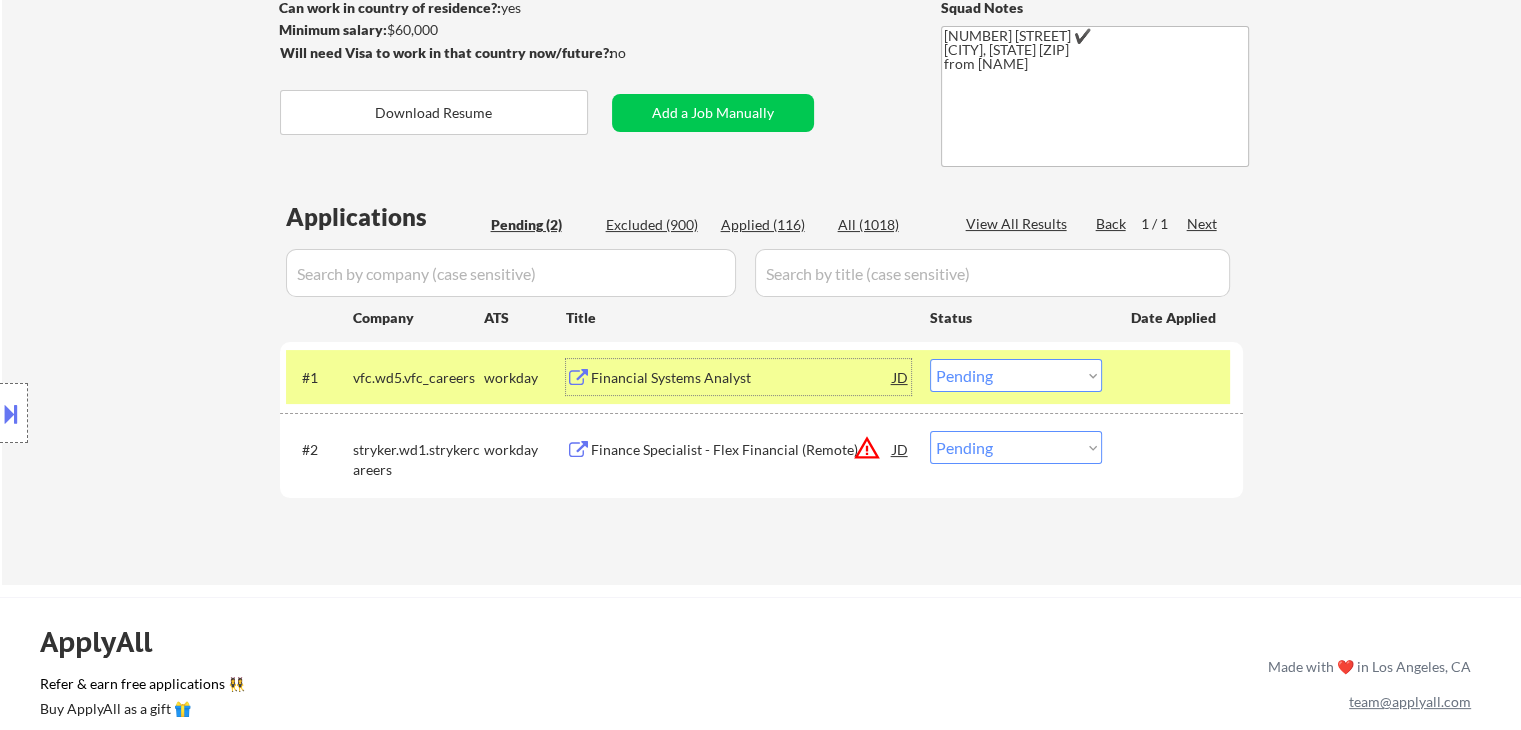 click on "Choose an option... Pending Applied Excluded (Questions) Excluded (Expired) Excluded (Location) Excluded (Bad Match) Excluded (Blocklist) Excluded (Salary) Excluded (Other)" at bounding box center (1016, 375) 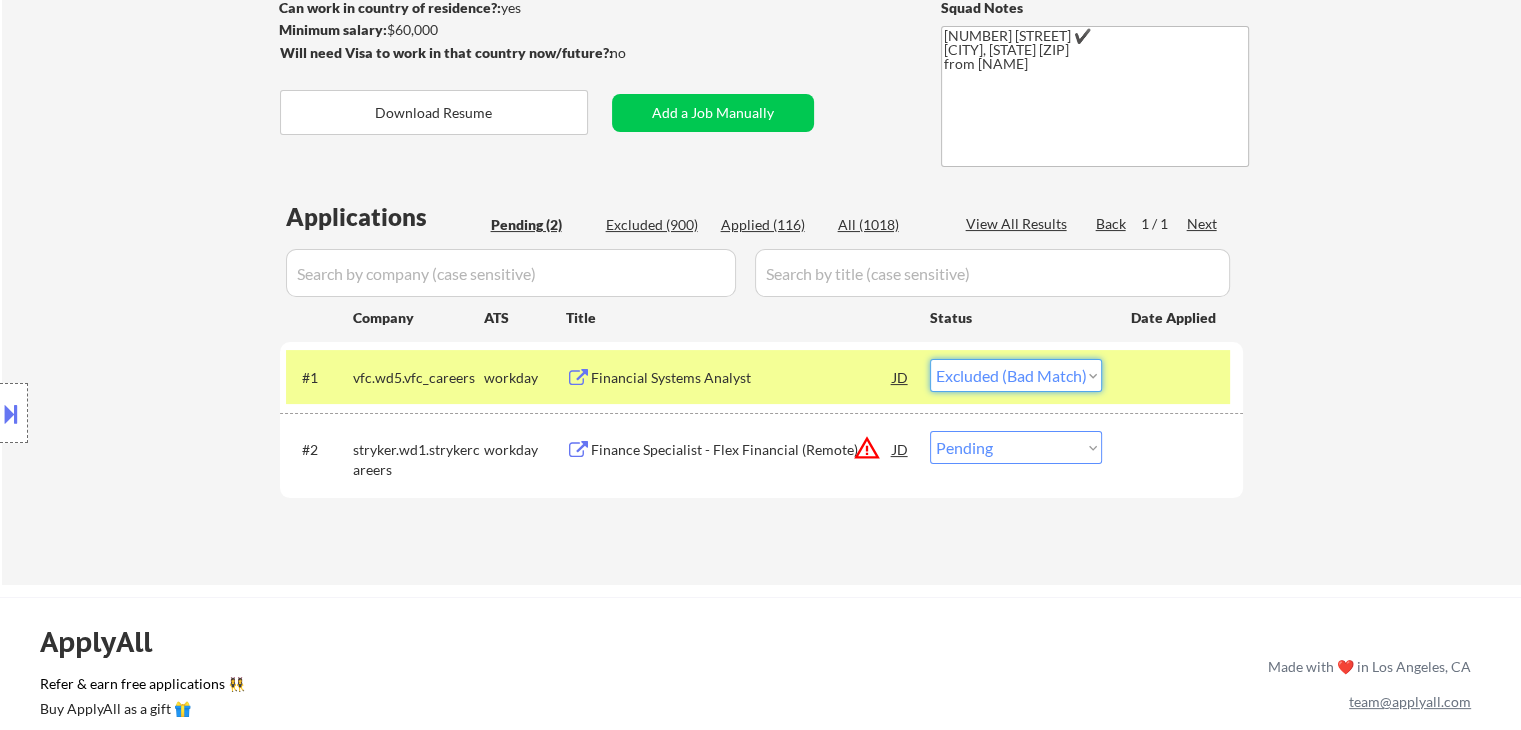 click on "Choose an option... Pending Applied Excluded (Questions) Excluded (Expired) Excluded (Location) Excluded (Bad Match) Excluded (Blocklist) Excluded (Salary) Excluded (Other)" at bounding box center [1016, 375] 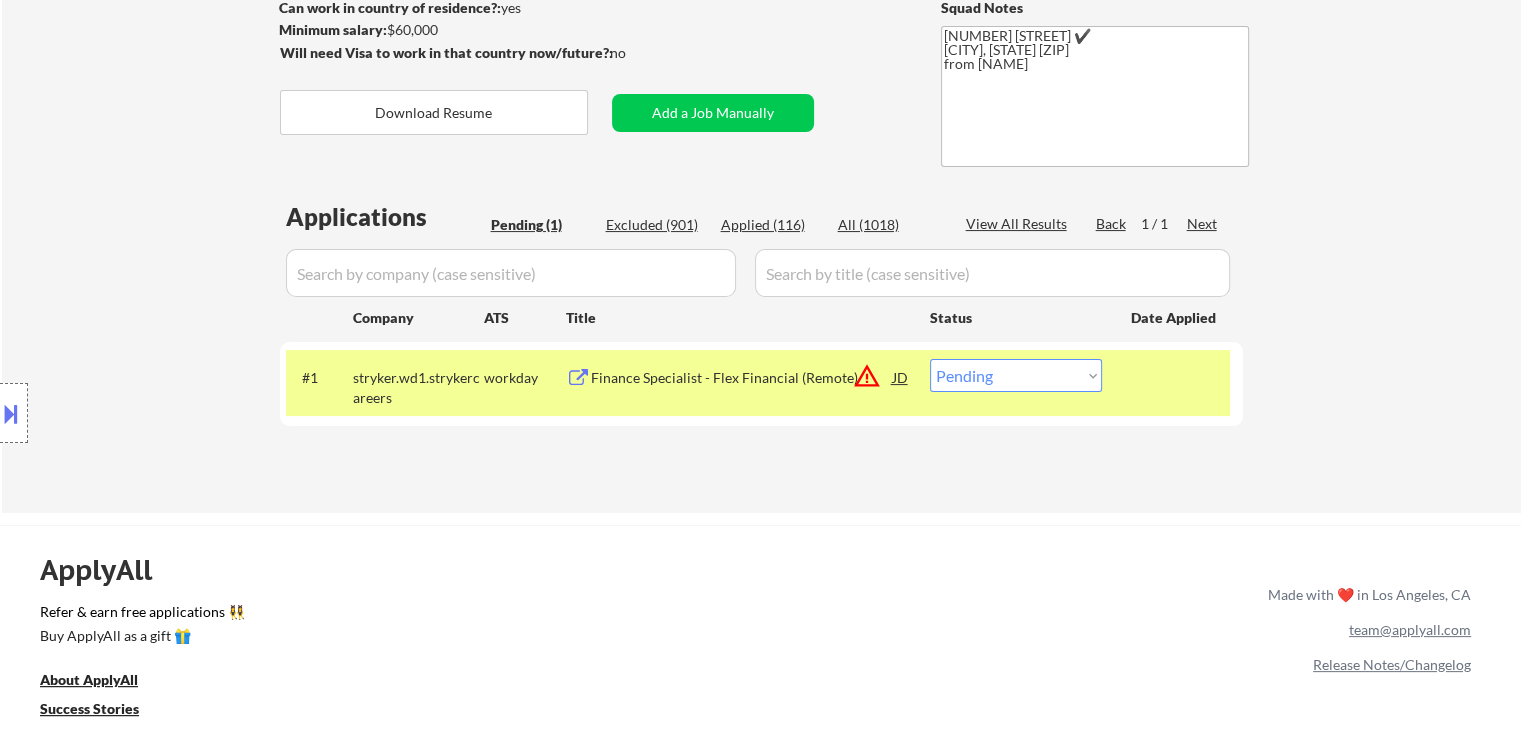 click on "Finance Specialist - Flex Financial (Remote)" at bounding box center [742, 378] 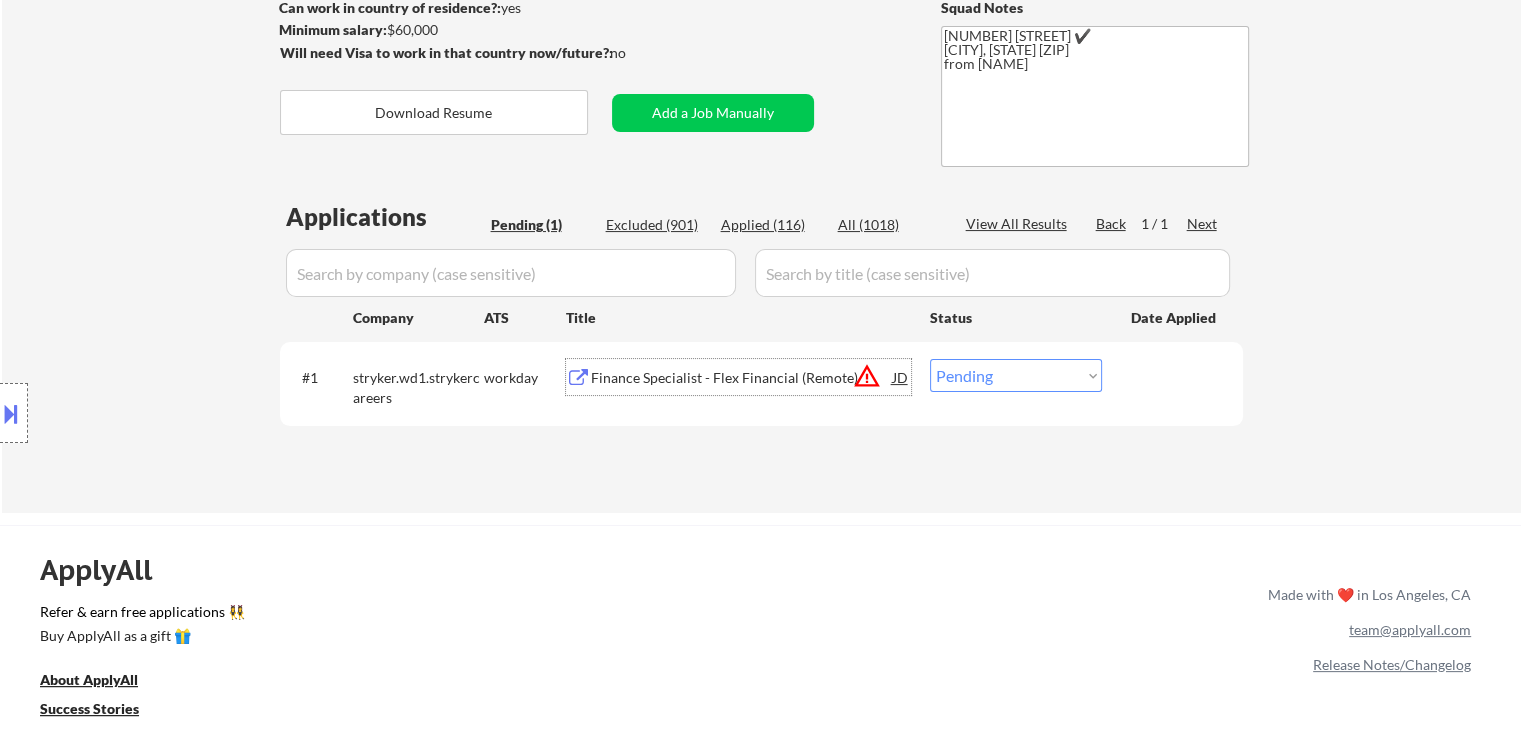 click on "Finance Specialist - Flex Financial (Remote)" at bounding box center [742, 378] 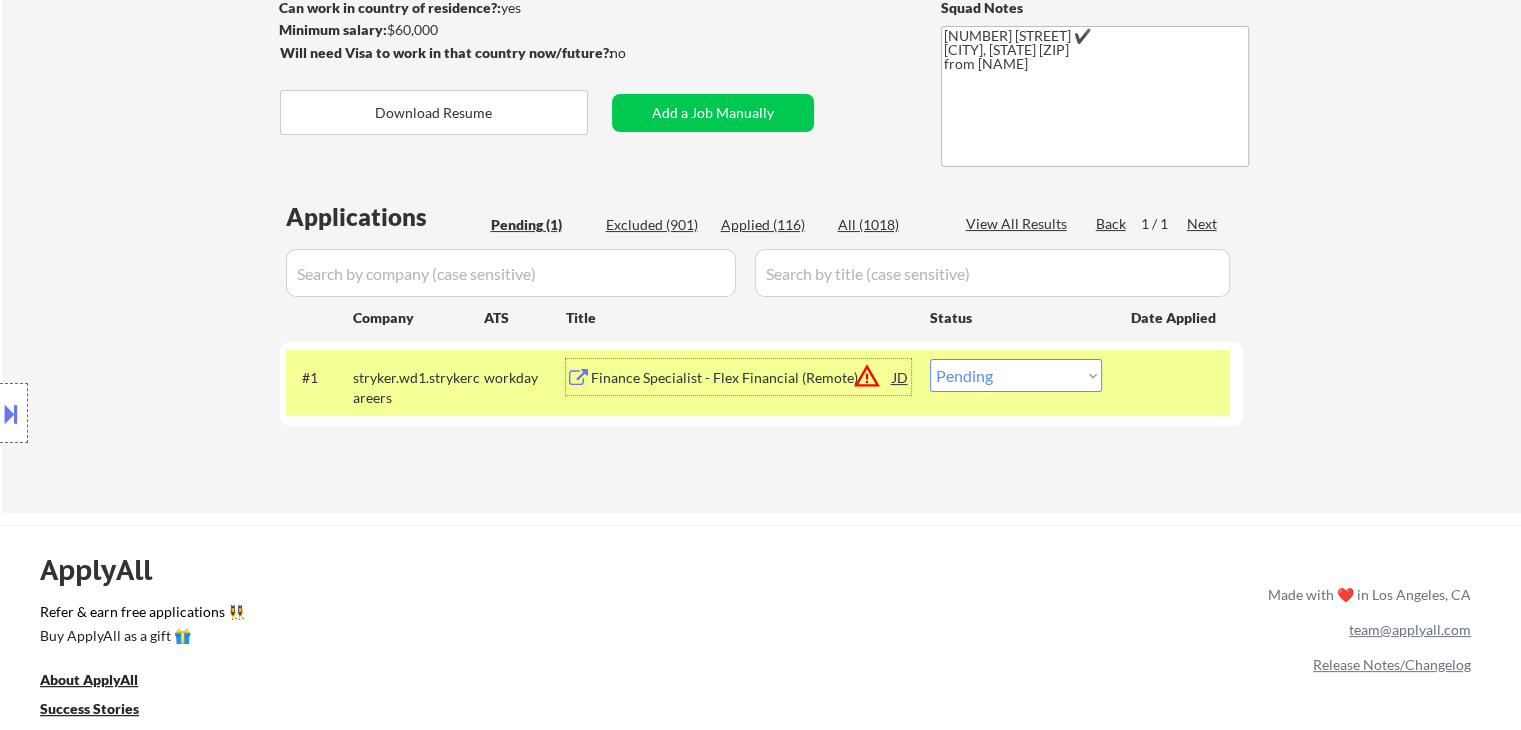 click on "Choose an option... Pending Applied Excluded (Questions) Excluded (Expired) Excluded (Location) Excluded (Bad Match) Excluded (Blocklist) Excluded (Salary) Excluded (Other)" at bounding box center [1016, 375] 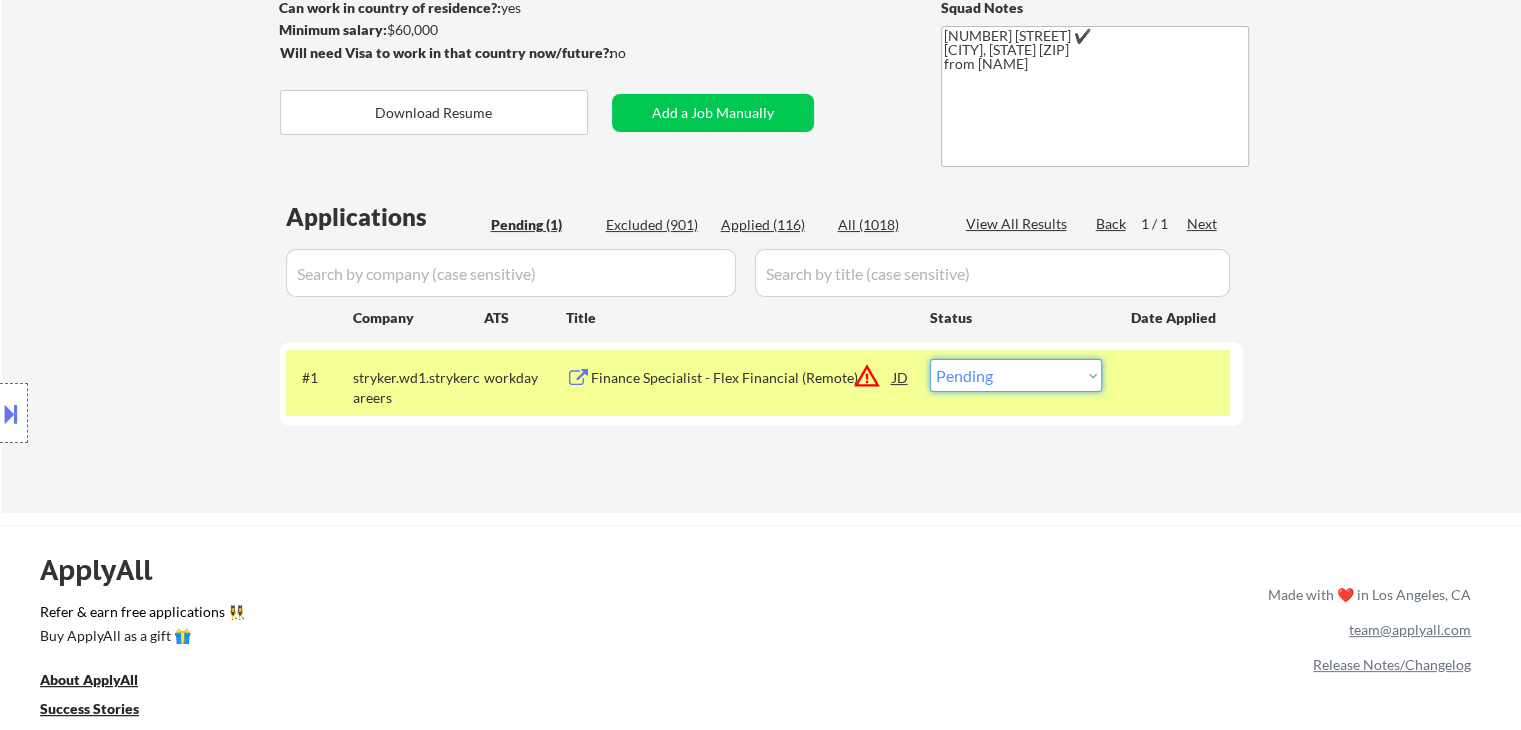 select on ""excluded__location_"" 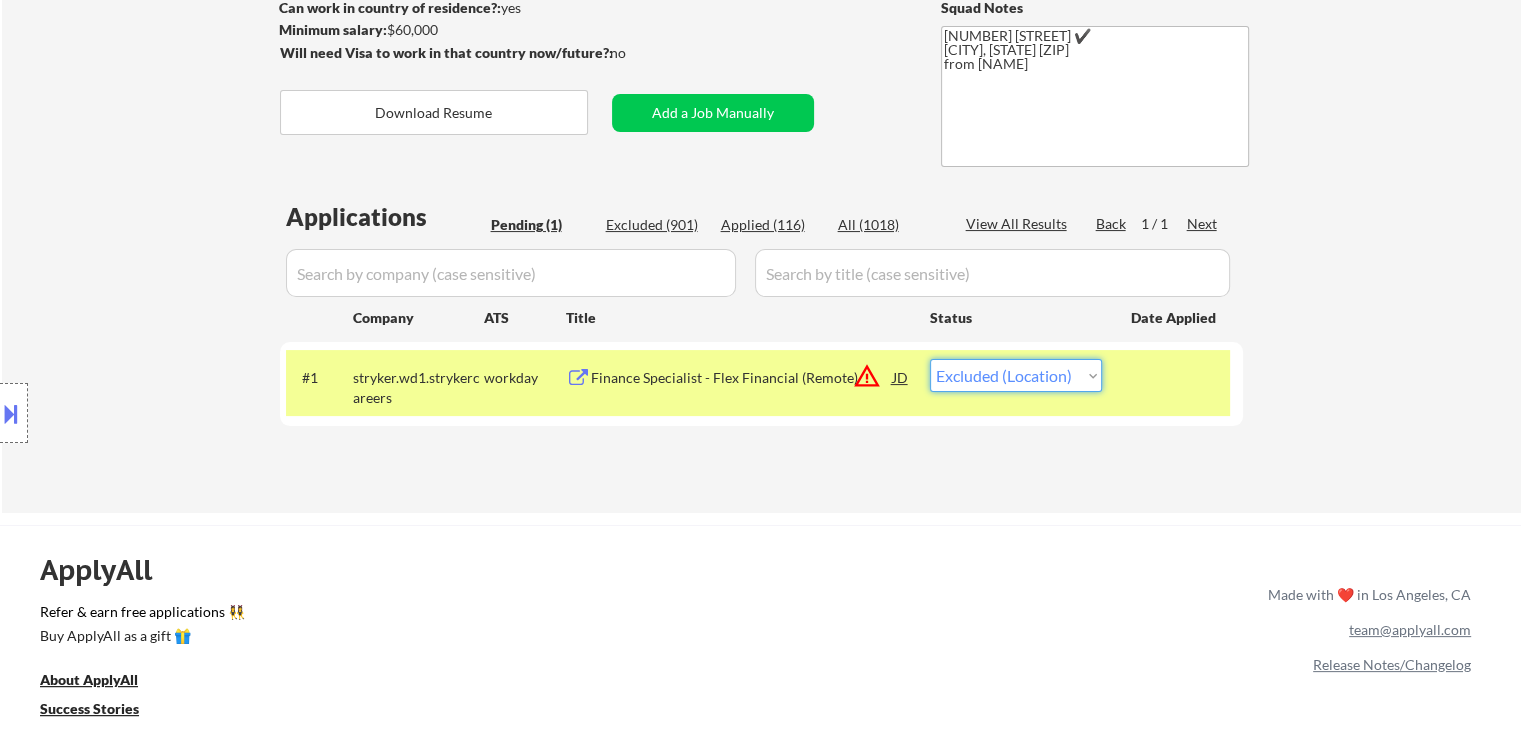 click on "Choose an option... Pending Applied Excluded (Questions) Excluded (Expired) Excluded (Location) Excluded (Bad Match) Excluded (Blocklist) Excluded (Salary) Excluded (Other)" at bounding box center (1016, 375) 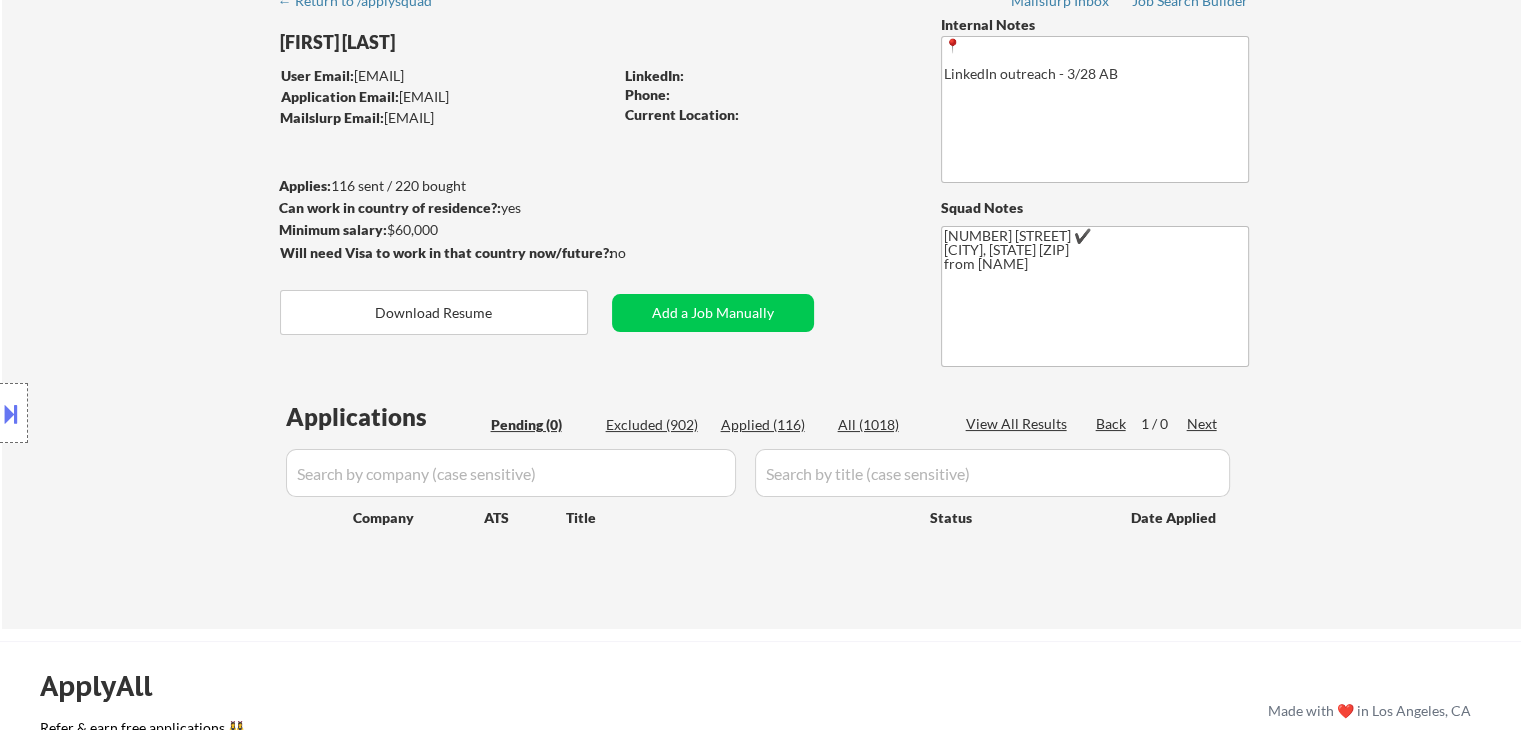 scroll, scrollTop: 0, scrollLeft: 0, axis: both 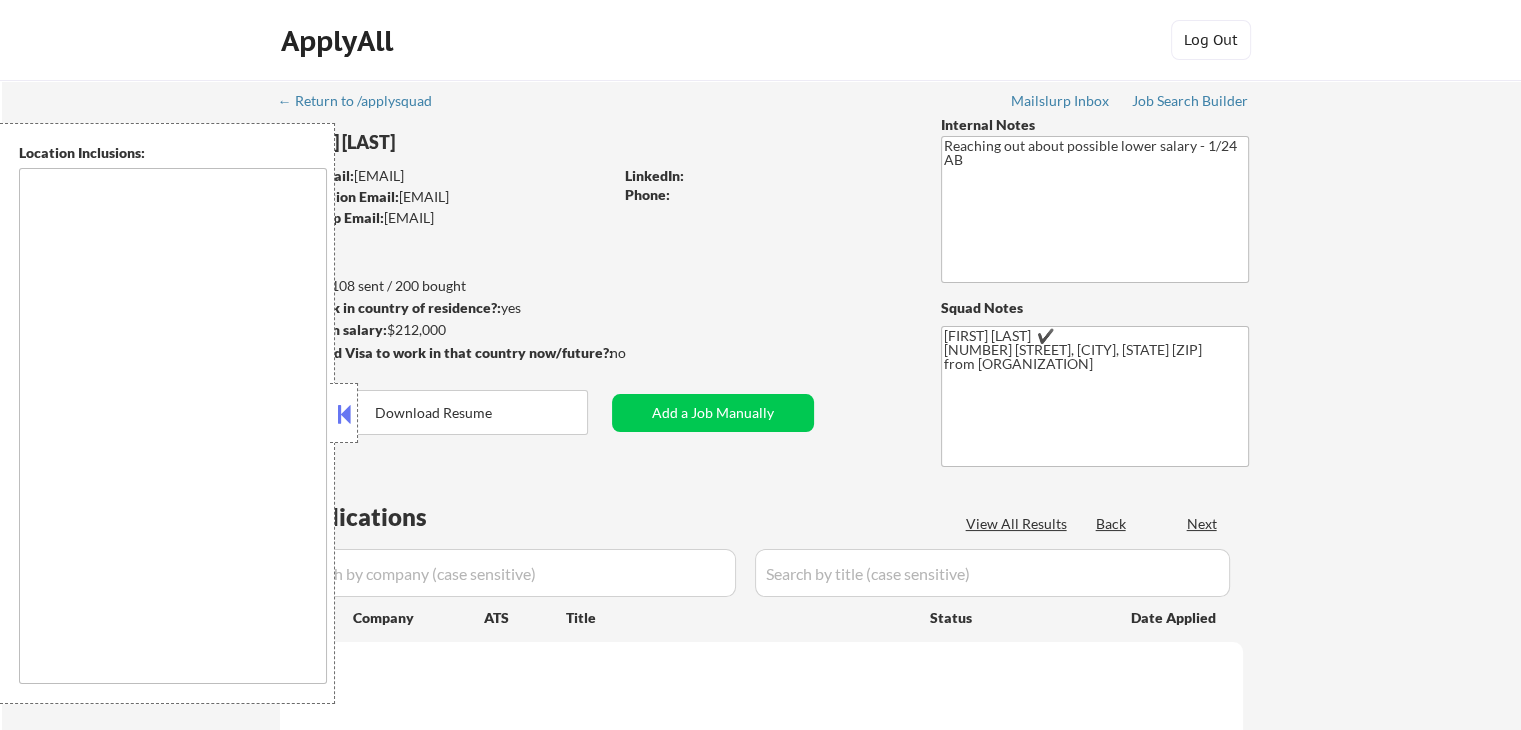 select on ""pending"" 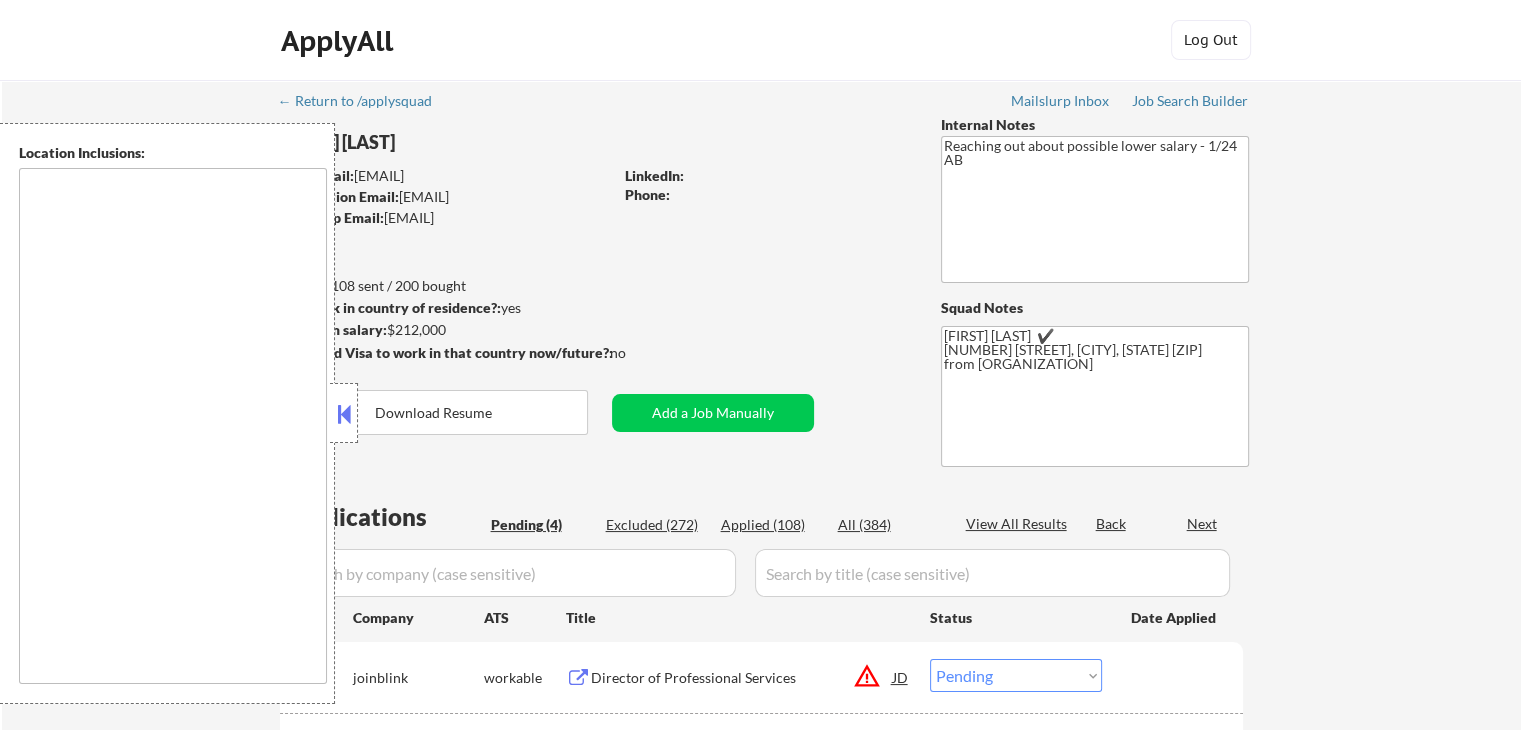 click at bounding box center (344, 414) 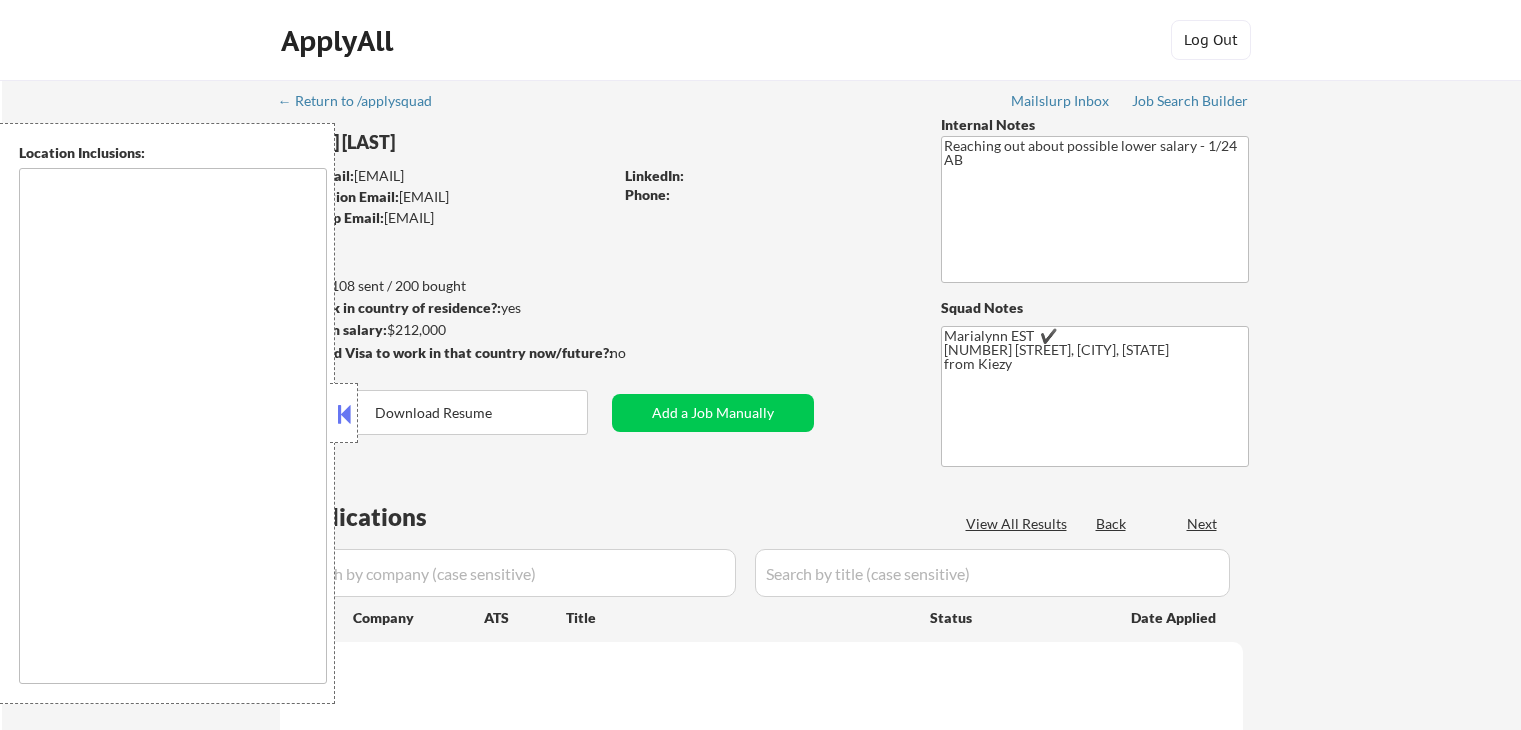 scroll, scrollTop: 0, scrollLeft: 0, axis: both 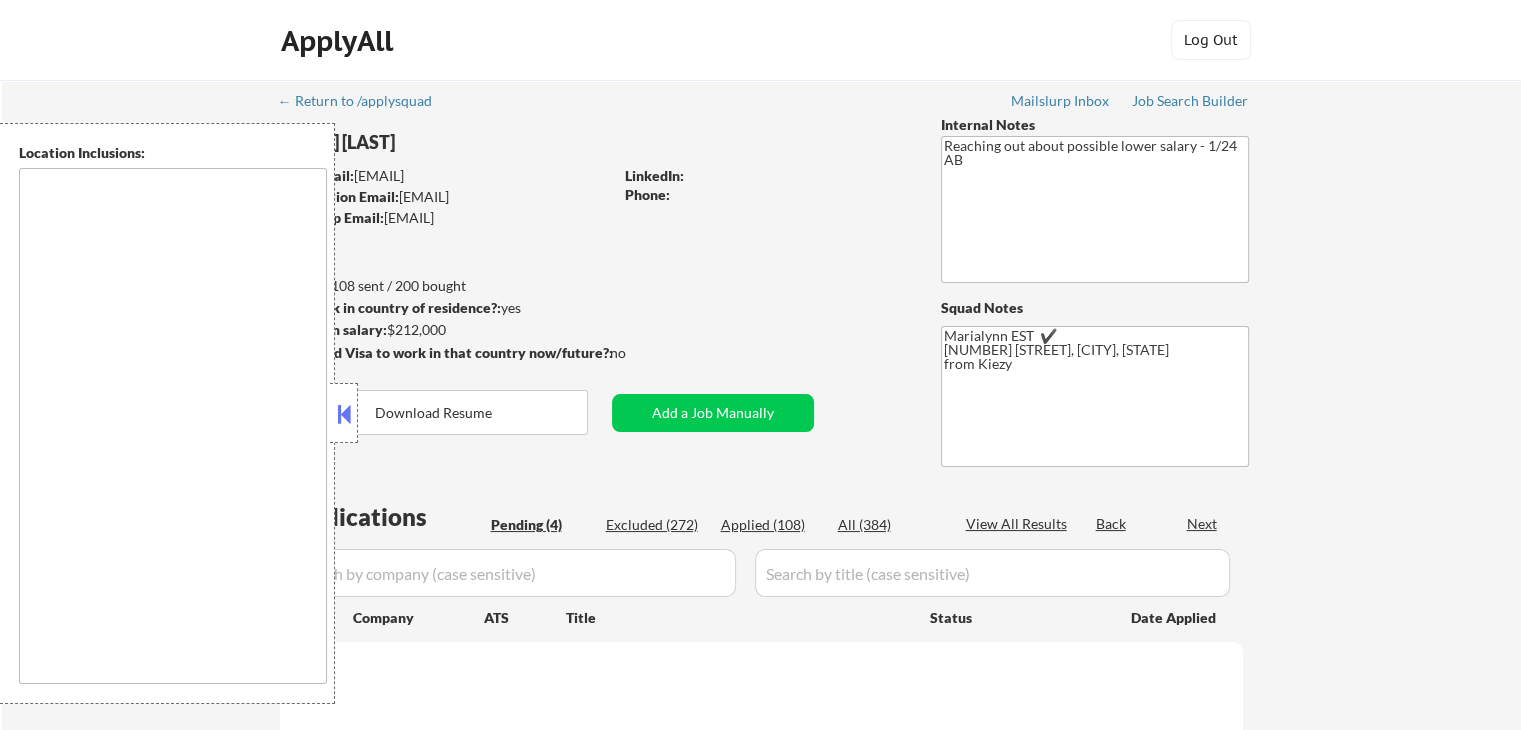 select on ""pending"" 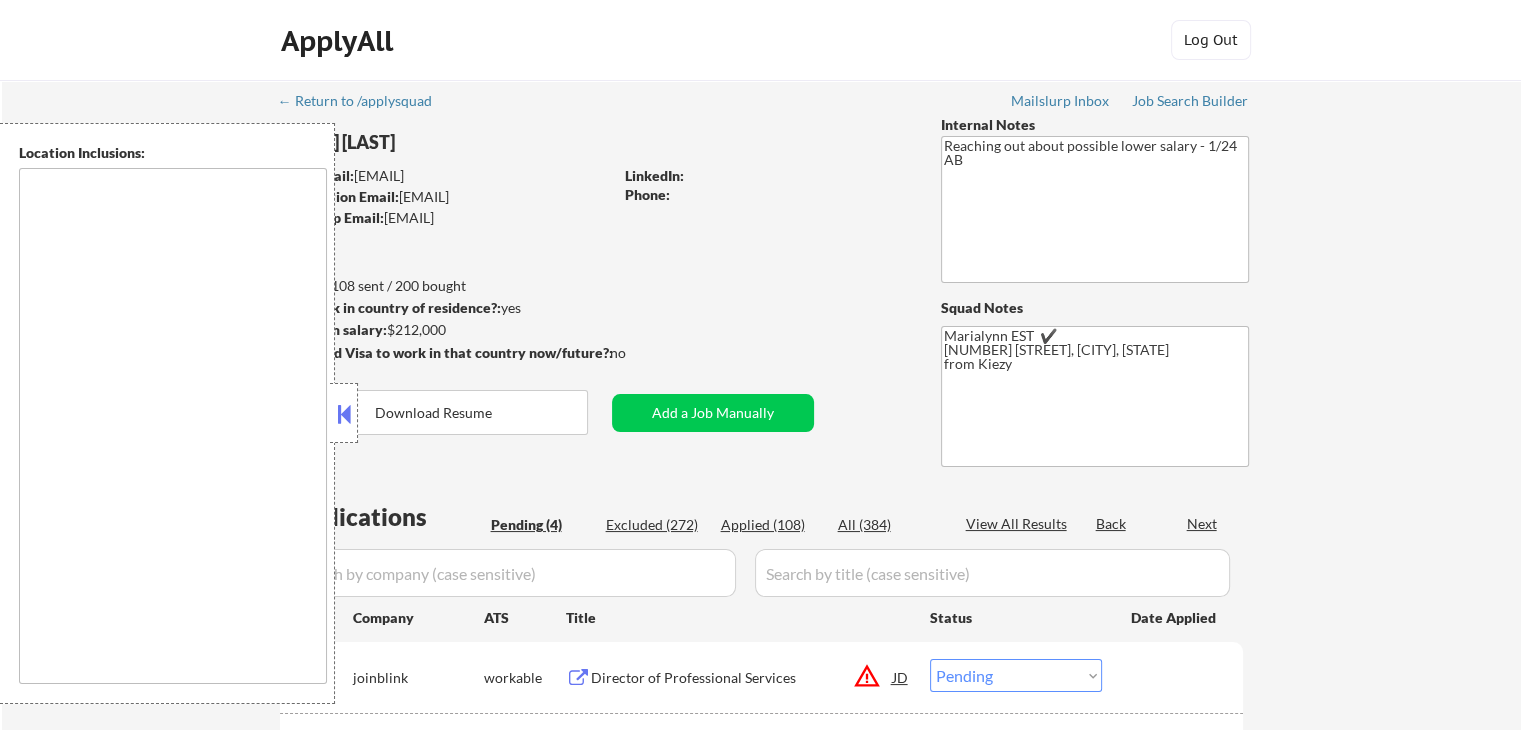 type on "remote" 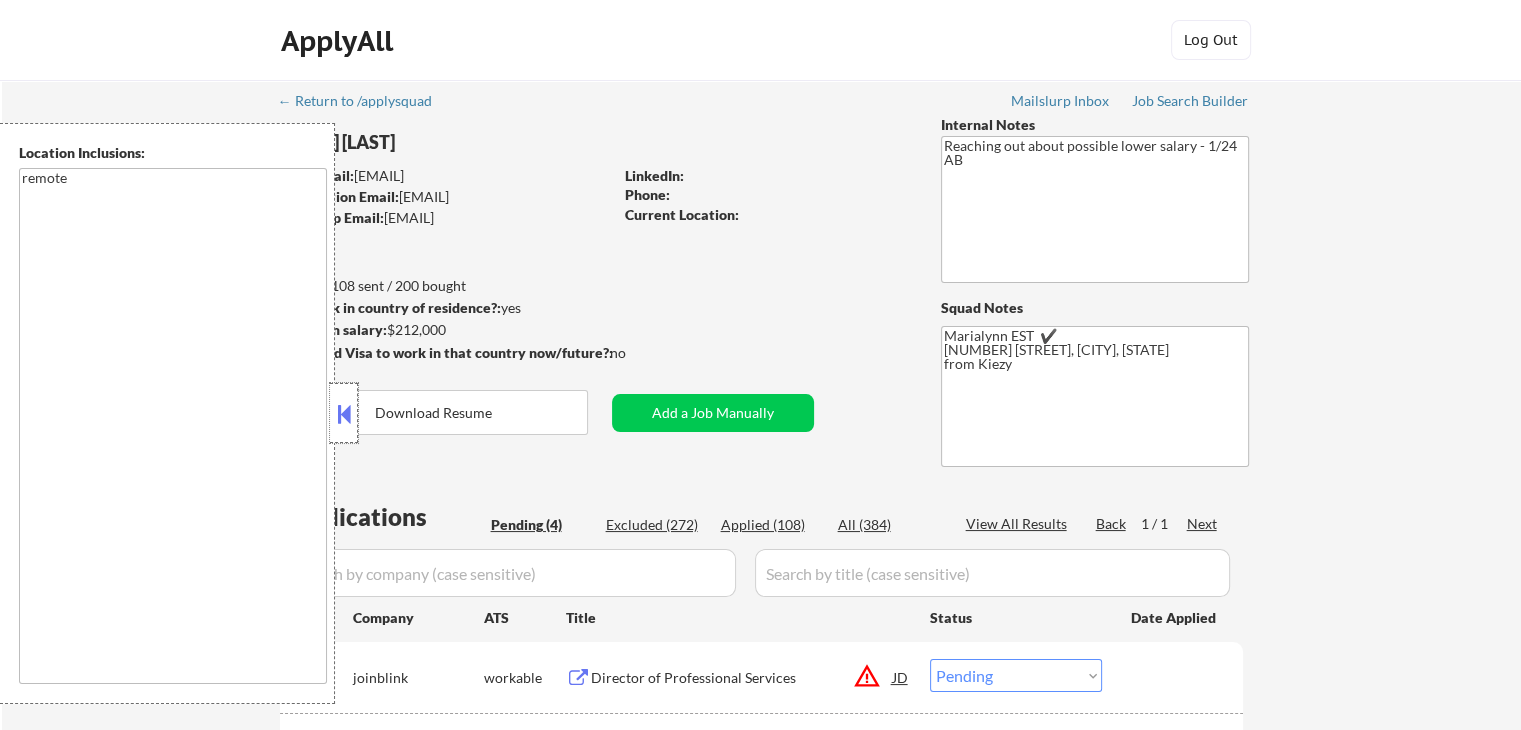 click at bounding box center [344, 413] 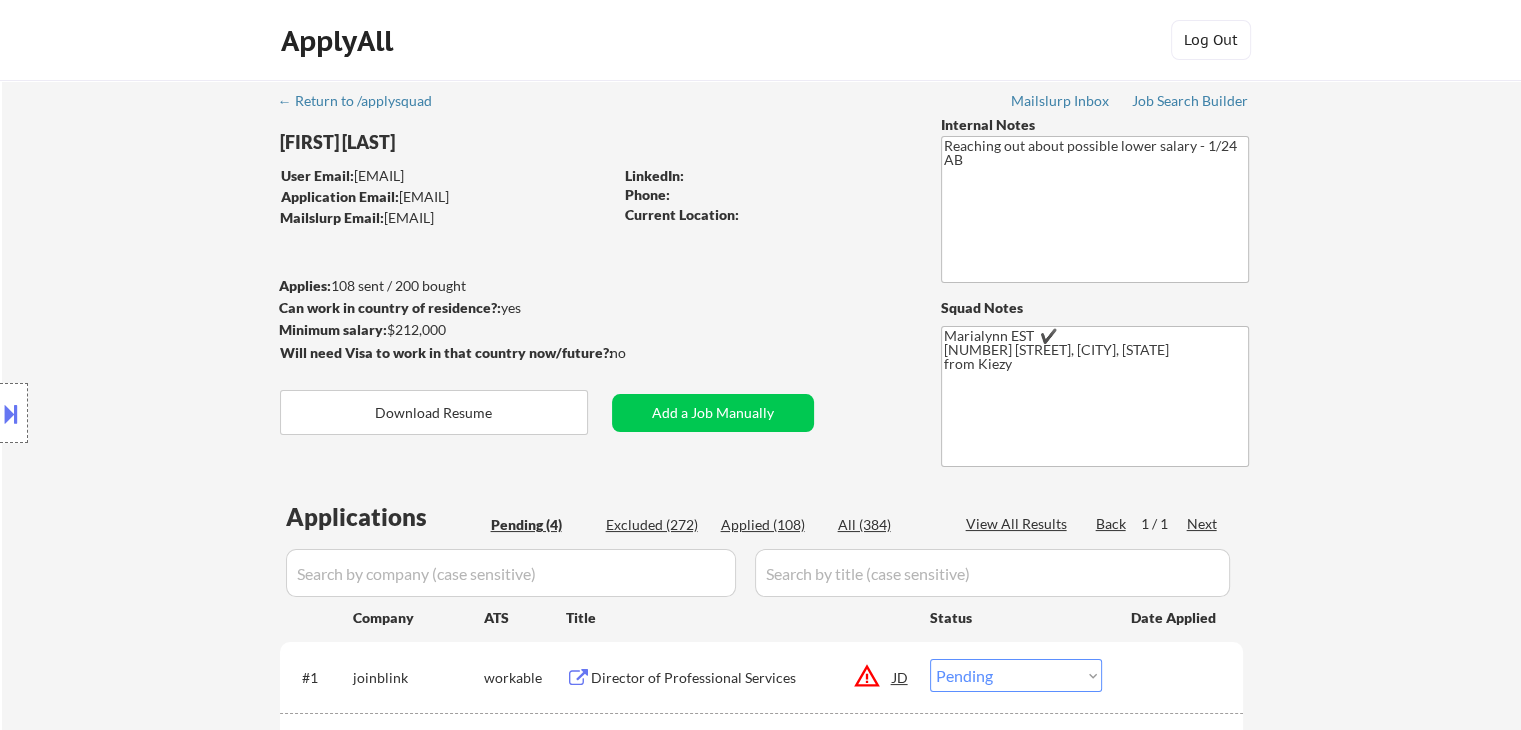 drag, startPoint x: 588, startPoint y: 296, endPoint x: 568, endPoint y: 353, distance: 60.40695 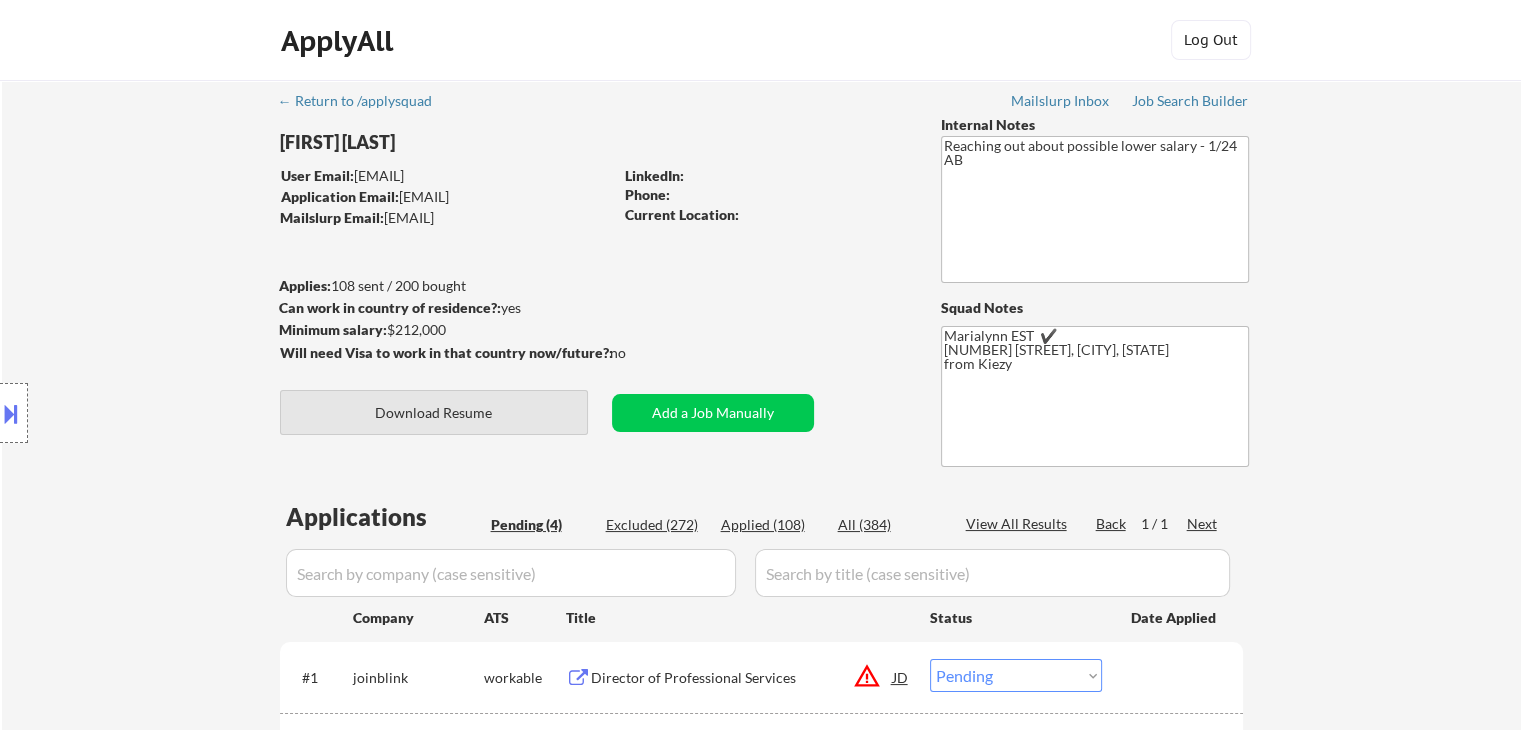 click on "Download Resume" at bounding box center [434, 412] 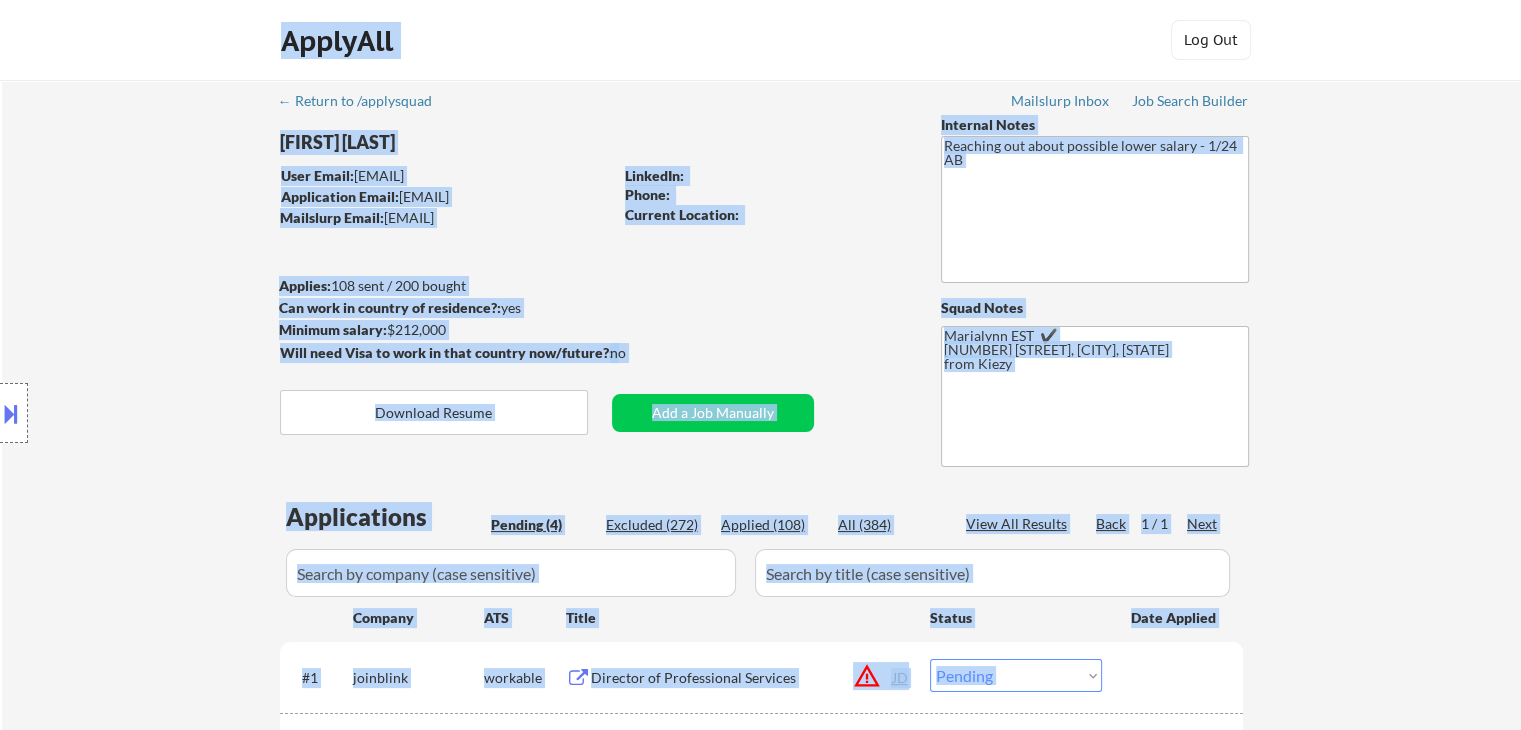drag, startPoint x: 784, startPoint y: 46, endPoint x: 814, endPoint y: -24, distance: 76.15773 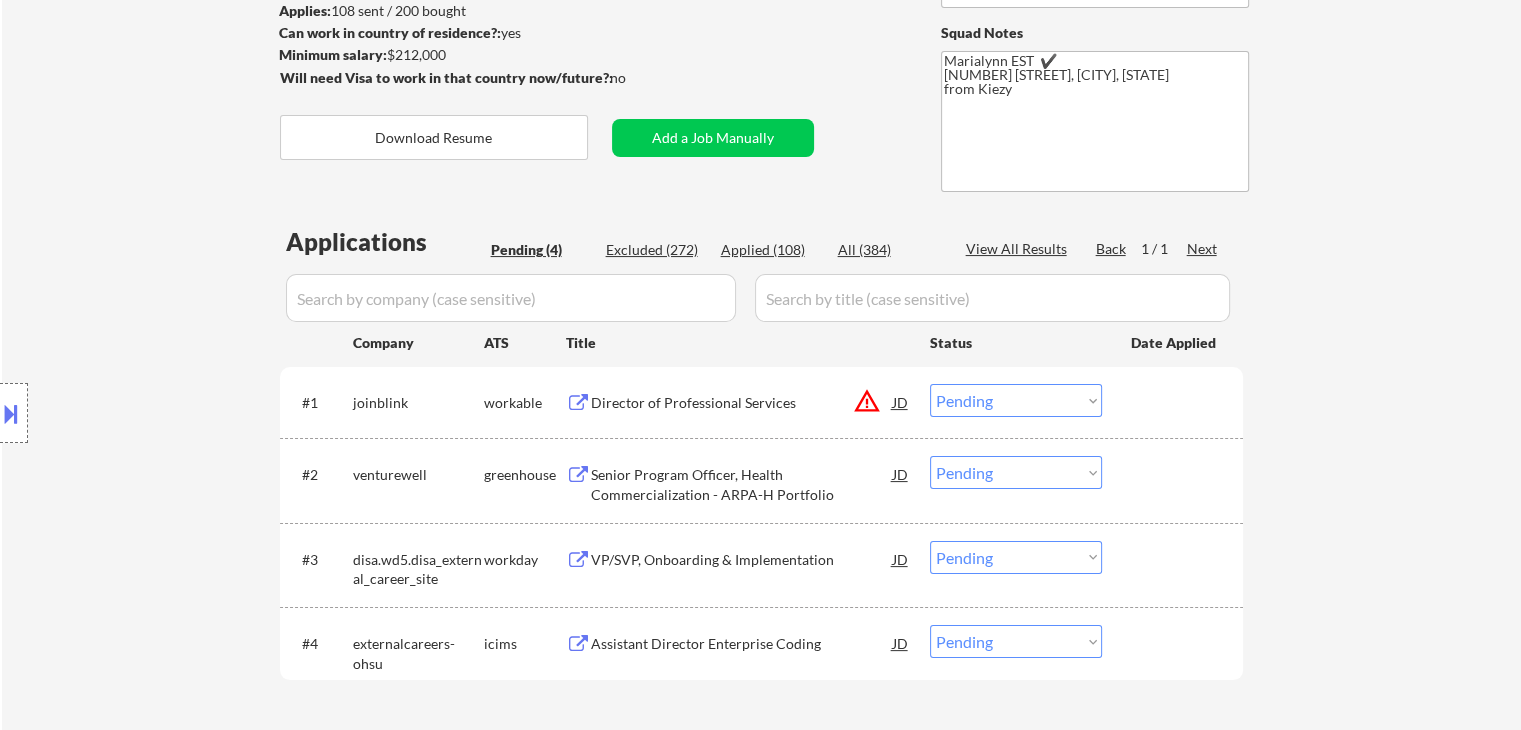 scroll, scrollTop: 400, scrollLeft: 0, axis: vertical 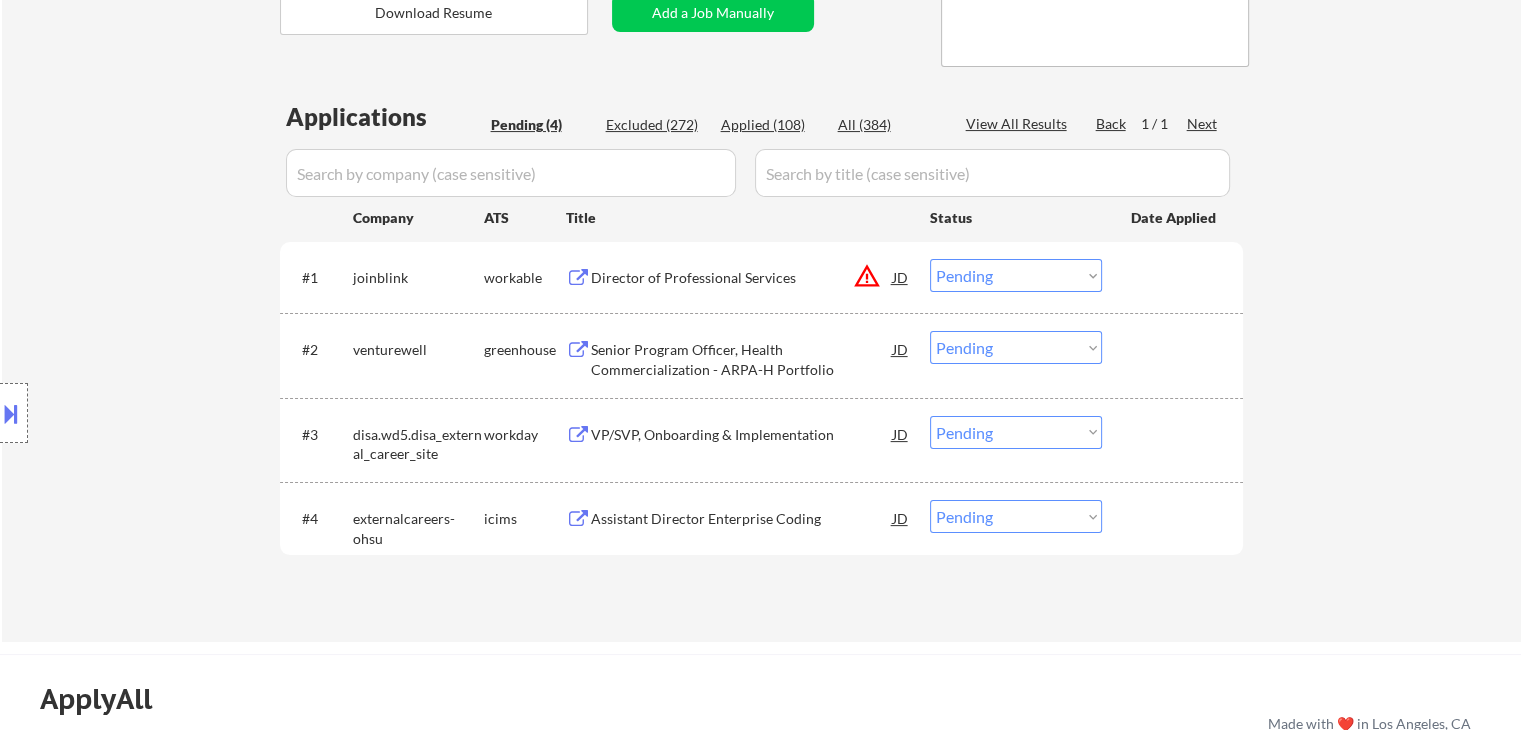 click on "Director of Professional Services" at bounding box center [742, 278] 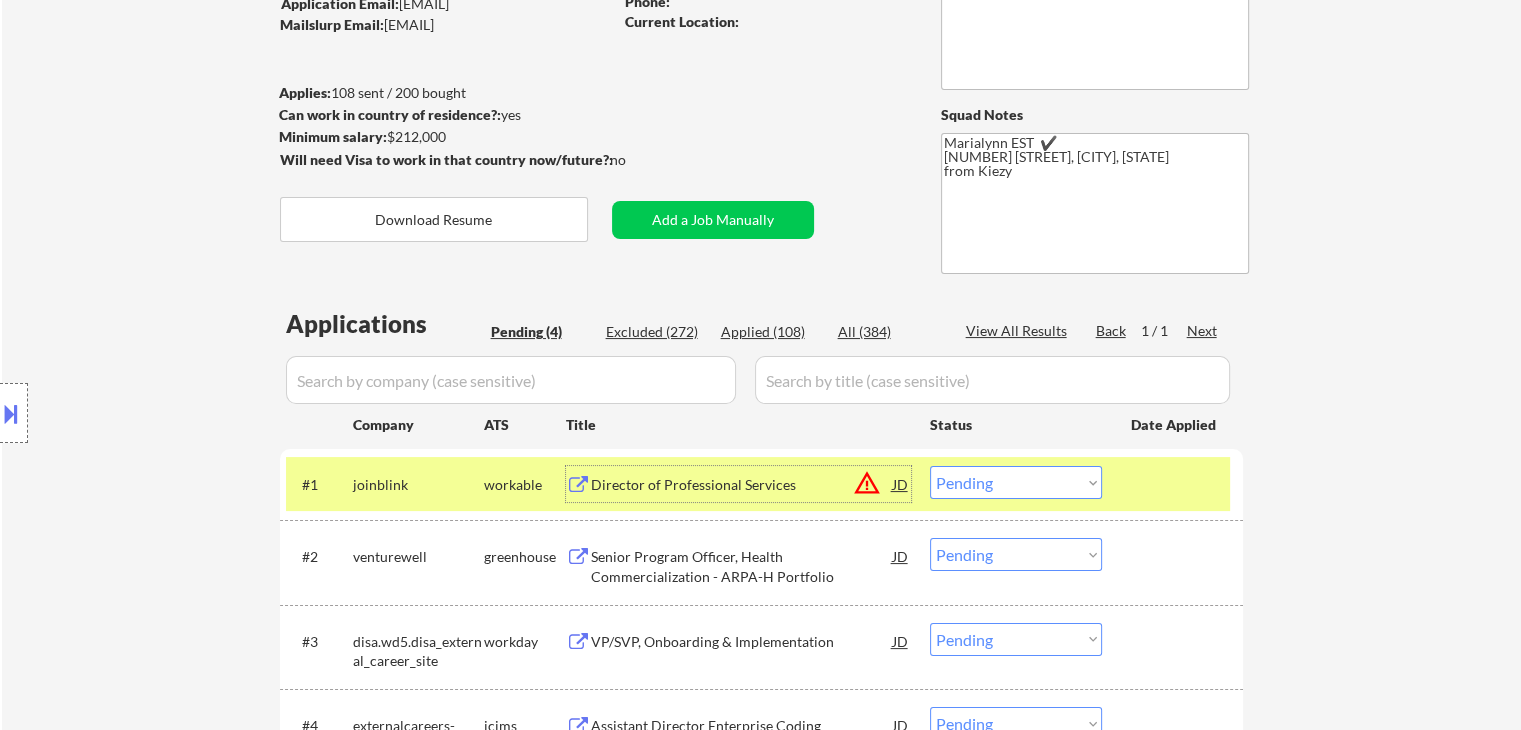 scroll, scrollTop: 300, scrollLeft: 0, axis: vertical 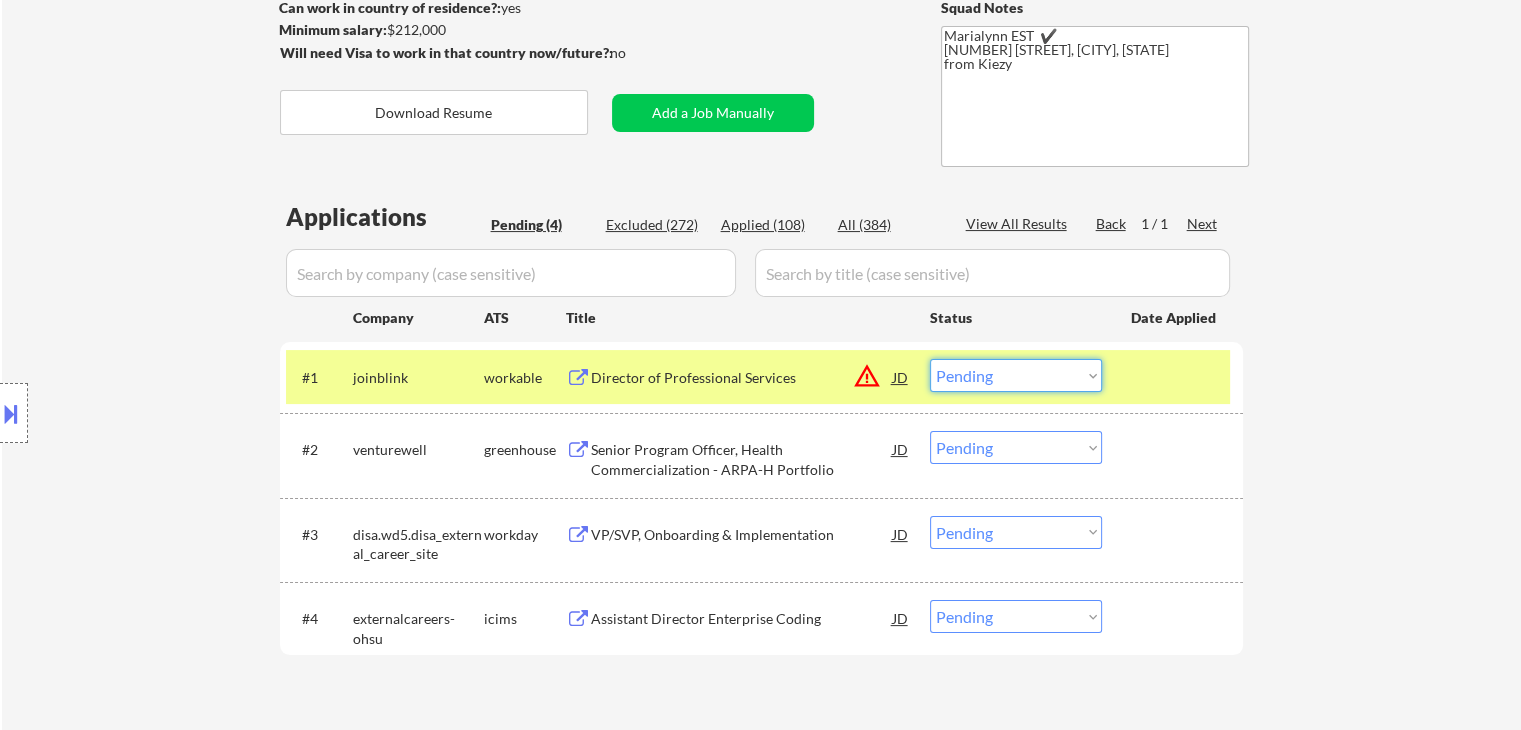 drag, startPoint x: 960, startPoint y: 370, endPoint x: 974, endPoint y: 377, distance: 15.652476 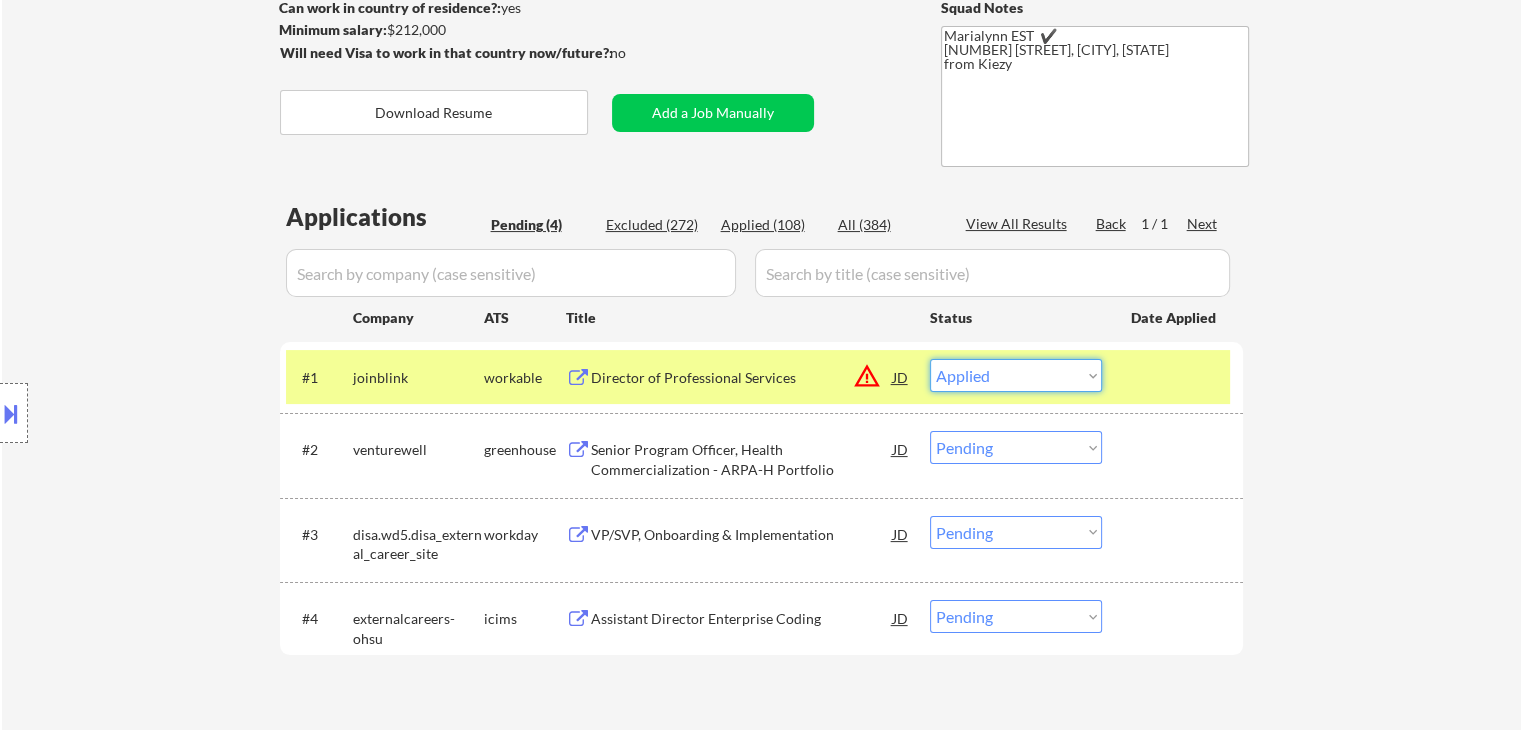 click on "Choose an option... Pending Applied Excluded (Questions) Excluded (Expired) Excluded (Location) Excluded (Bad Match) Excluded (Blocklist) Excluded (Salary) Excluded (Other)" at bounding box center [1016, 375] 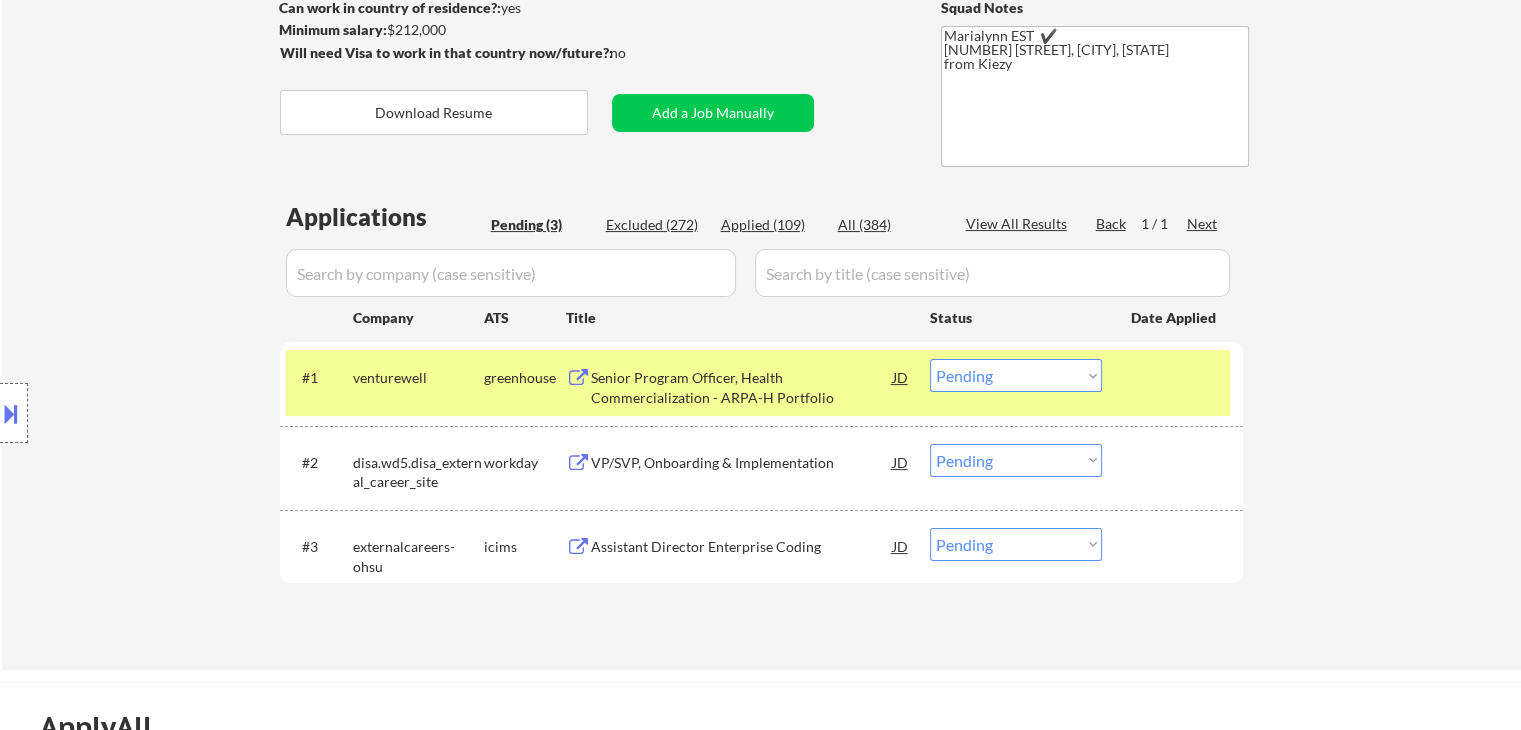 click on "Senior Program Officer, Health Commercialization - ARPA-H Portfolio" at bounding box center (742, 387) 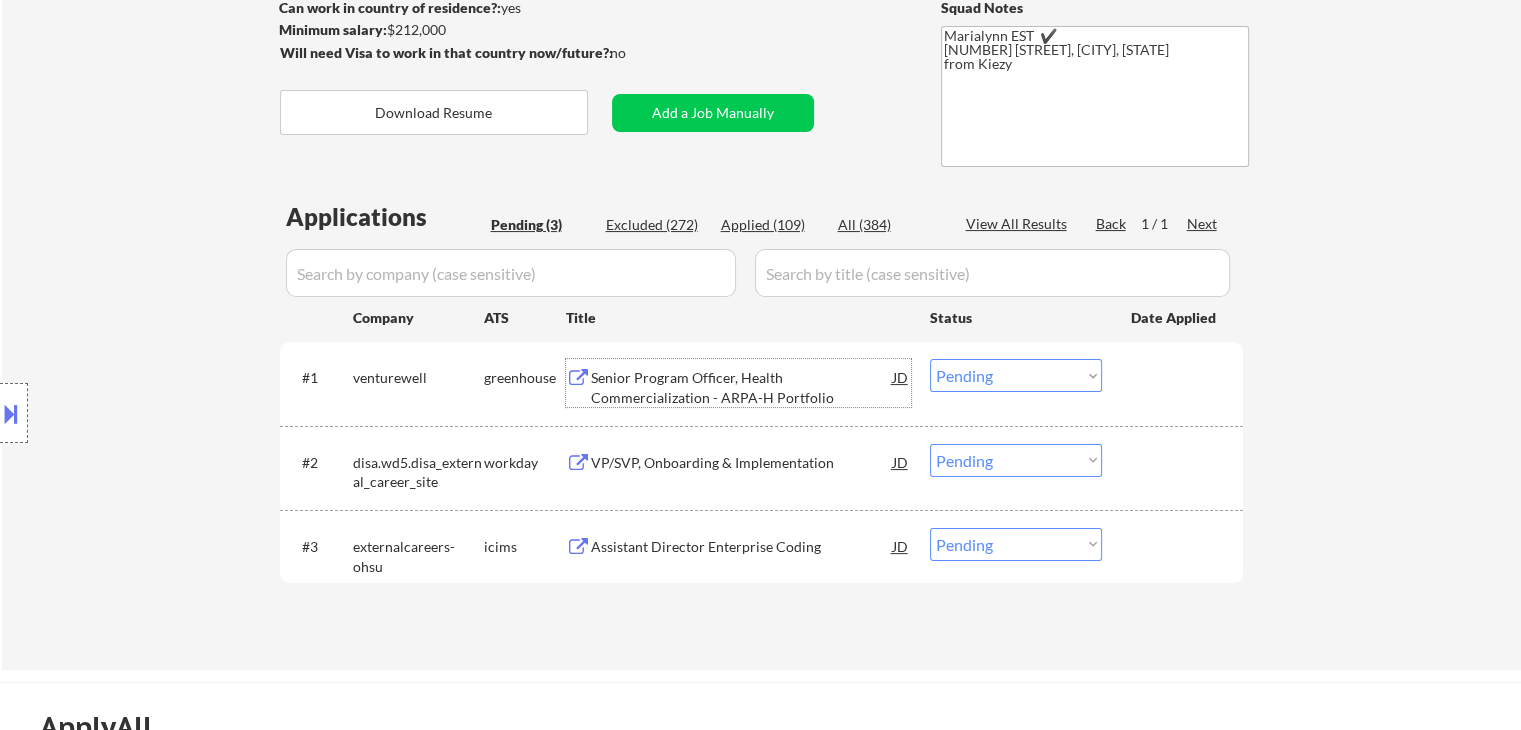 drag, startPoint x: 1021, startPoint y: 369, endPoint x: 1018, endPoint y: 390, distance: 21.213203 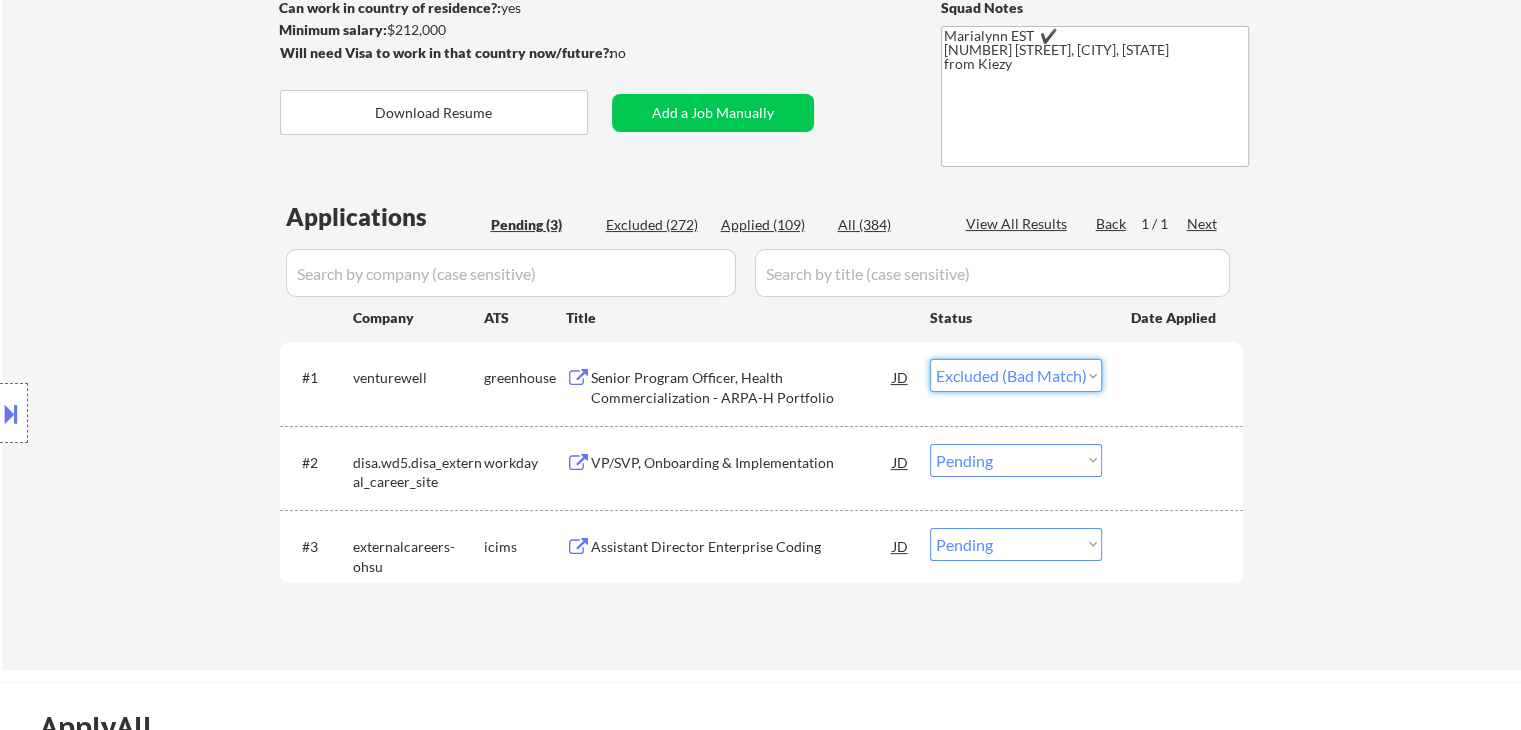 click on "Choose an option... Pending Applied Excluded (Questions) Excluded (Expired) Excluded (Location) Excluded (Bad Match) Excluded (Blocklist) Excluded (Salary) Excluded (Other)" at bounding box center (1016, 375) 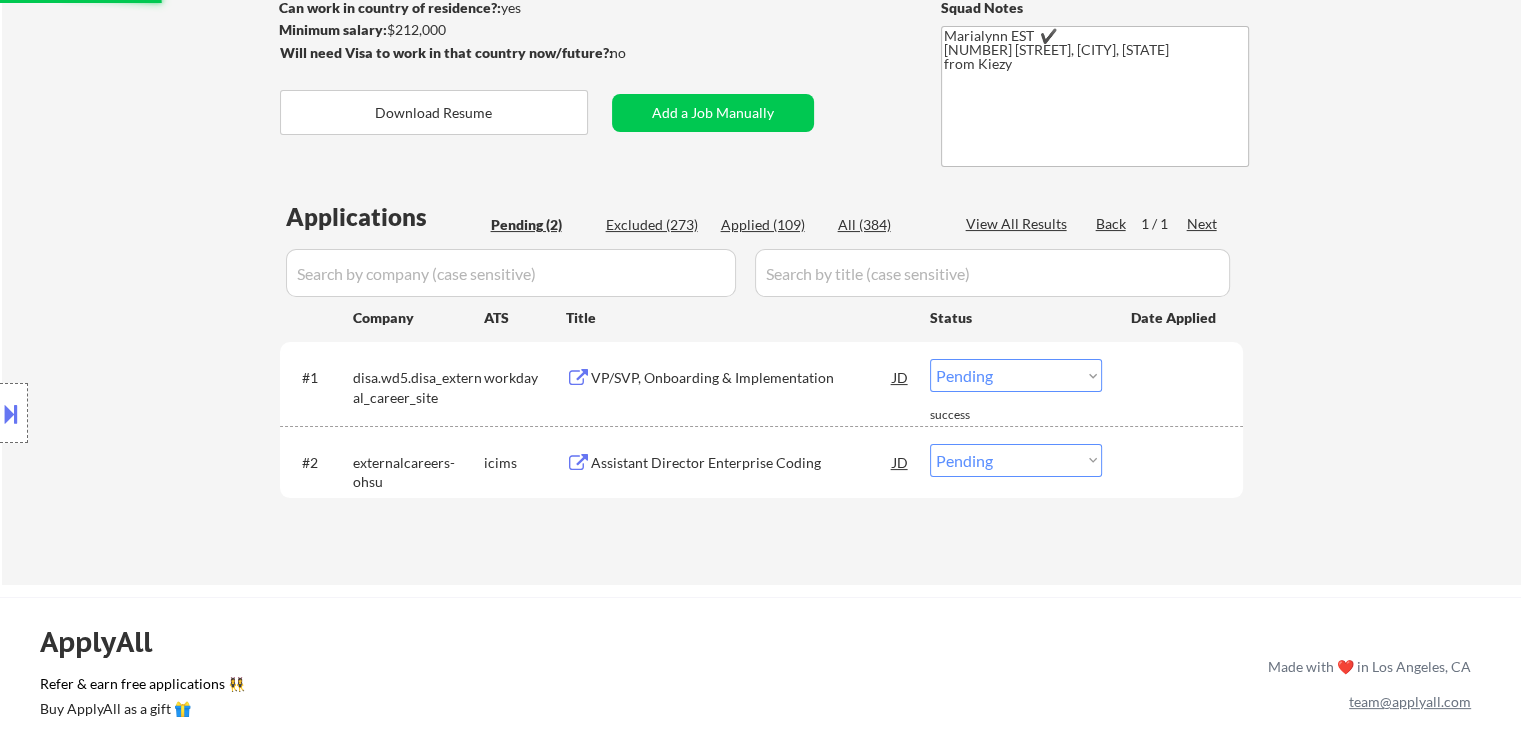 click on "VP/SVP, Onboarding & Implementation" at bounding box center (742, 378) 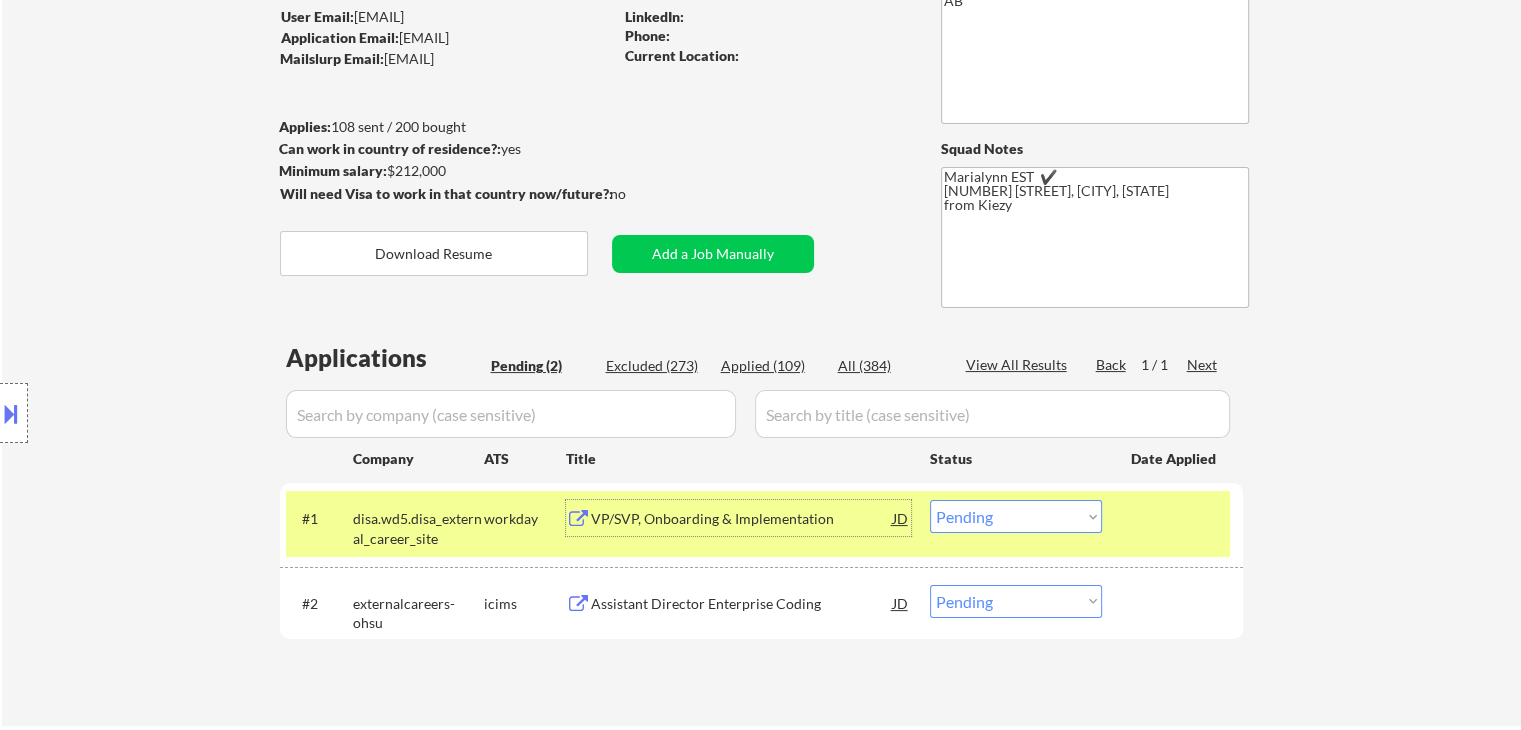 scroll, scrollTop: 100, scrollLeft: 0, axis: vertical 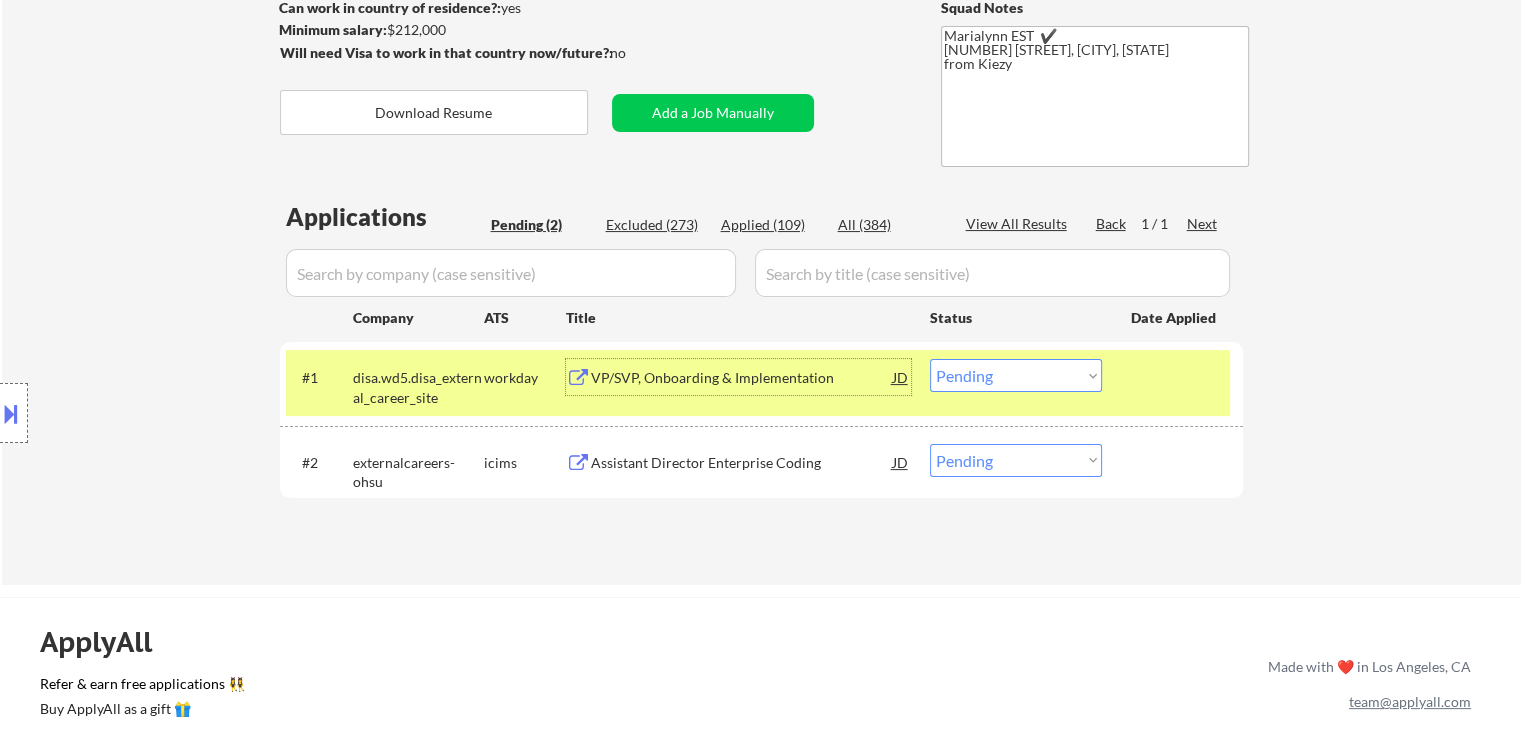 drag, startPoint x: 1000, startPoint y: 369, endPoint x: 1019, endPoint y: 388, distance: 26.870058 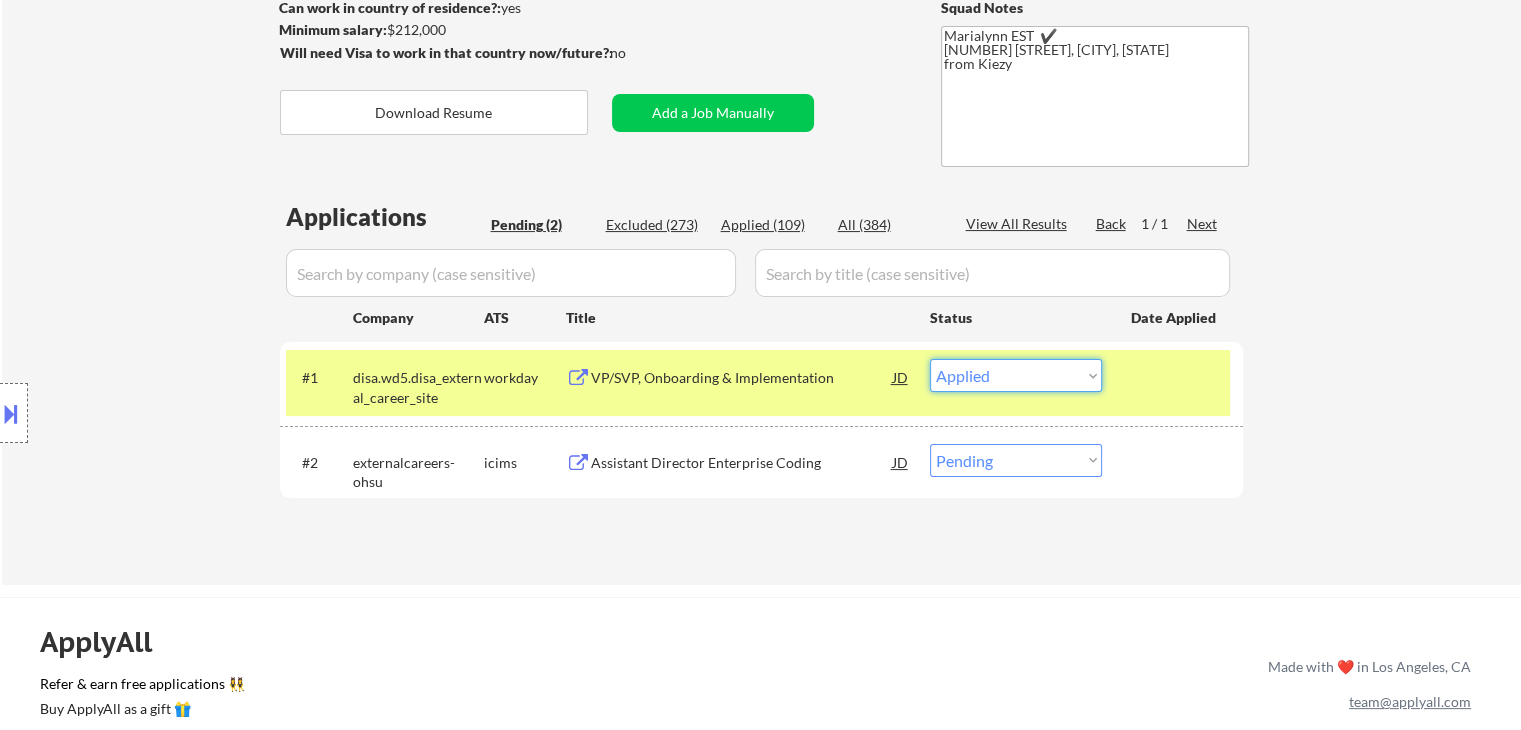click on "Choose an option... Pending Applied Excluded (Questions) Excluded (Expired) Excluded (Location) Excluded (Bad Match) Excluded (Blocklist) Excluded (Salary) Excluded (Other)" at bounding box center (1016, 375) 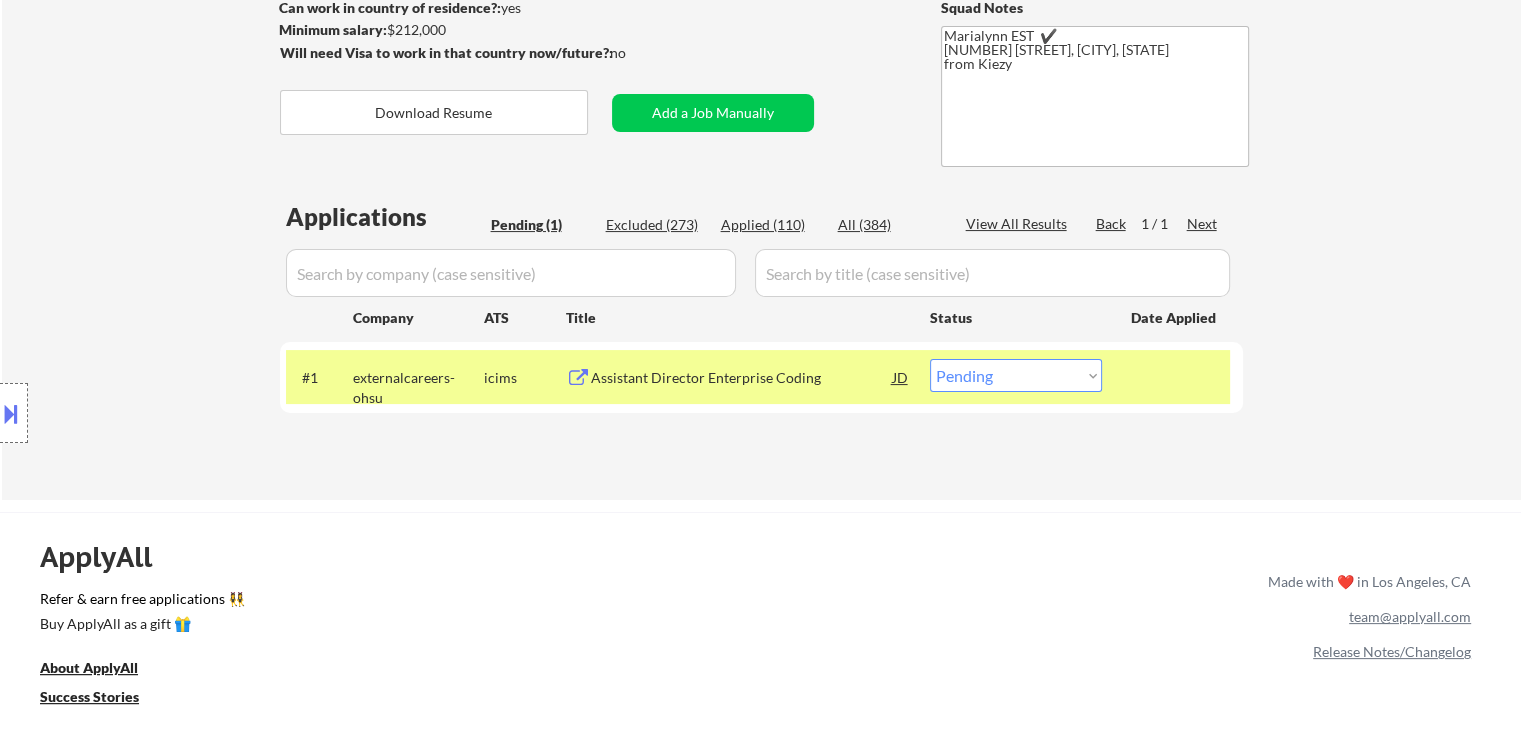 click on "Assistant Director Enterprise Coding" at bounding box center (742, 378) 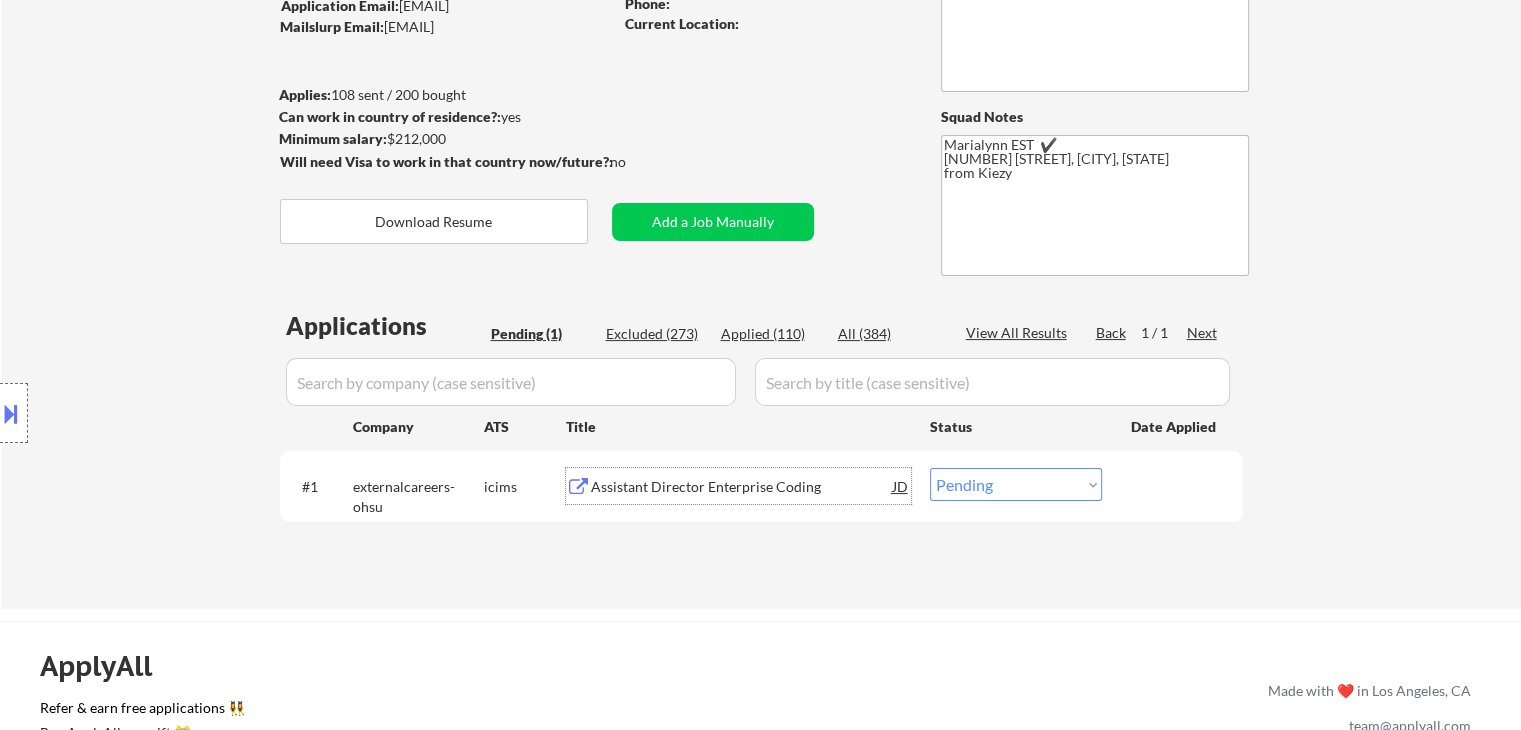 scroll, scrollTop: 100, scrollLeft: 0, axis: vertical 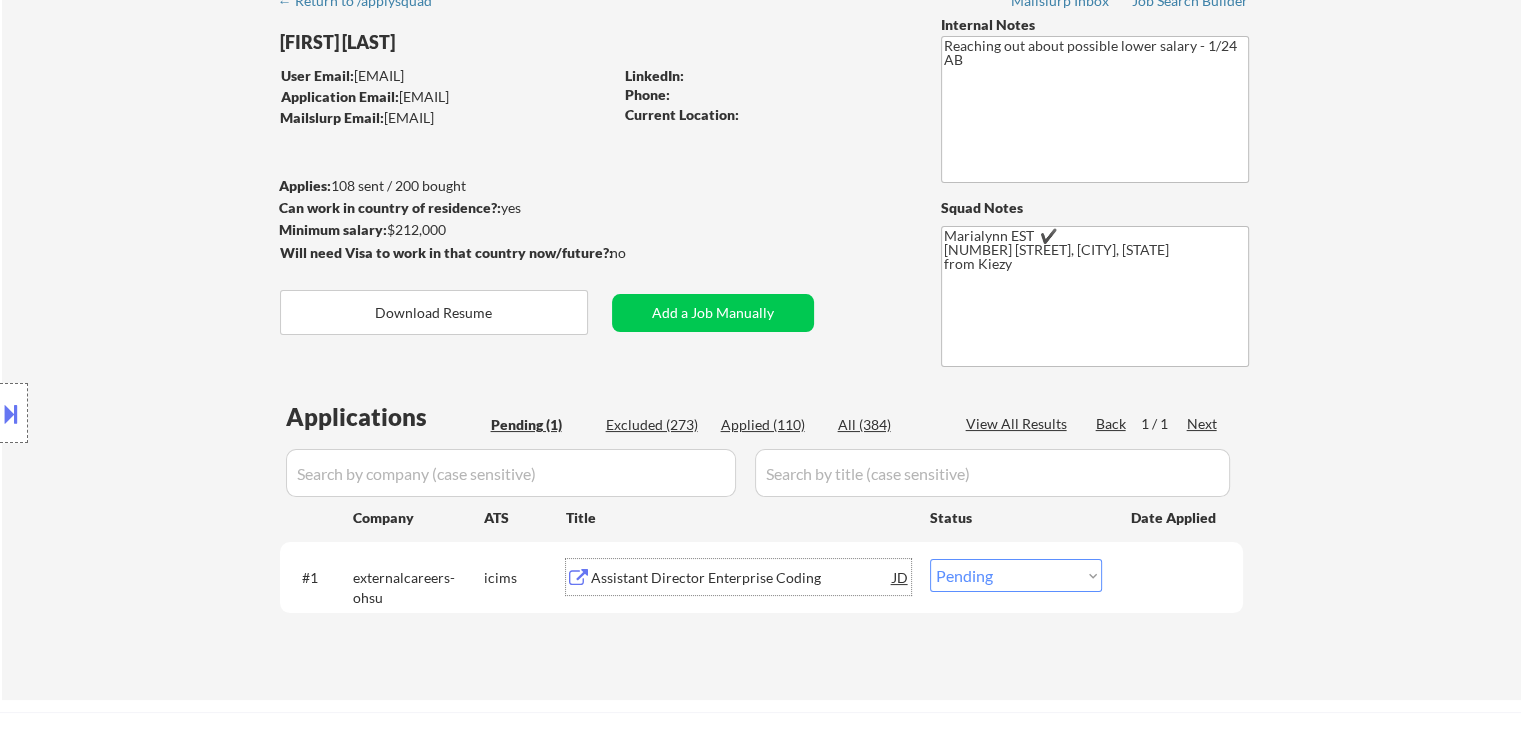 click on "Choose an option... Pending Applied Excluded (Questions) Excluded (Expired) Excluded (Location) Excluded (Bad Match) Excluded (Blocklist) Excluded (Salary) Excluded (Other)" at bounding box center (1016, 575) 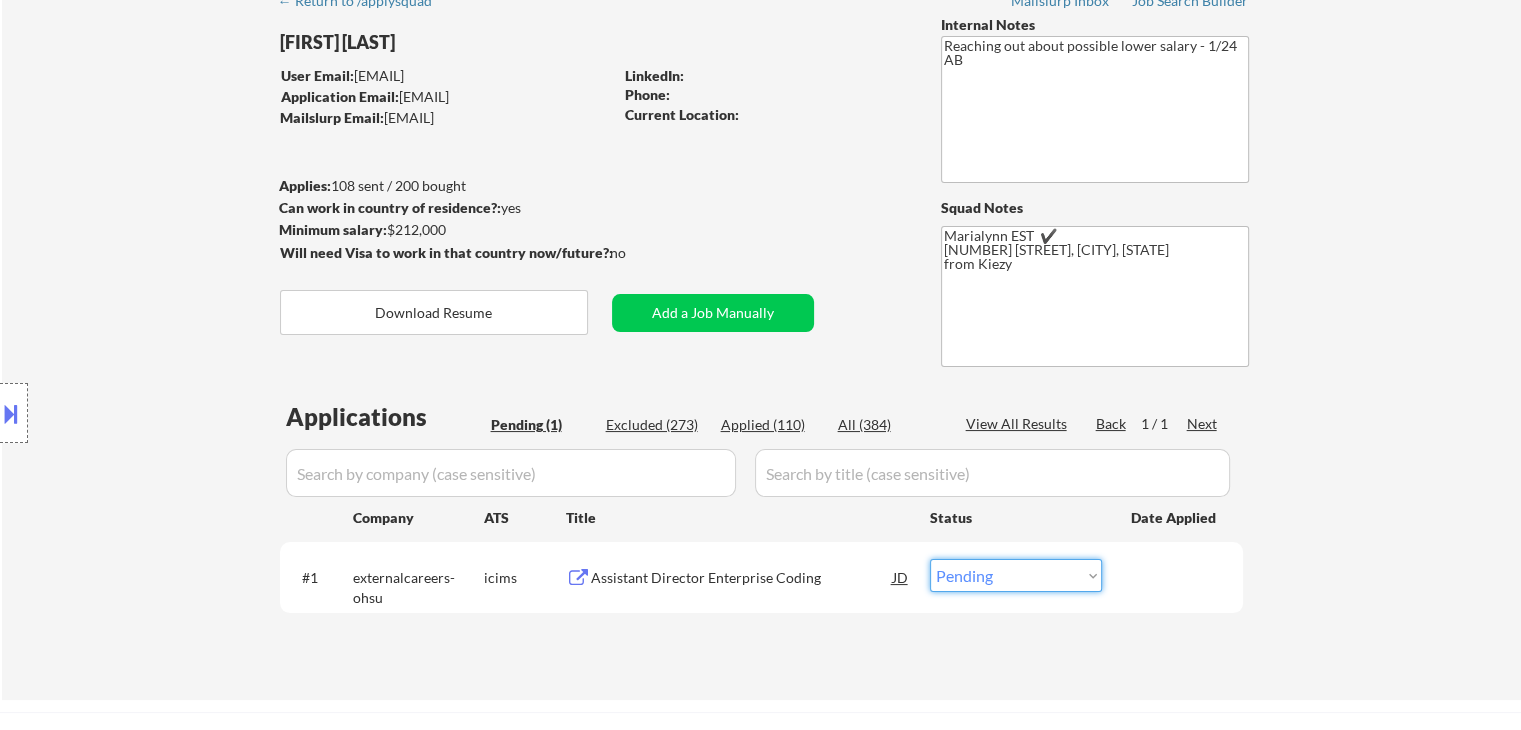 select on ""excluded__bad_match_"" 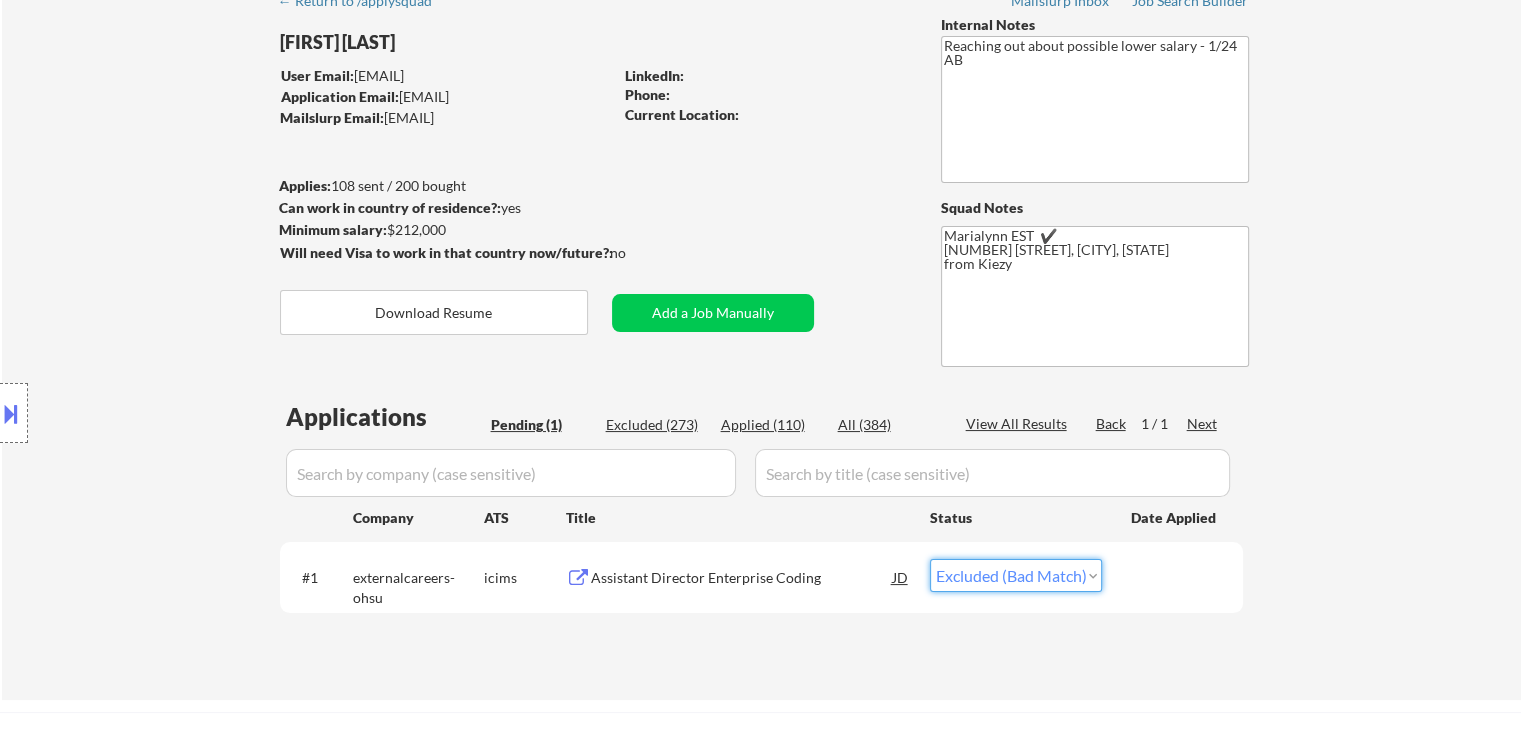 click on "Choose an option... Pending Applied Excluded (Questions) Excluded (Expired) Excluded (Location) Excluded (Bad Match) Excluded (Blocklist) Excluded (Salary) Excluded (Other)" at bounding box center [1016, 575] 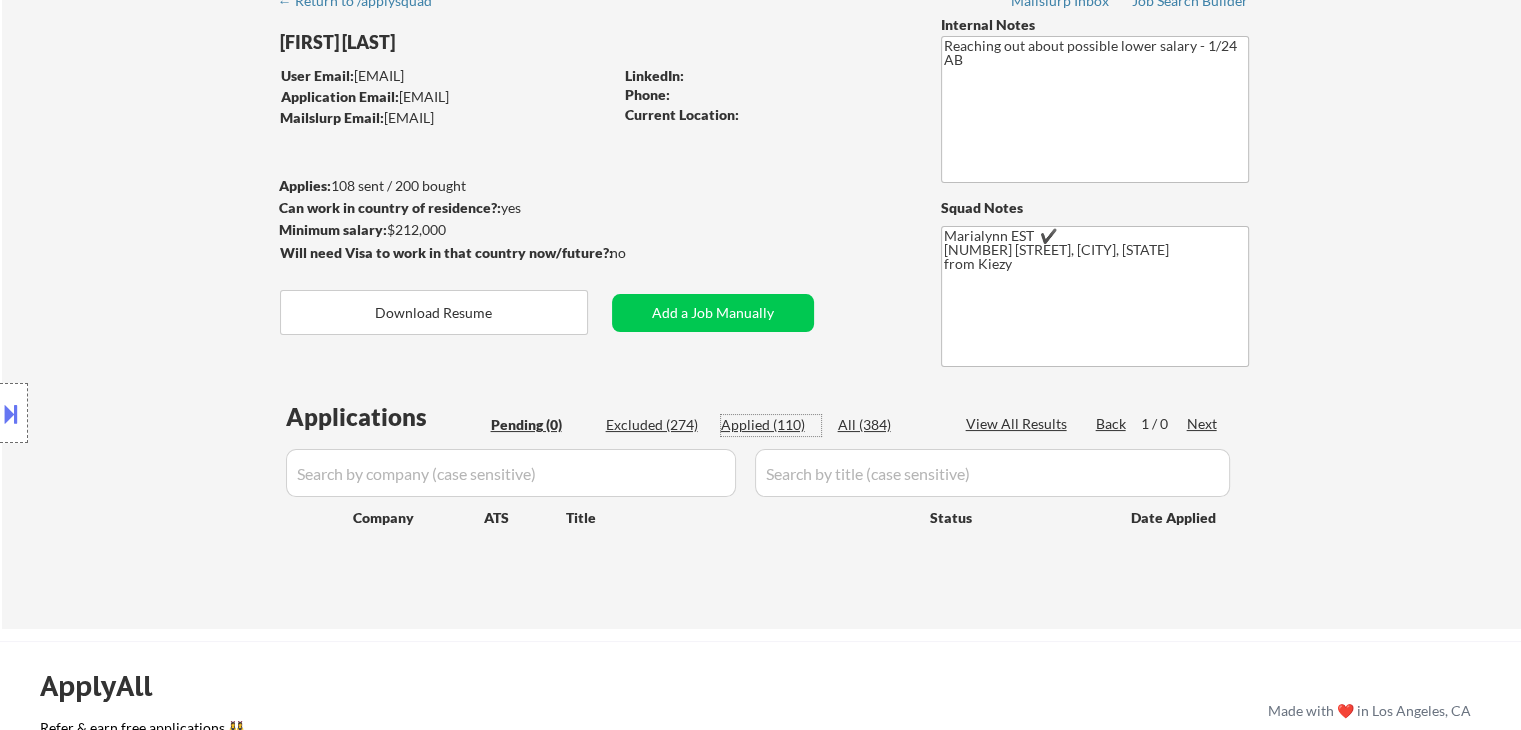 click on "Applied (110)" at bounding box center [771, 425] 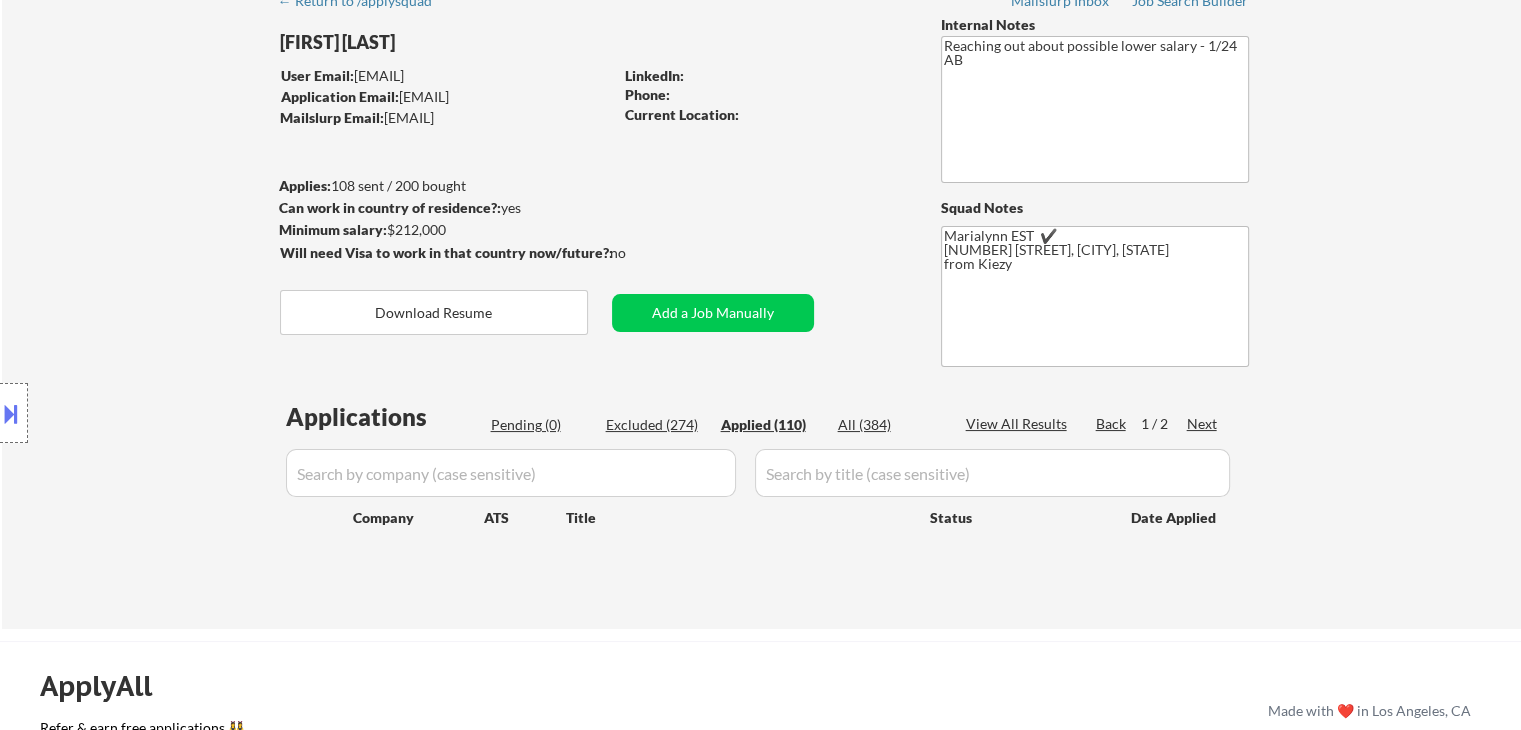 select on ""applied"" 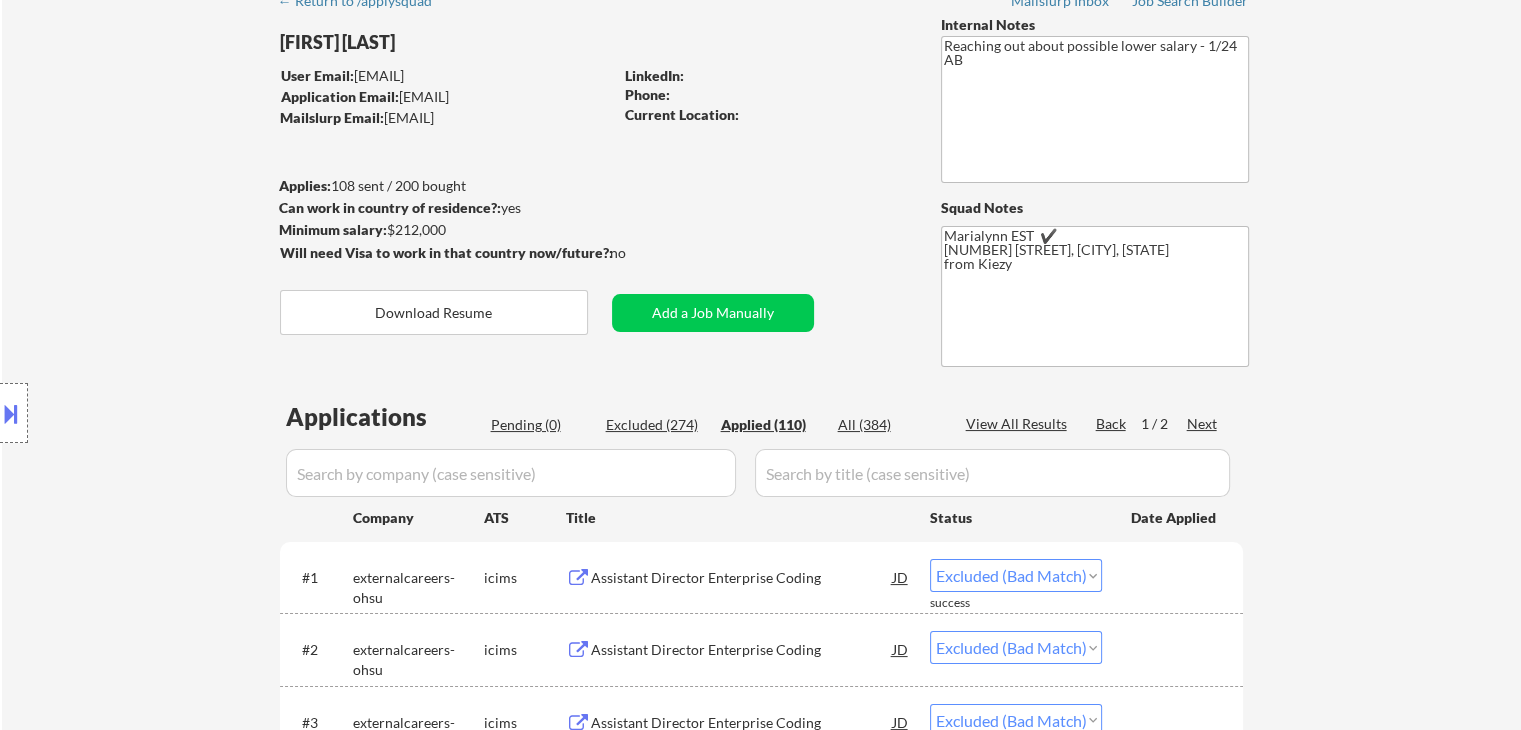 select on ""applied"" 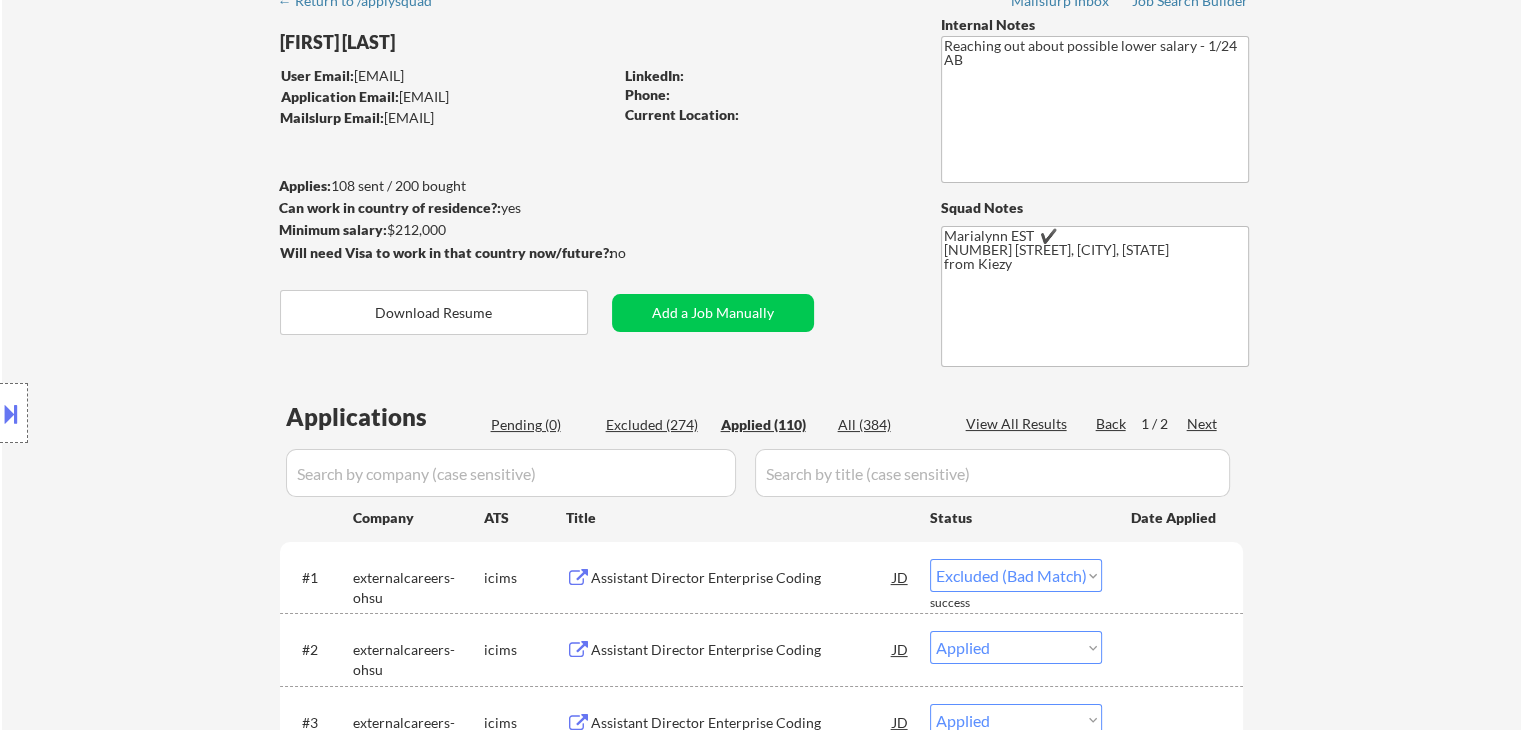 select on ""applied"" 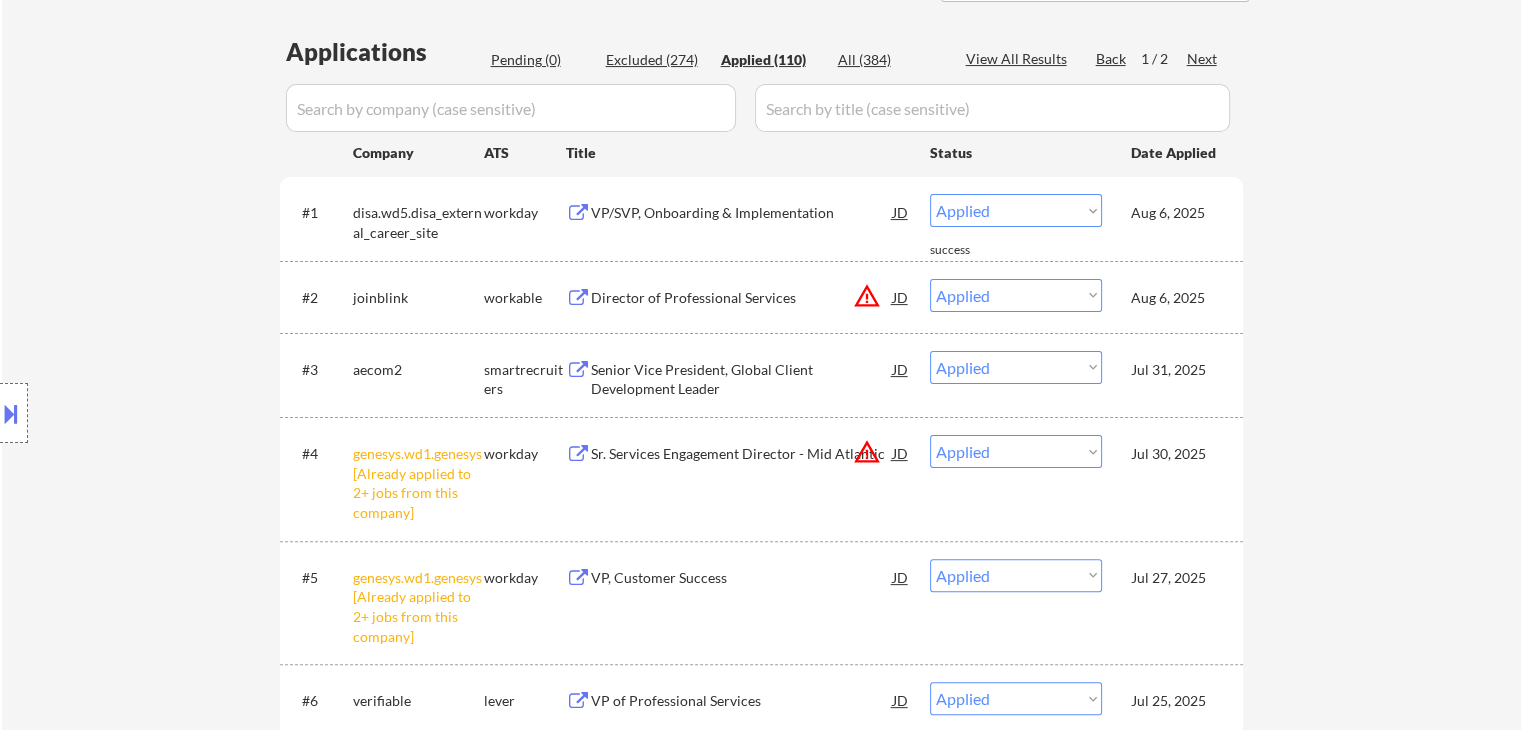 scroll, scrollTop: 500, scrollLeft: 0, axis: vertical 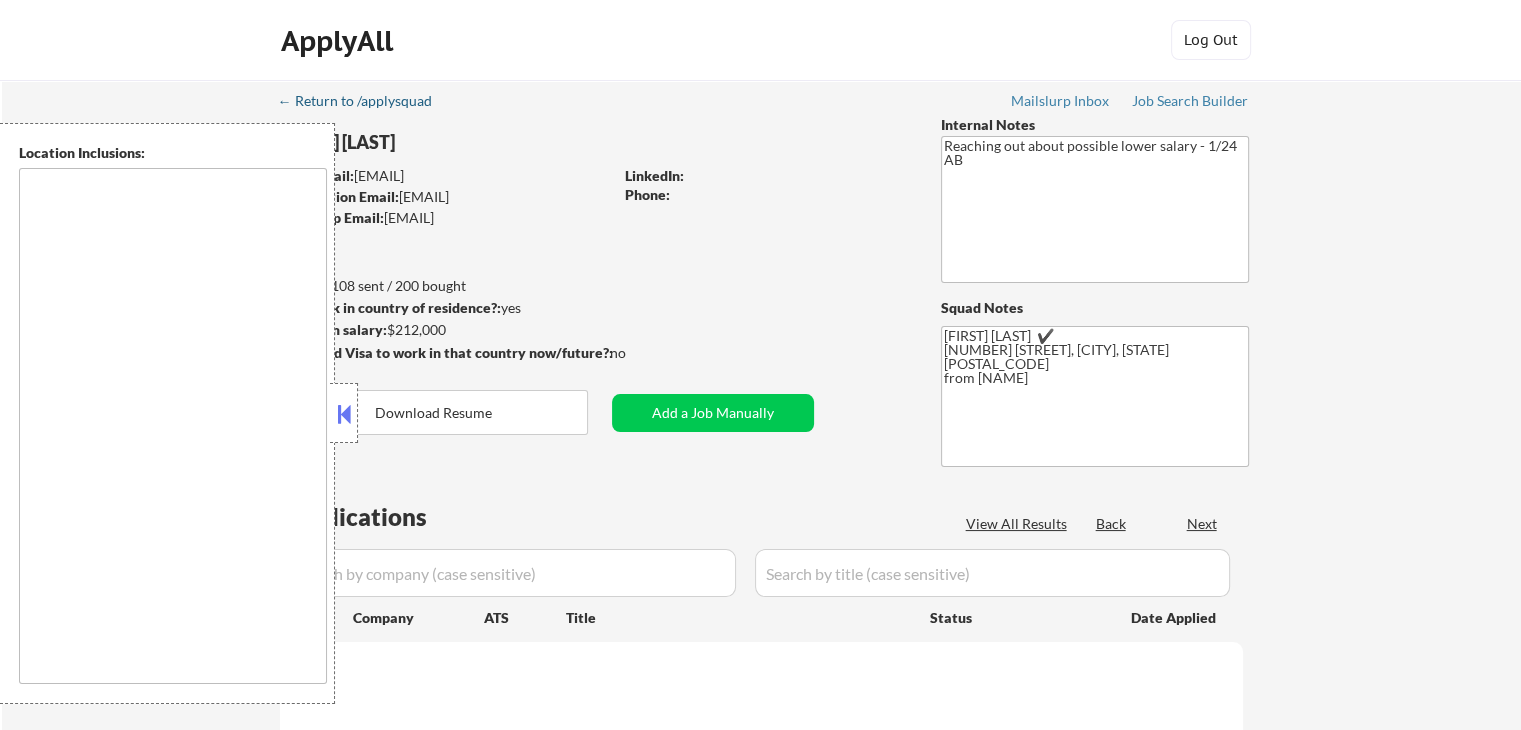 type on "remote" 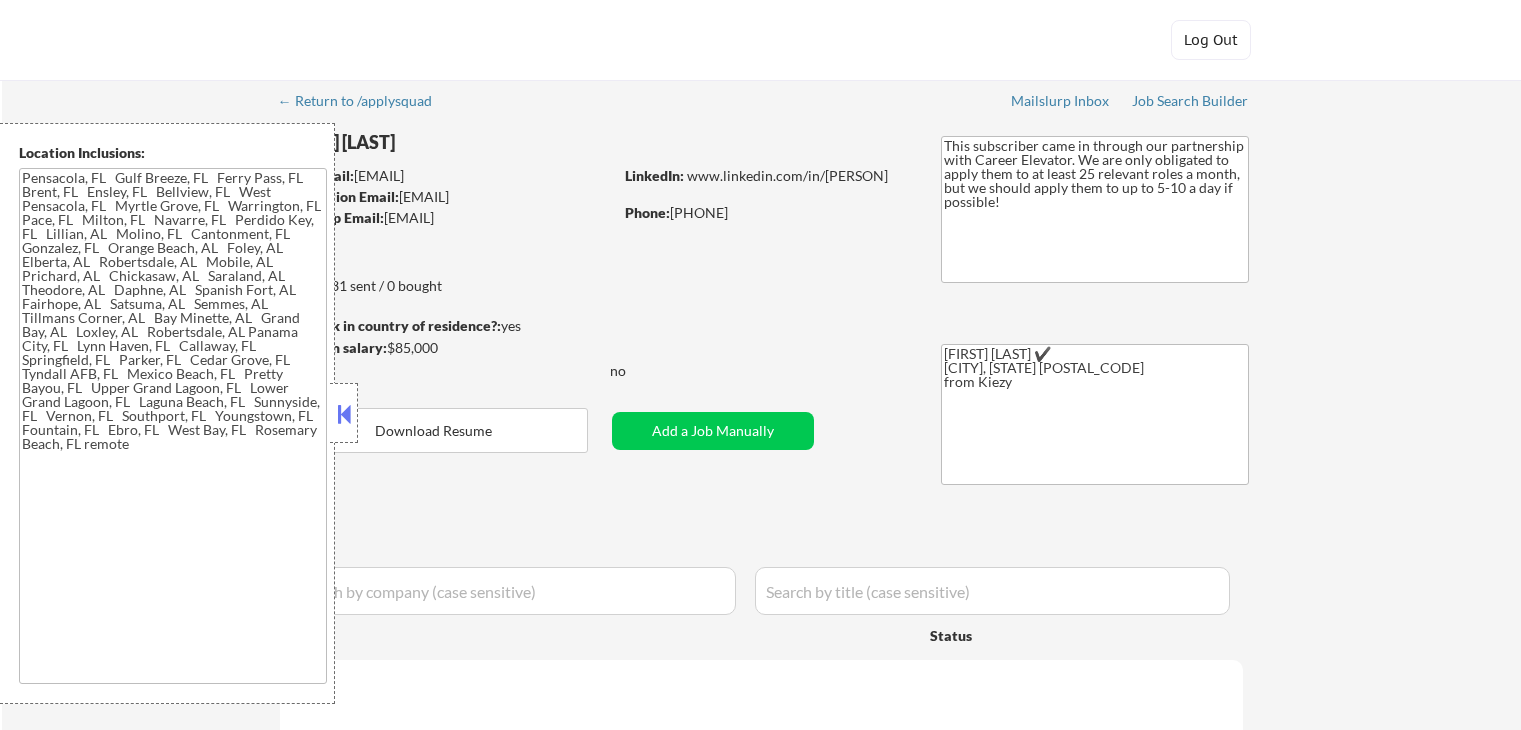 click at bounding box center [344, 414] 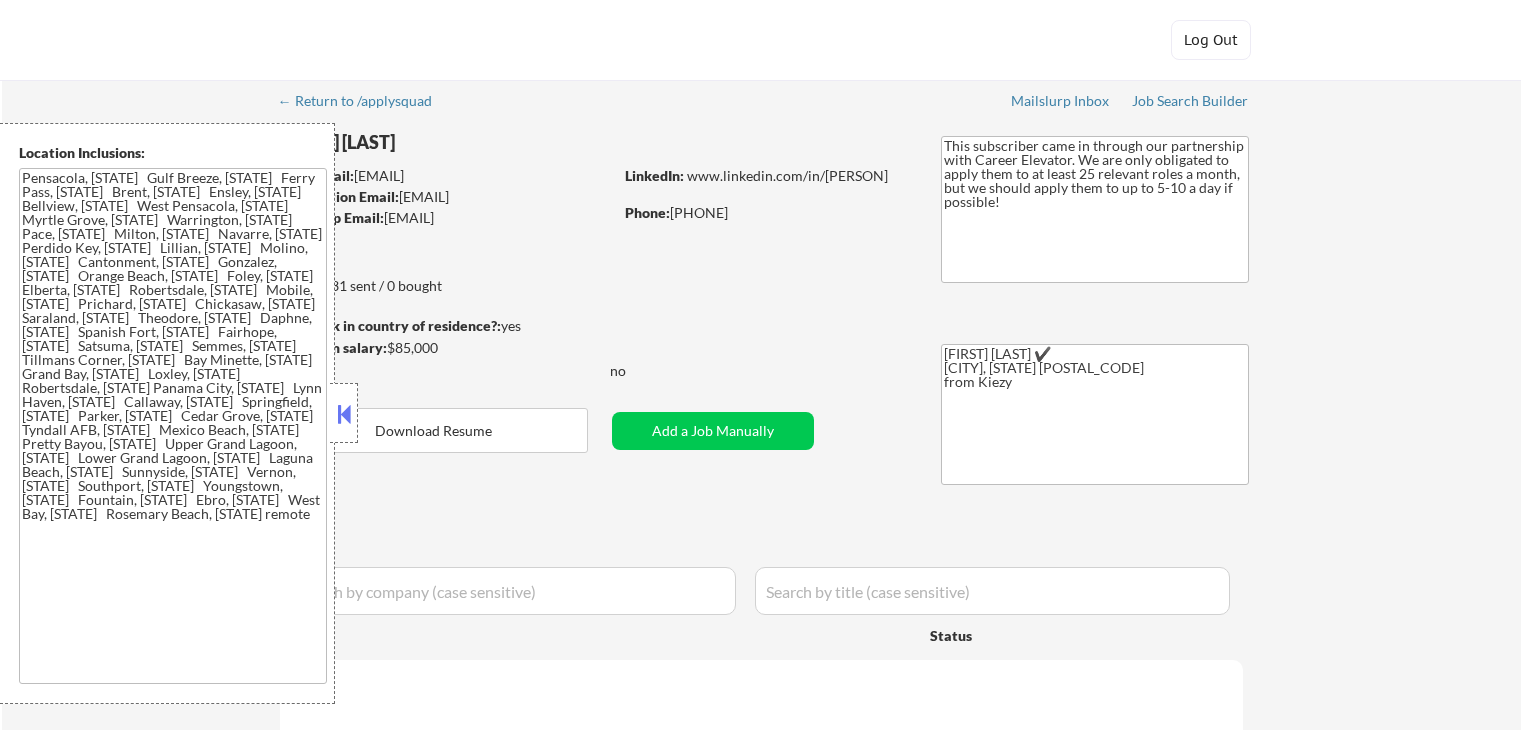 select on ""applied"" 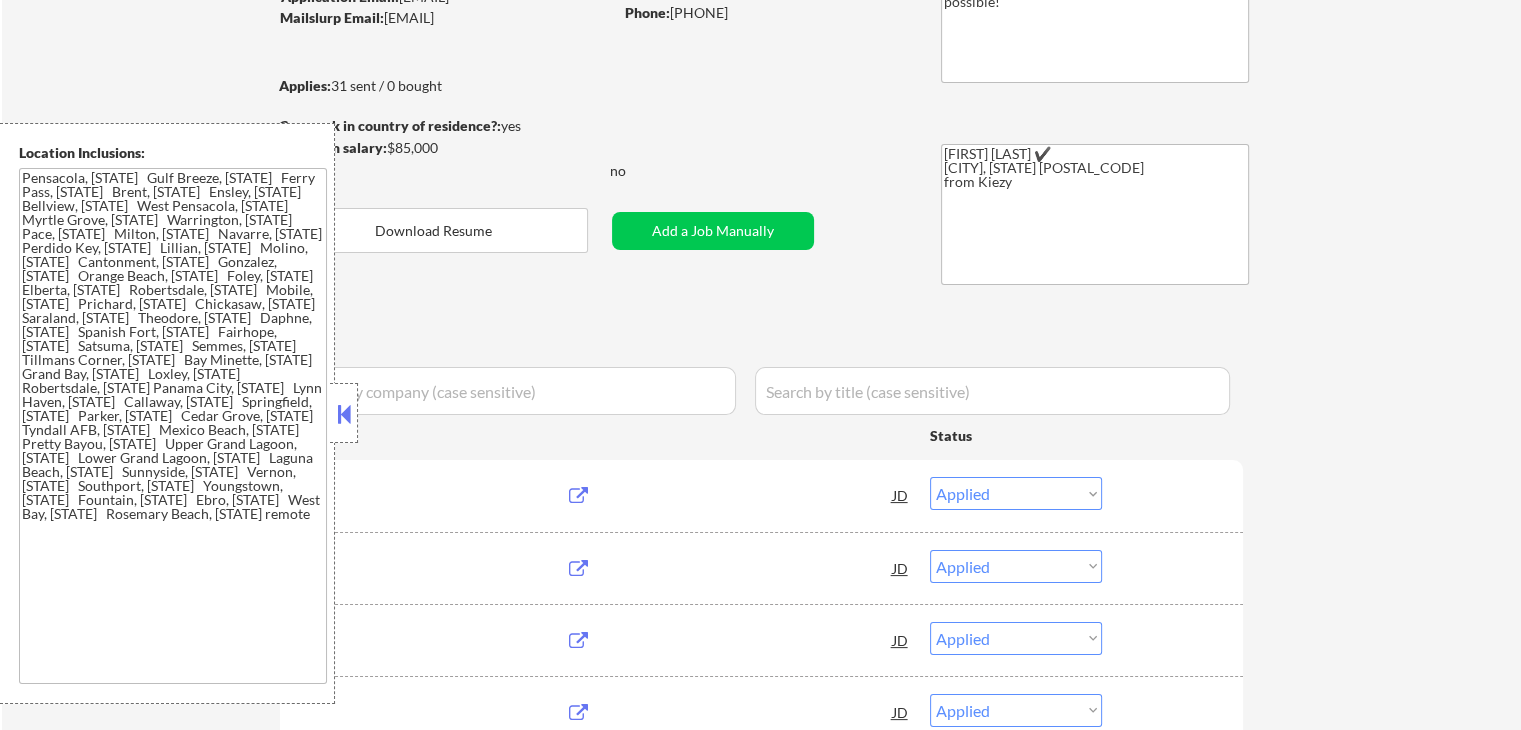 scroll, scrollTop: 200, scrollLeft: 0, axis: vertical 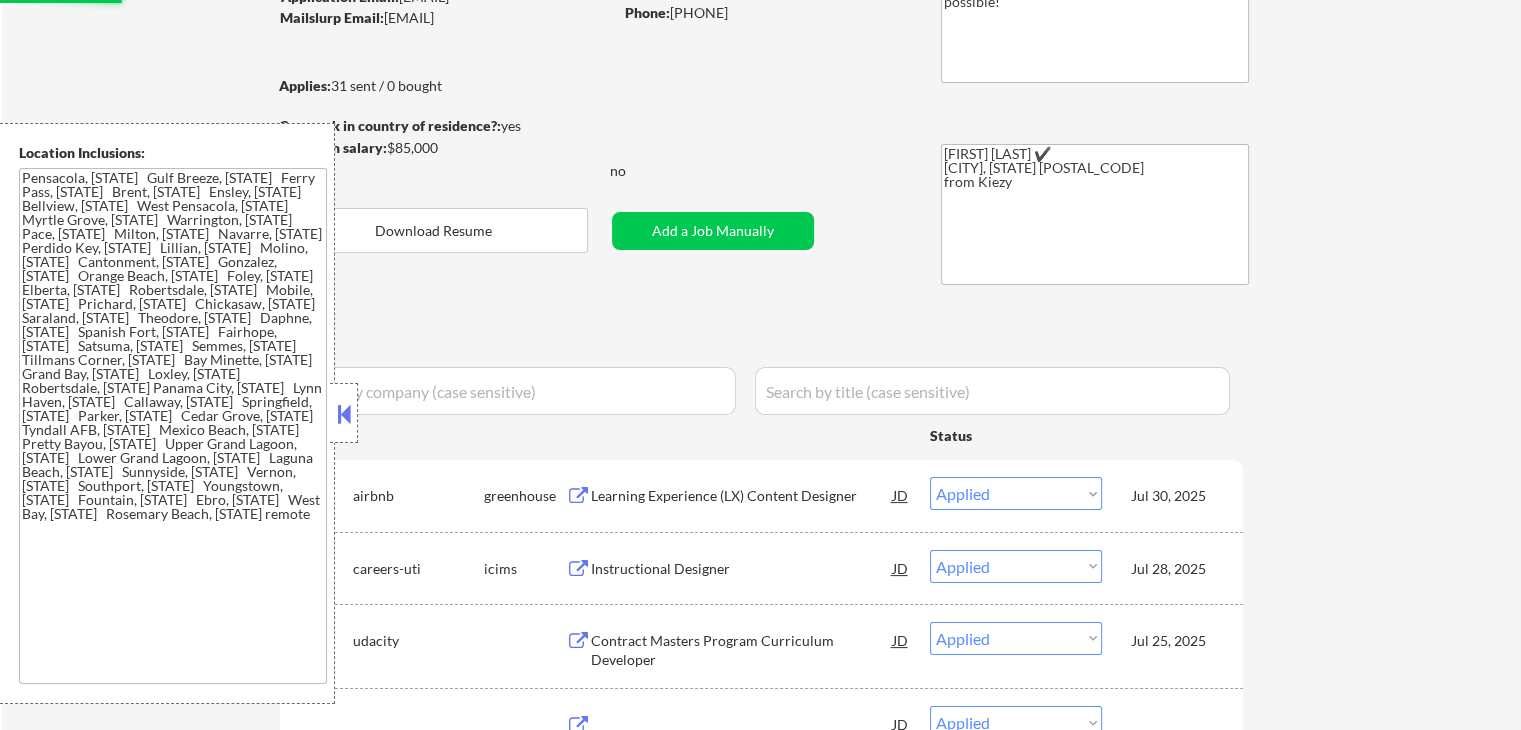 select on ""pending"" 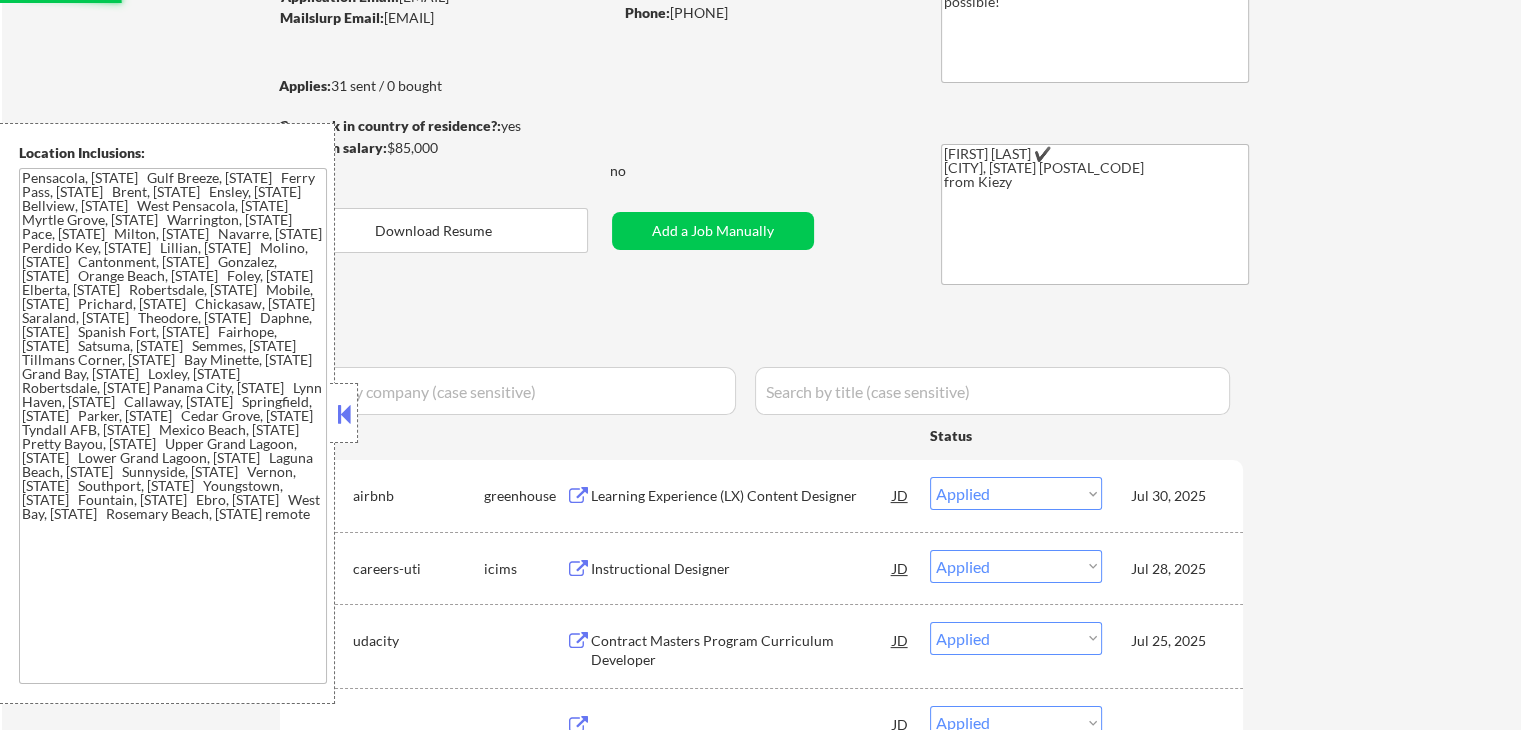 select on ""pending"" 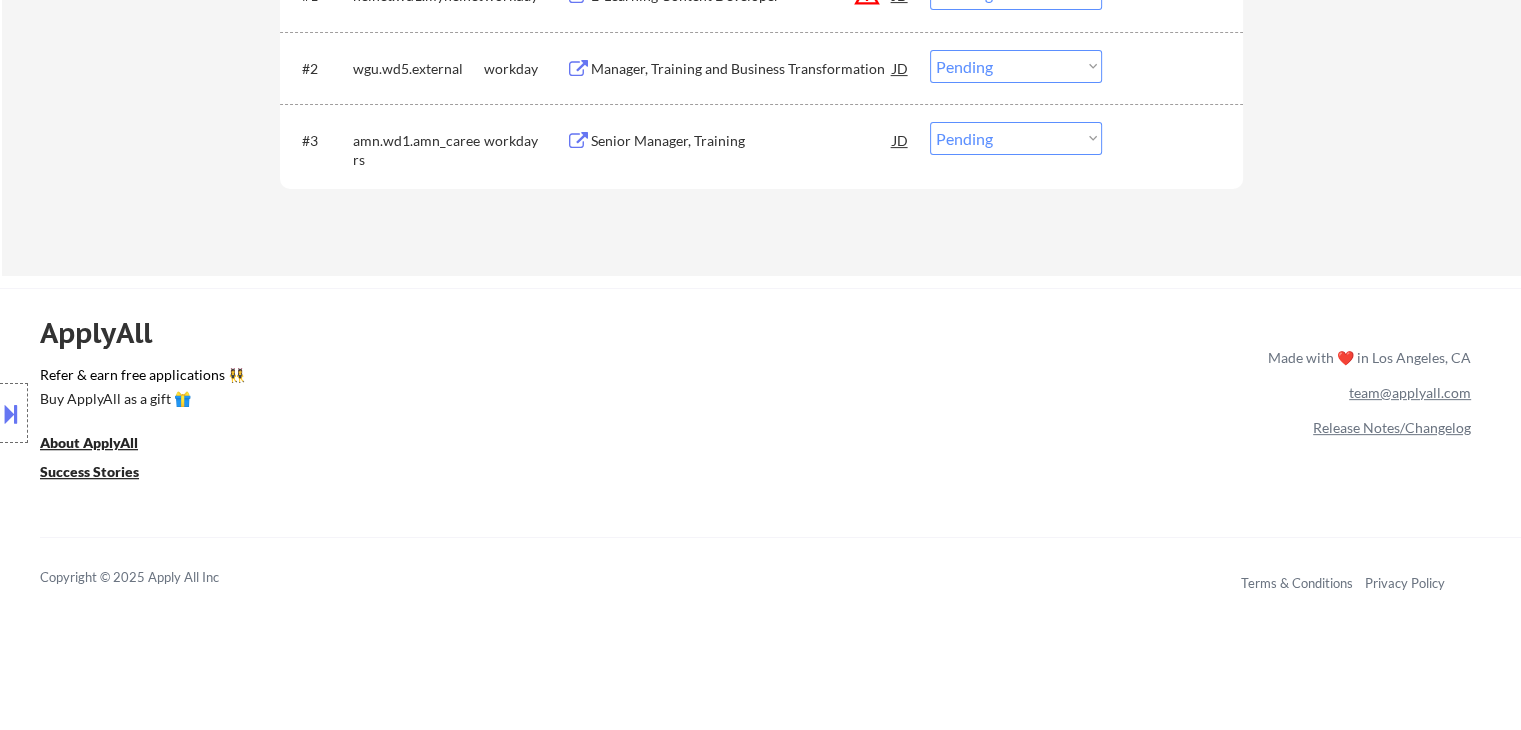 scroll, scrollTop: 200, scrollLeft: 0, axis: vertical 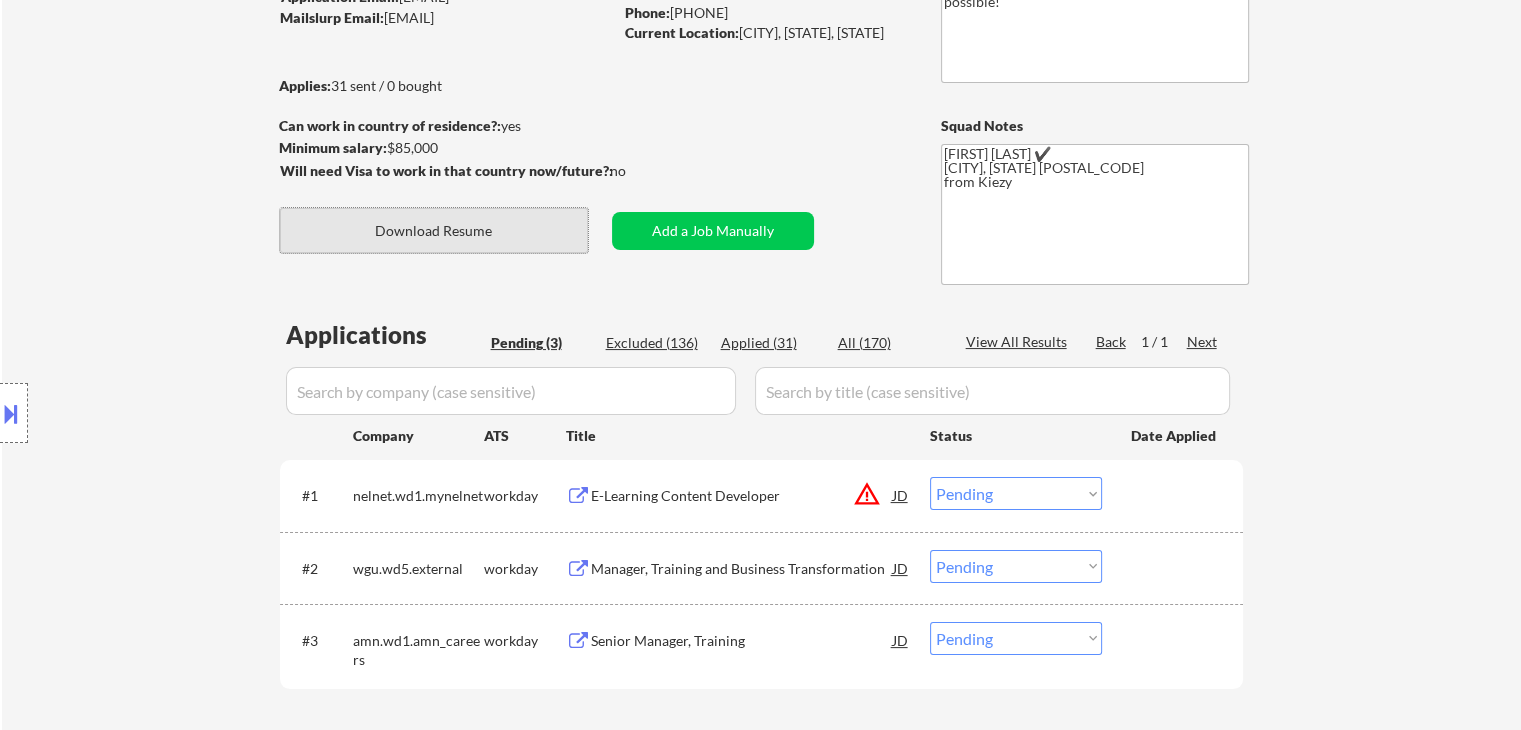 click on "Download Resume" at bounding box center (434, 230) 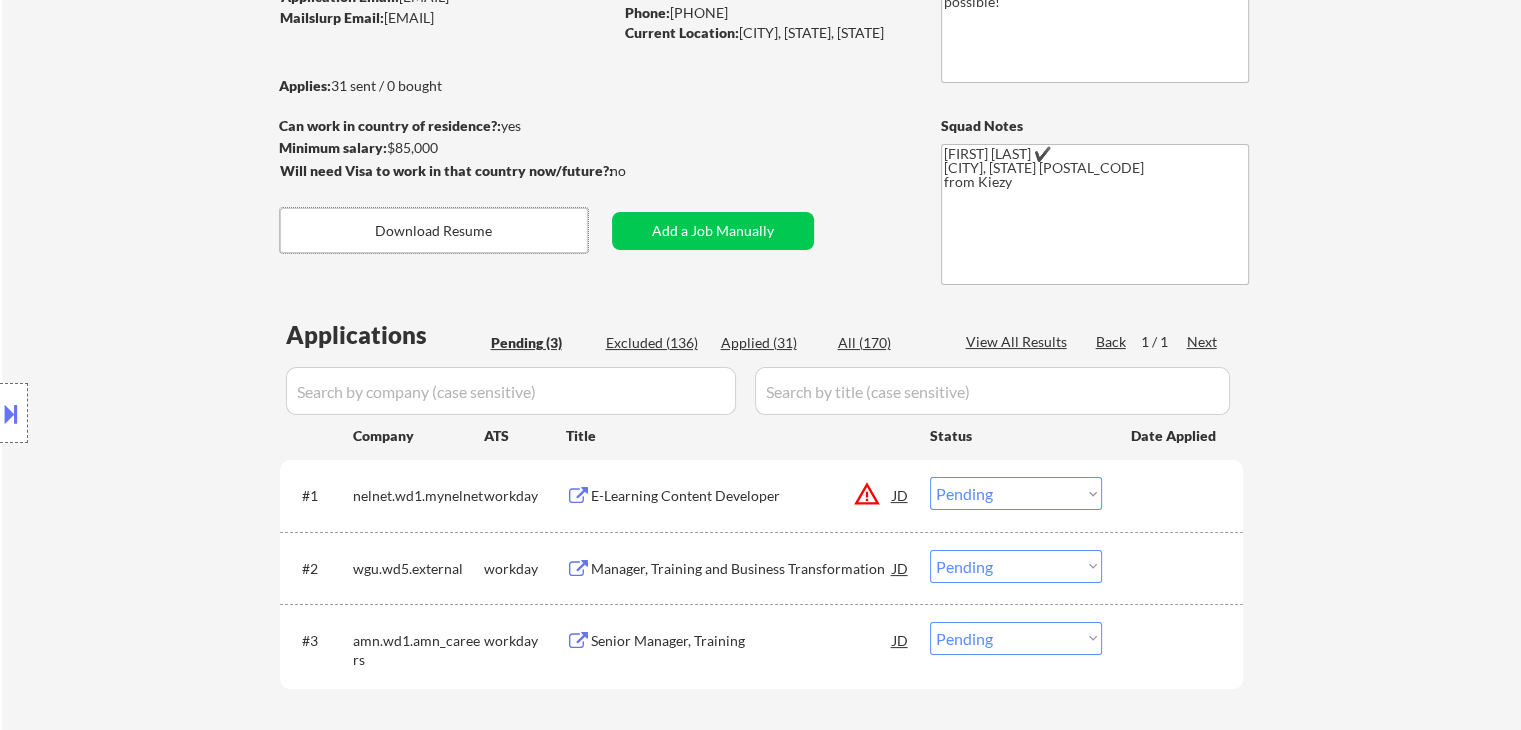 scroll, scrollTop: 500, scrollLeft: 0, axis: vertical 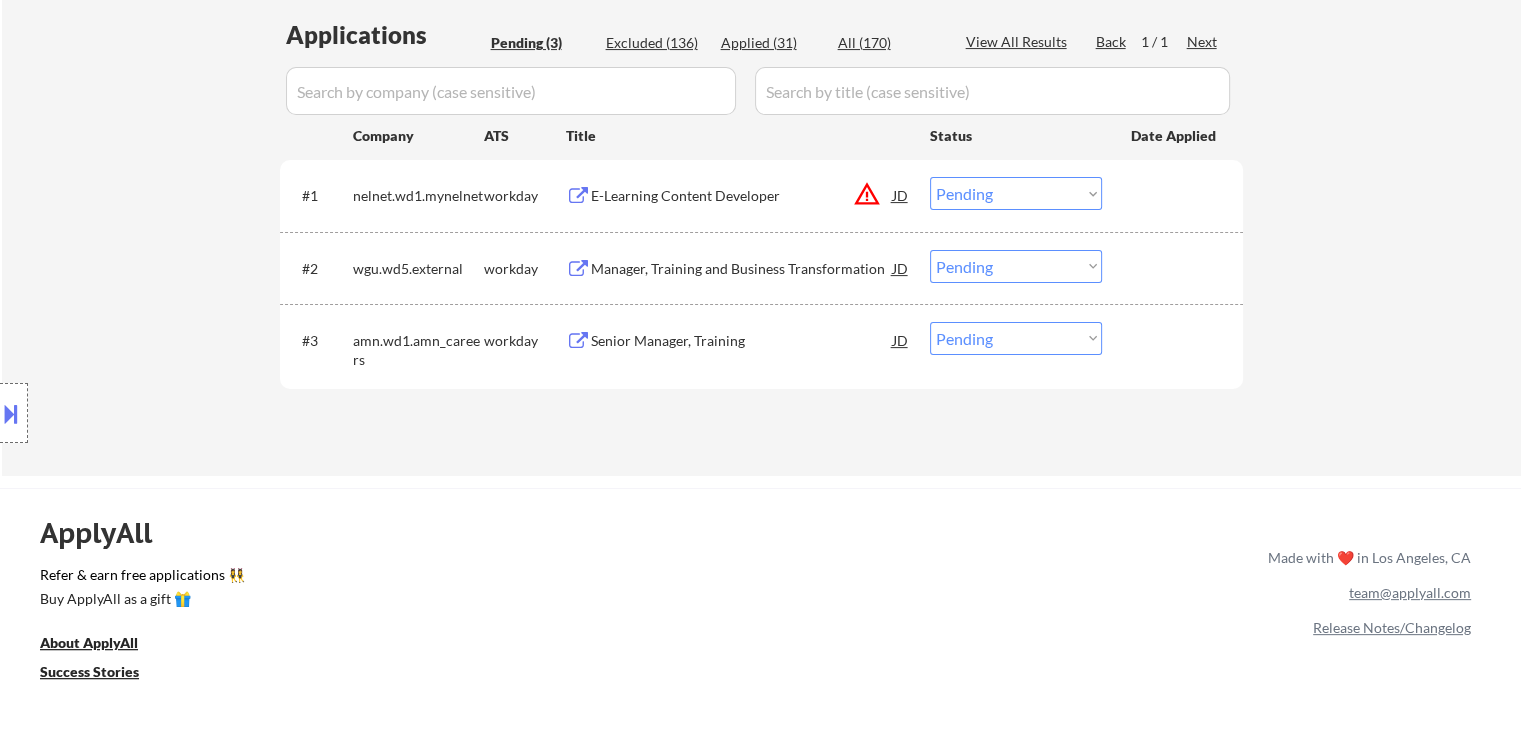click on "Senior Manager, Training" at bounding box center [742, 341] 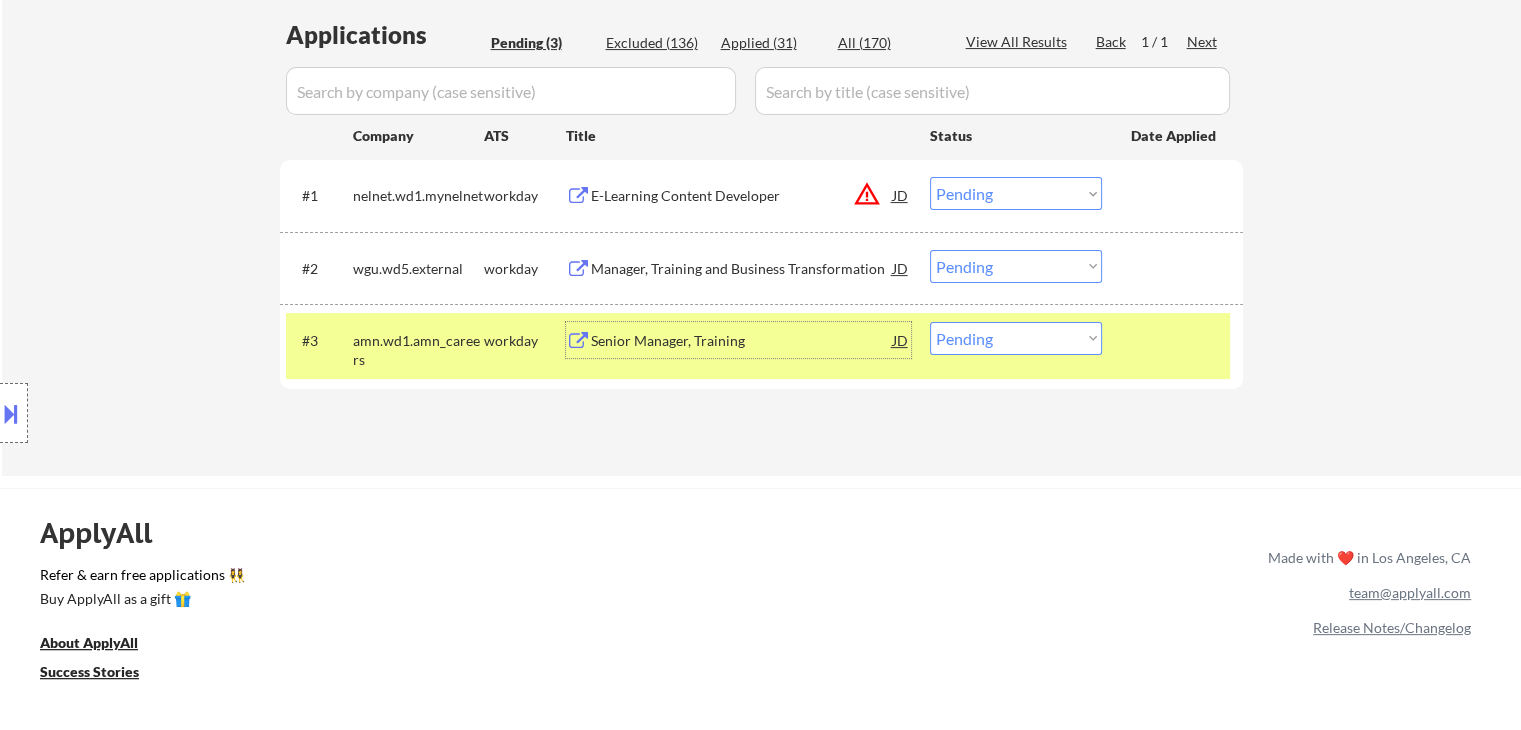 click on "Choose an option... Pending Applied Excluded (Questions) Excluded (Expired) Excluded (Location) Excluded (Bad Match) Excluded (Blocklist) Excluded (Salary) Excluded (Other)" at bounding box center [1016, 338] 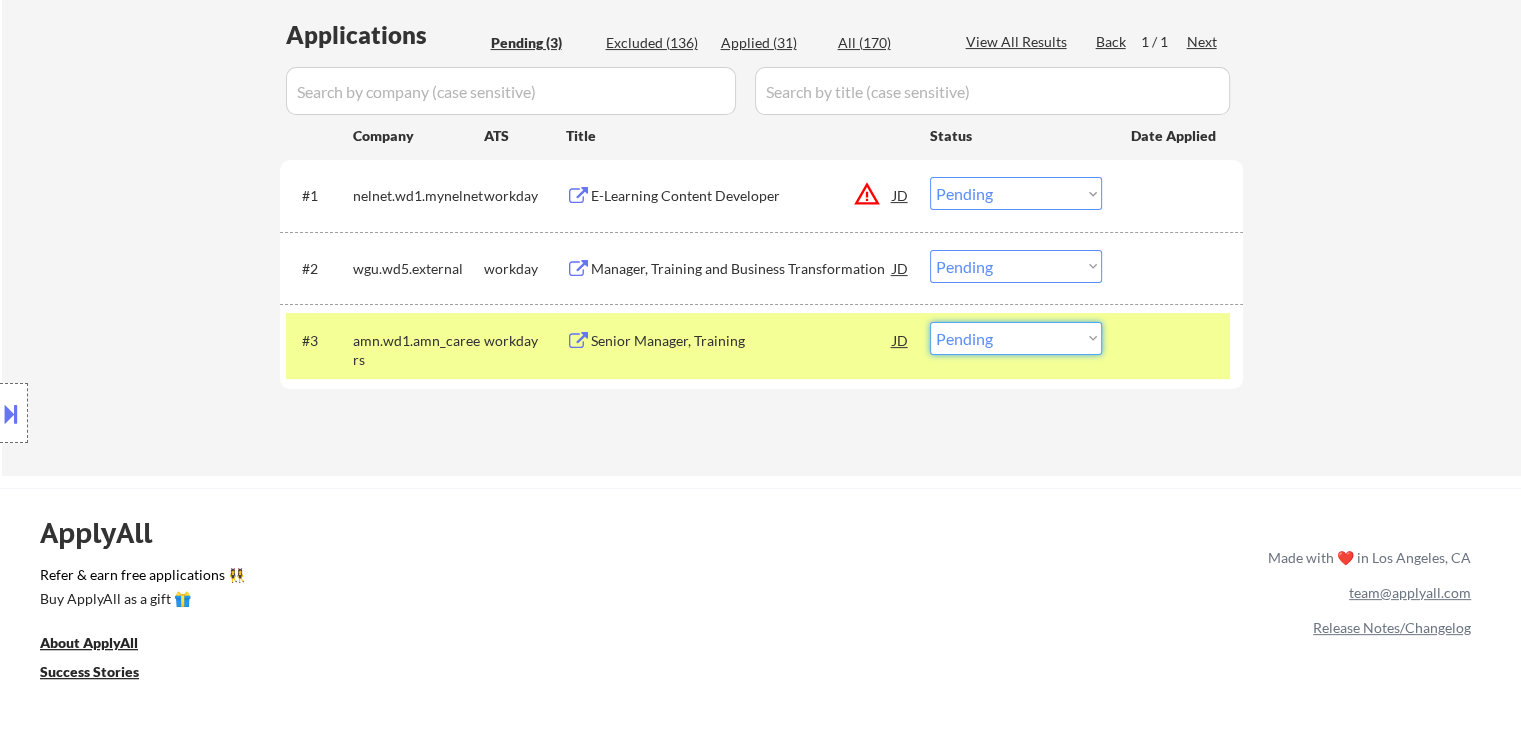 select on ""excluded__bad_match_"" 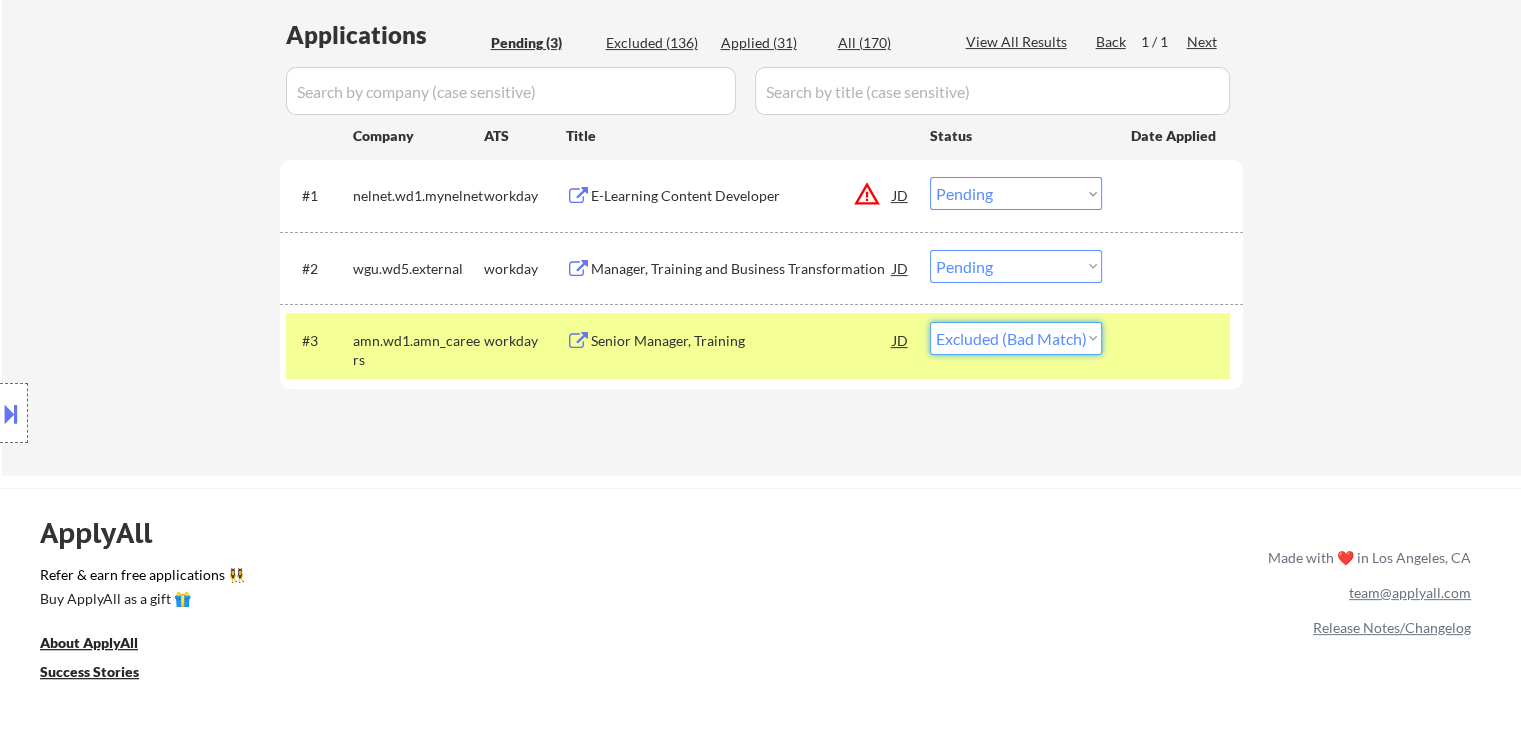 click on "Choose an option... Pending Applied Excluded (Questions) Excluded (Expired) Excluded (Location) Excluded (Bad Match) Excluded (Blocklist) Excluded (Salary) Excluded (Other)" at bounding box center (1016, 338) 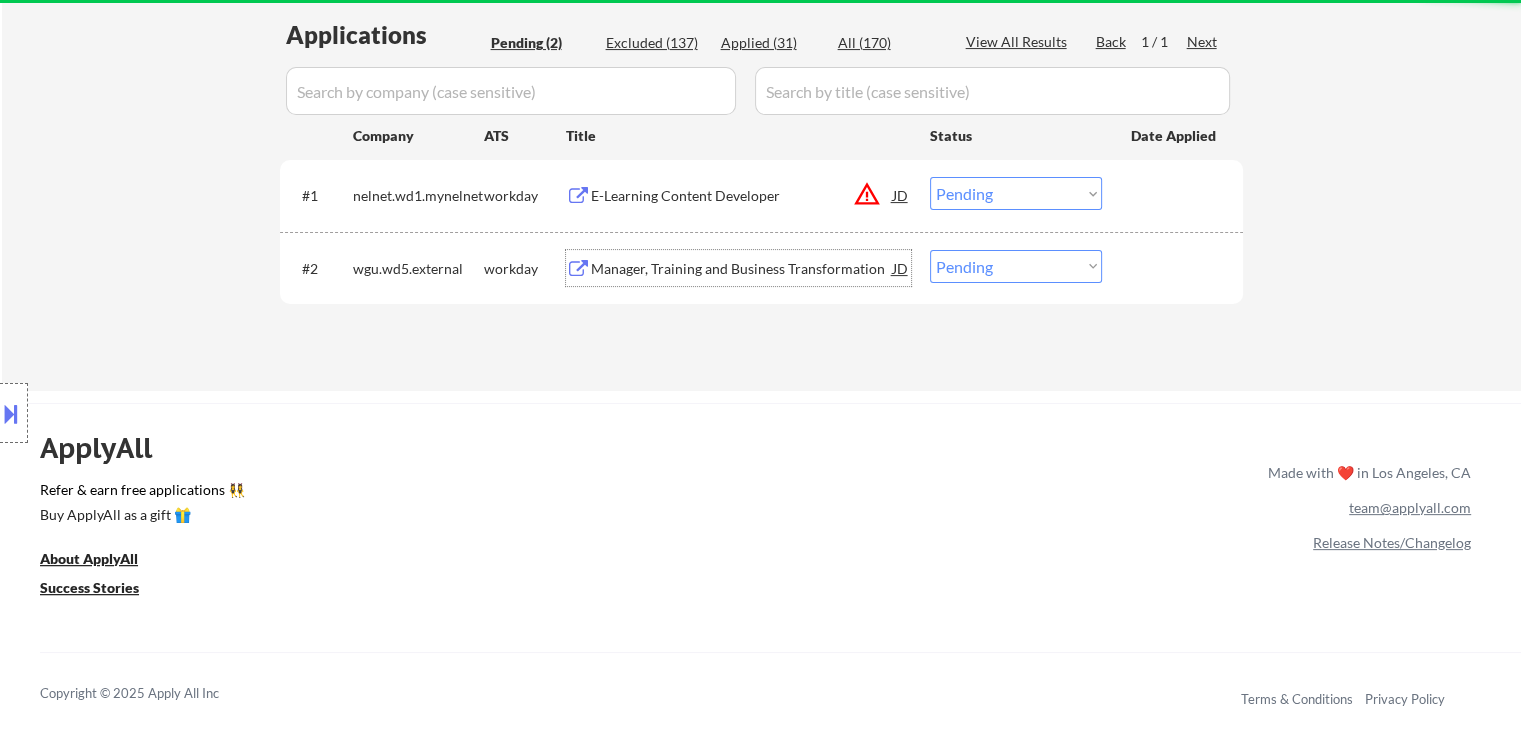 click on "Manager, Training and Business Transformation" at bounding box center (742, 269) 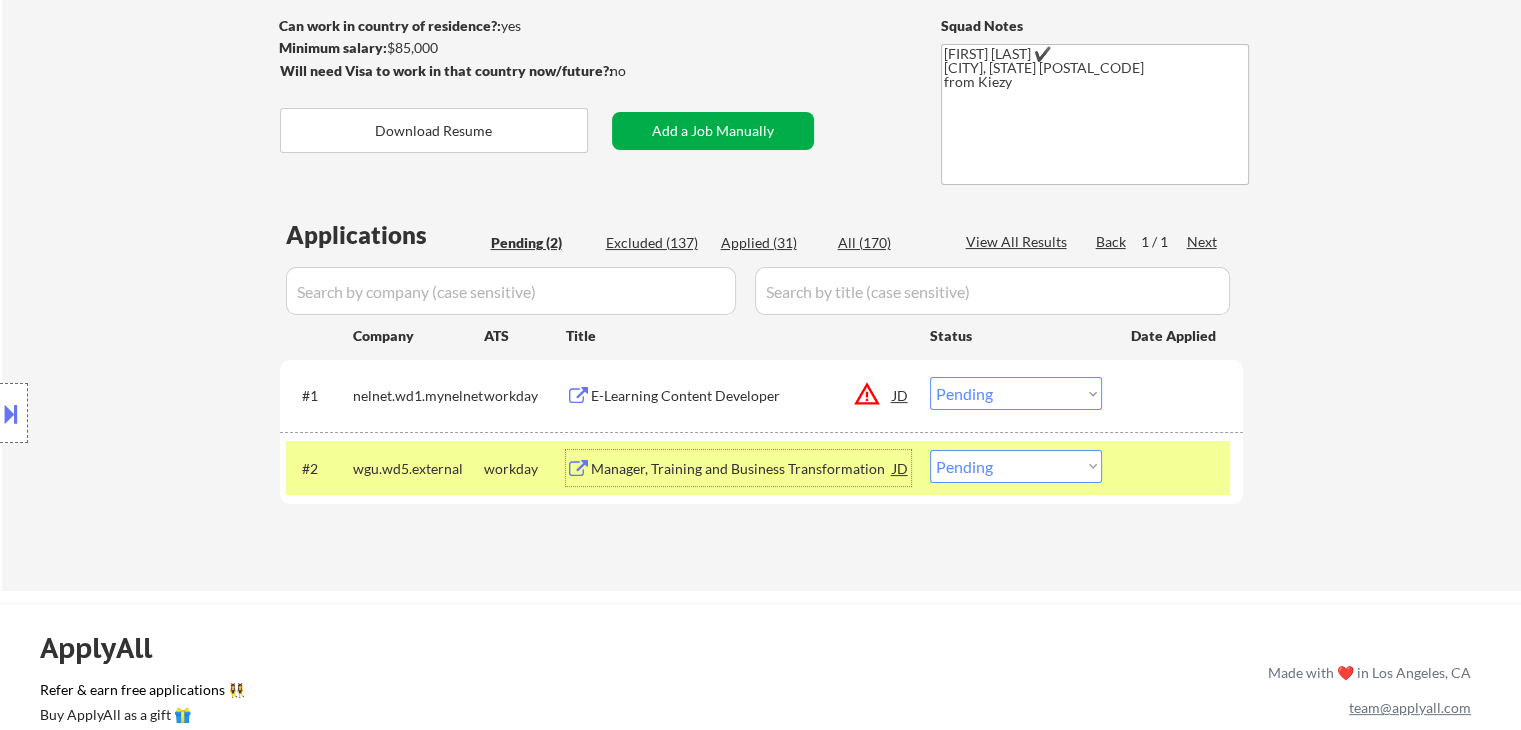 scroll, scrollTop: 0, scrollLeft: 0, axis: both 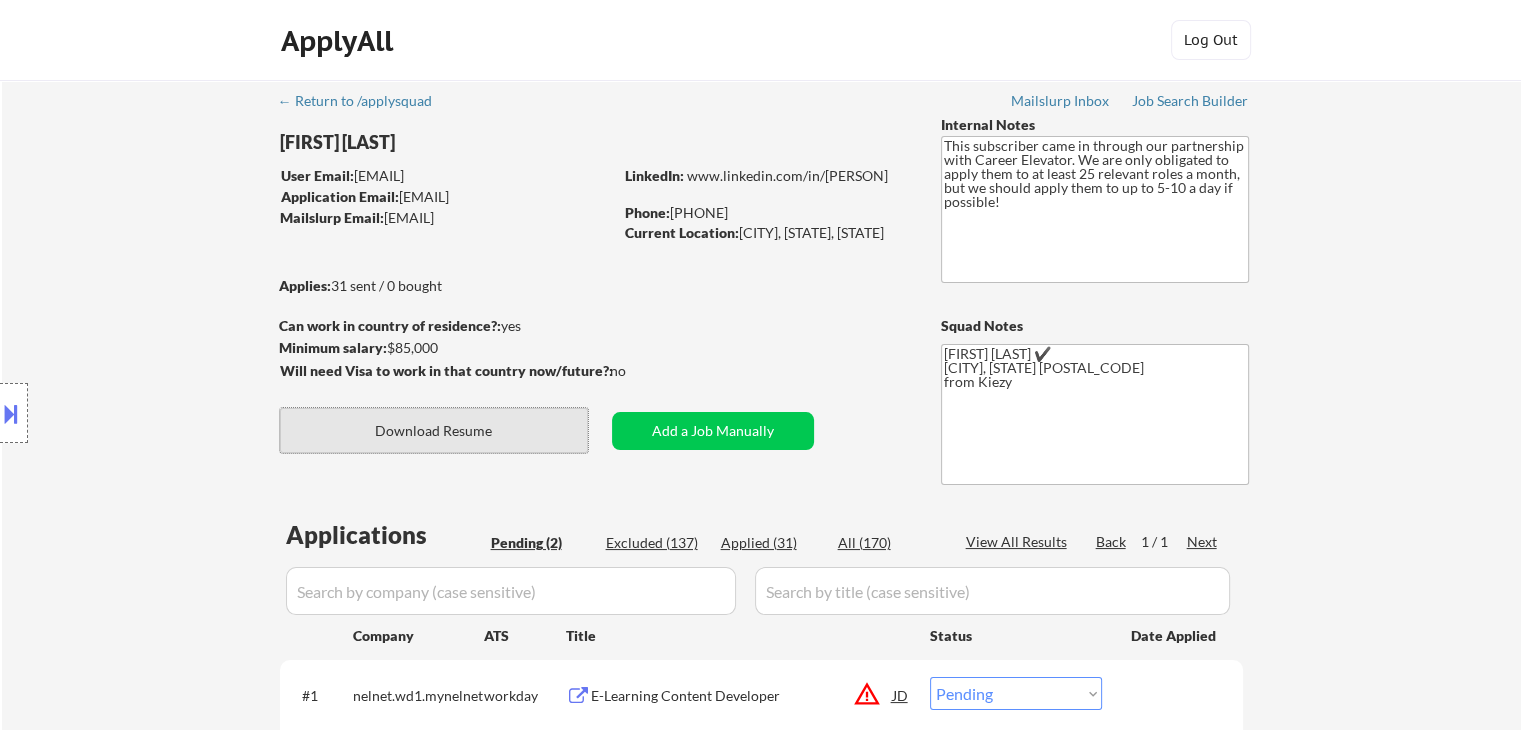click on "Download Resume" at bounding box center (434, 430) 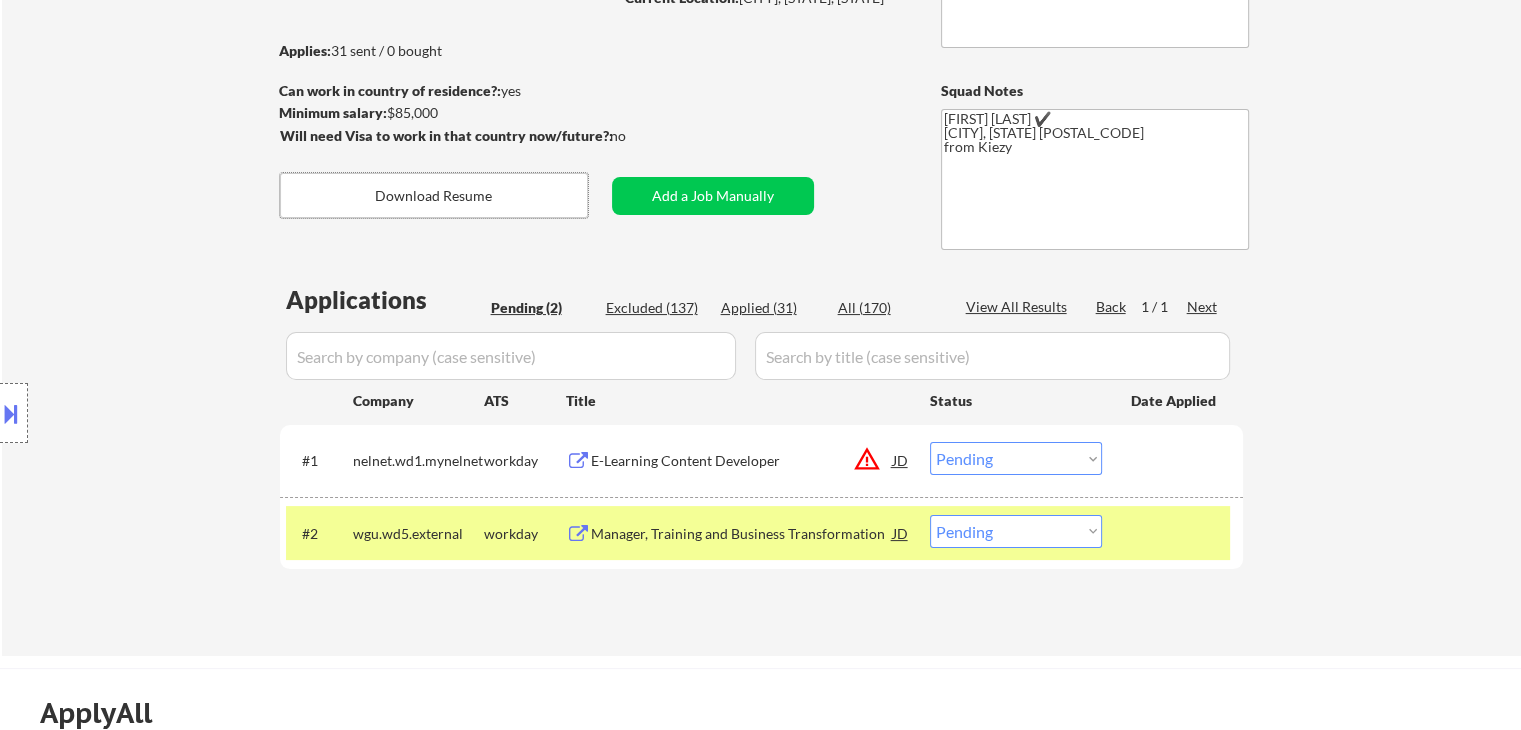 scroll, scrollTop: 100, scrollLeft: 0, axis: vertical 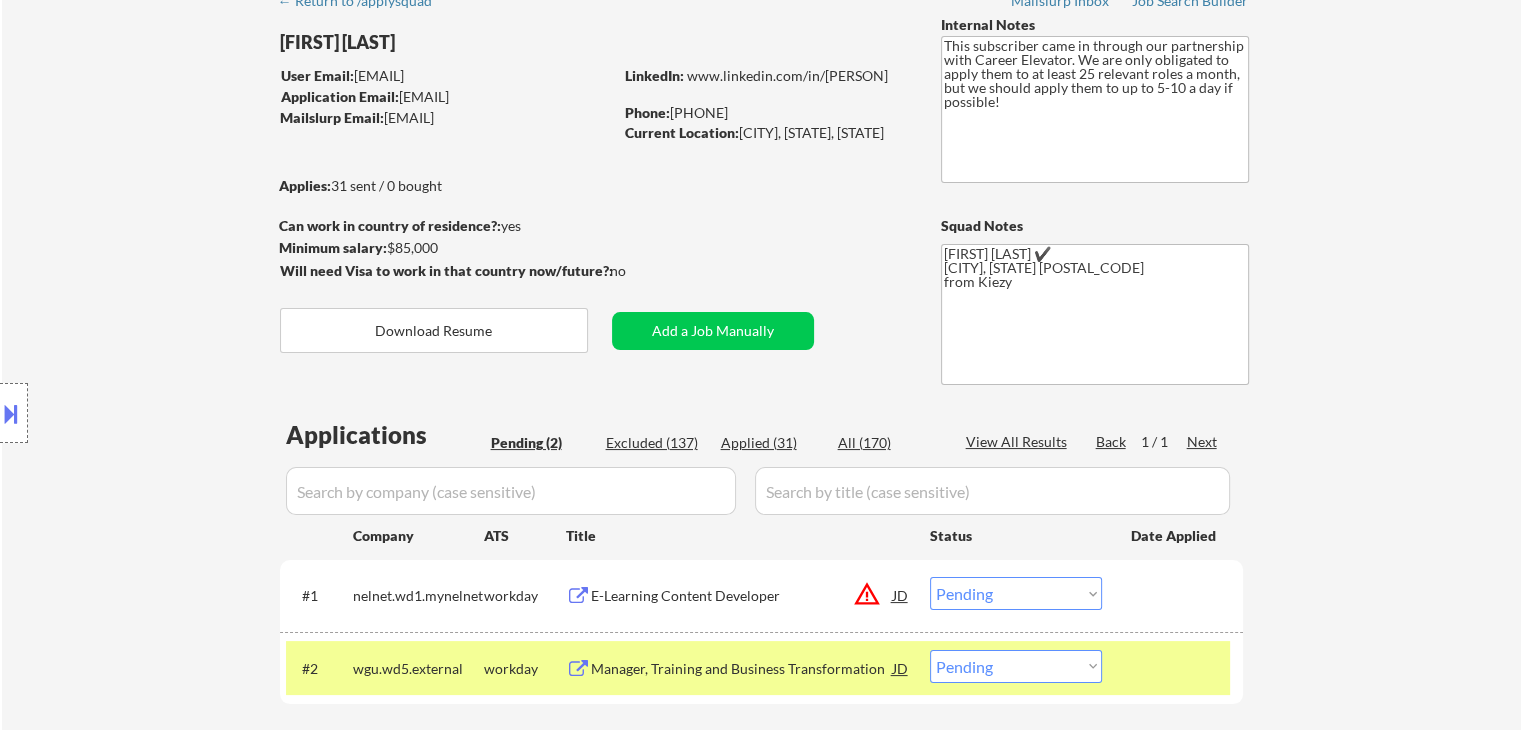 drag, startPoint x: 388, startPoint y: 240, endPoint x: 470, endPoint y: 246, distance: 82.219215 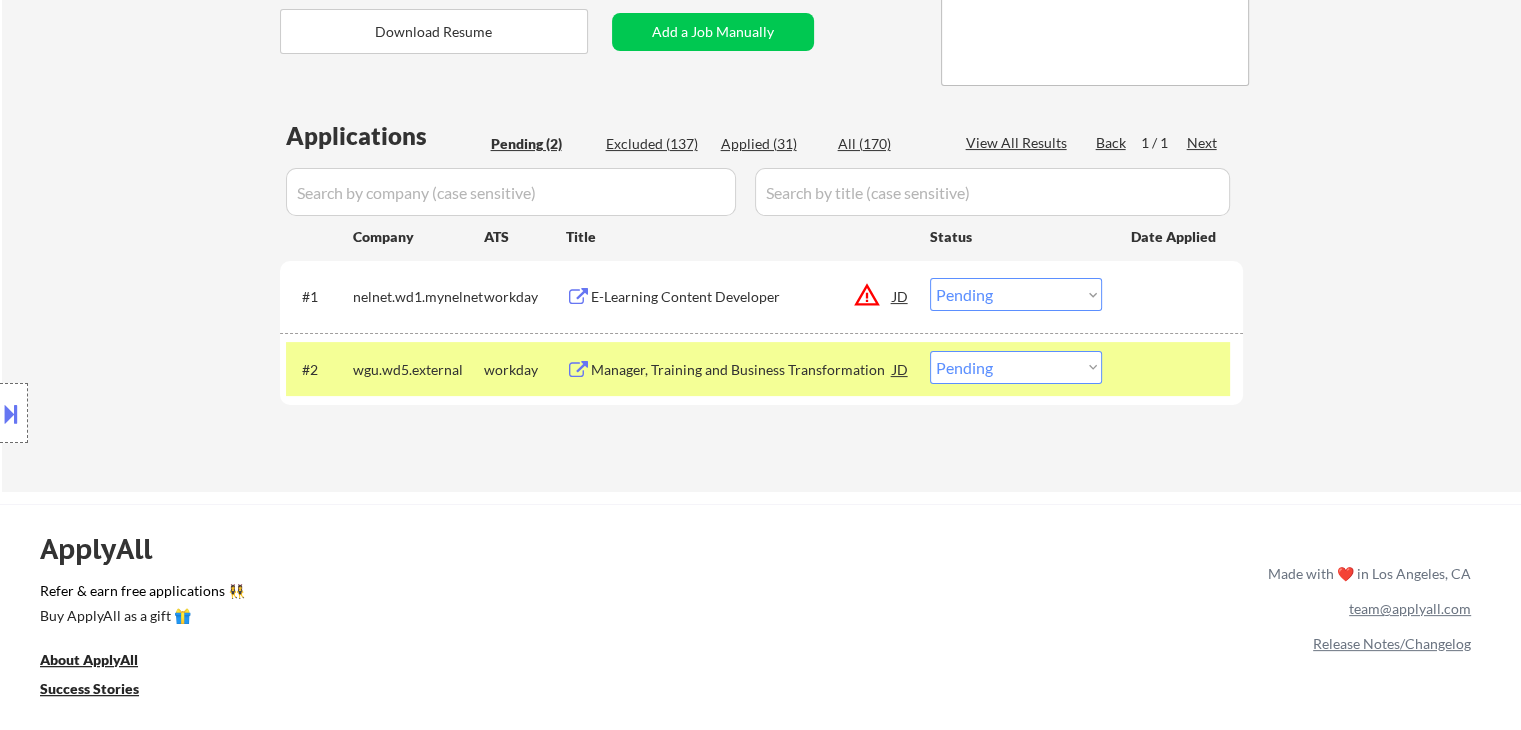 scroll, scrollTop: 400, scrollLeft: 0, axis: vertical 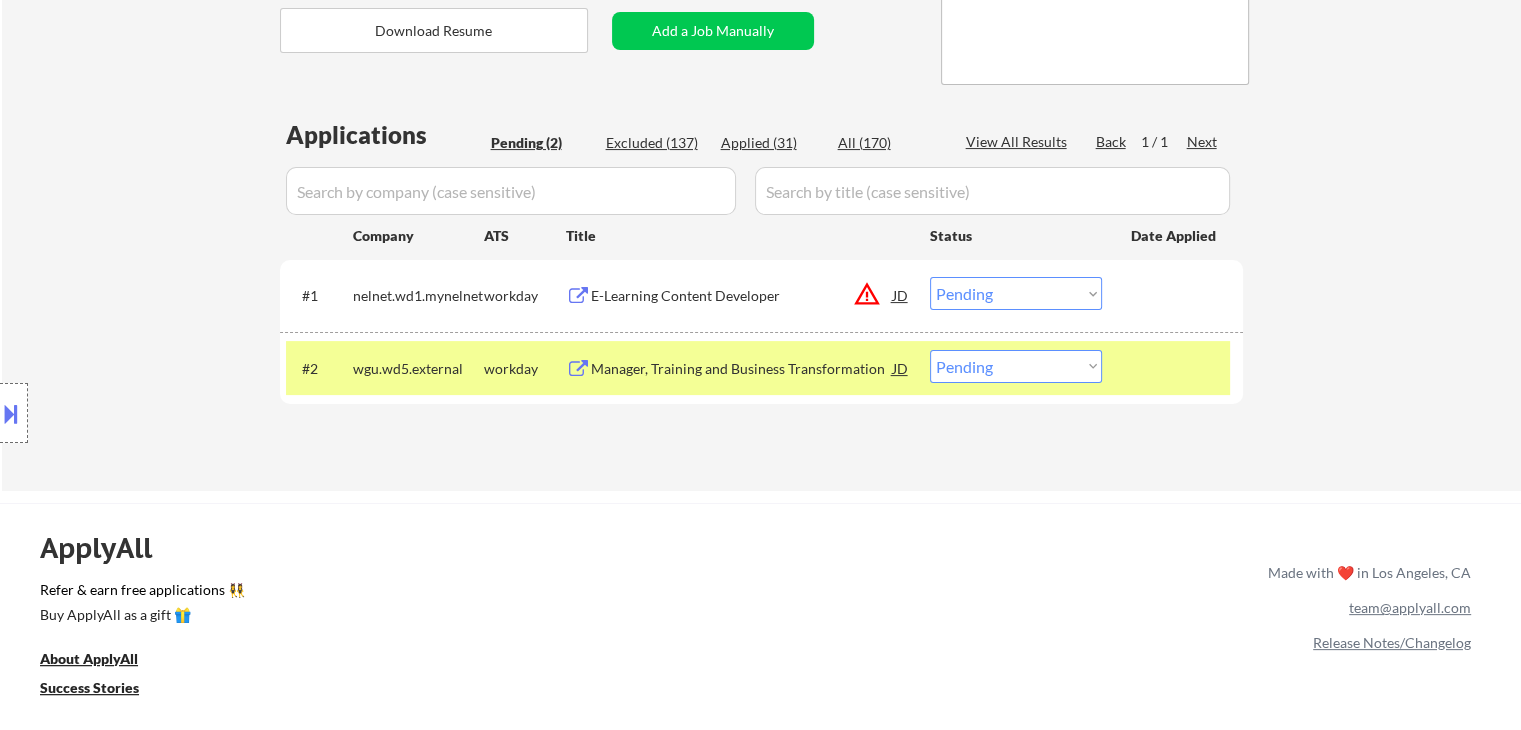 click on "Choose an option... Pending Applied Excluded (Questions) Excluded (Expired) Excluded (Location) Excluded (Bad Match) Excluded (Blocklist) Excluded (Salary) Excluded (Other)" at bounding box center [1016, 366] 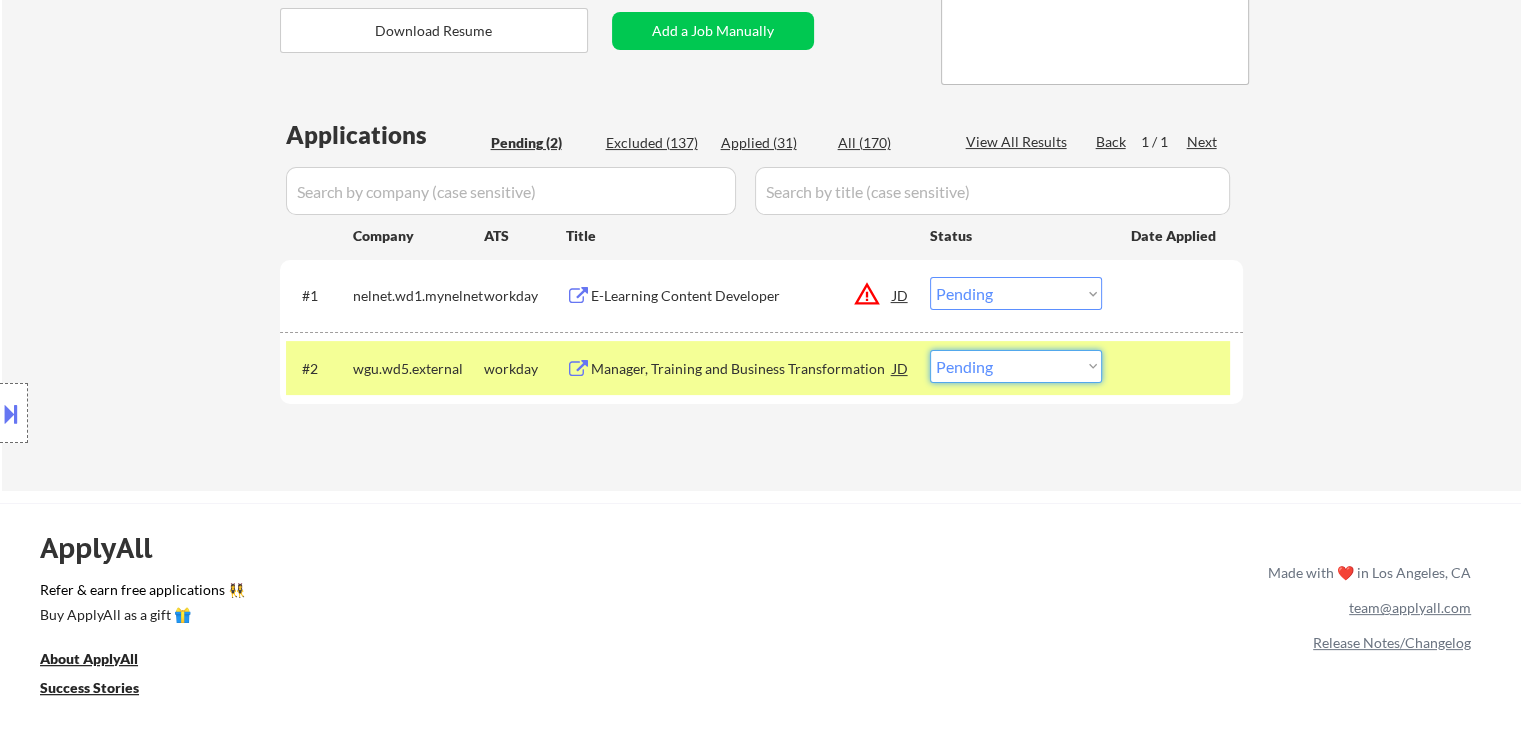 select on ""applied"" 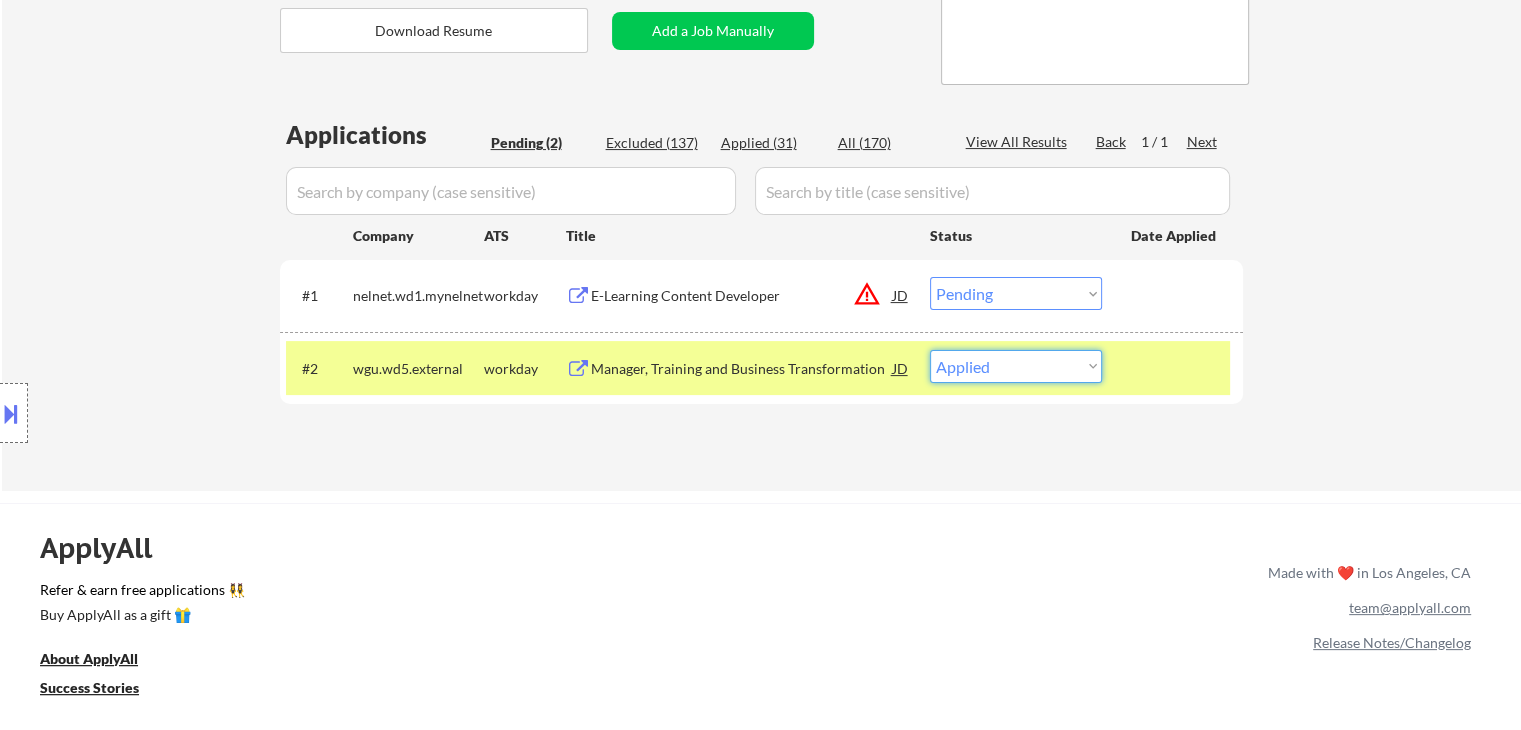click on "Choose an option... Pending Applied Excluded (Questions) Excluded (Expired) Excluded (Location) Excluded (Bad Match) Excluded (Blocklist) Excluded (Salary) Excluded (Other)" at bounding box center [1016, 366] 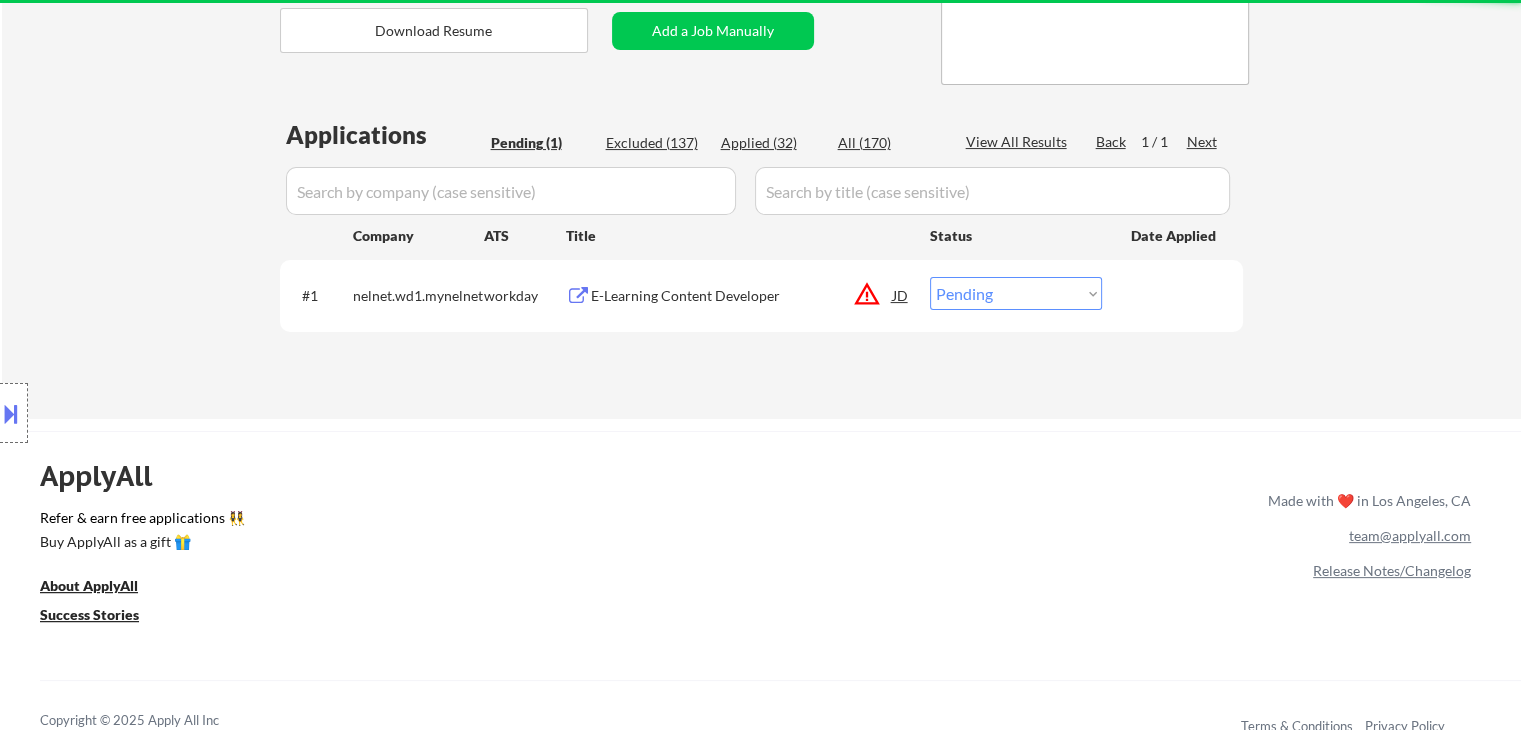click on "E-Learning Content Developer" at bounding box center [742, 296] 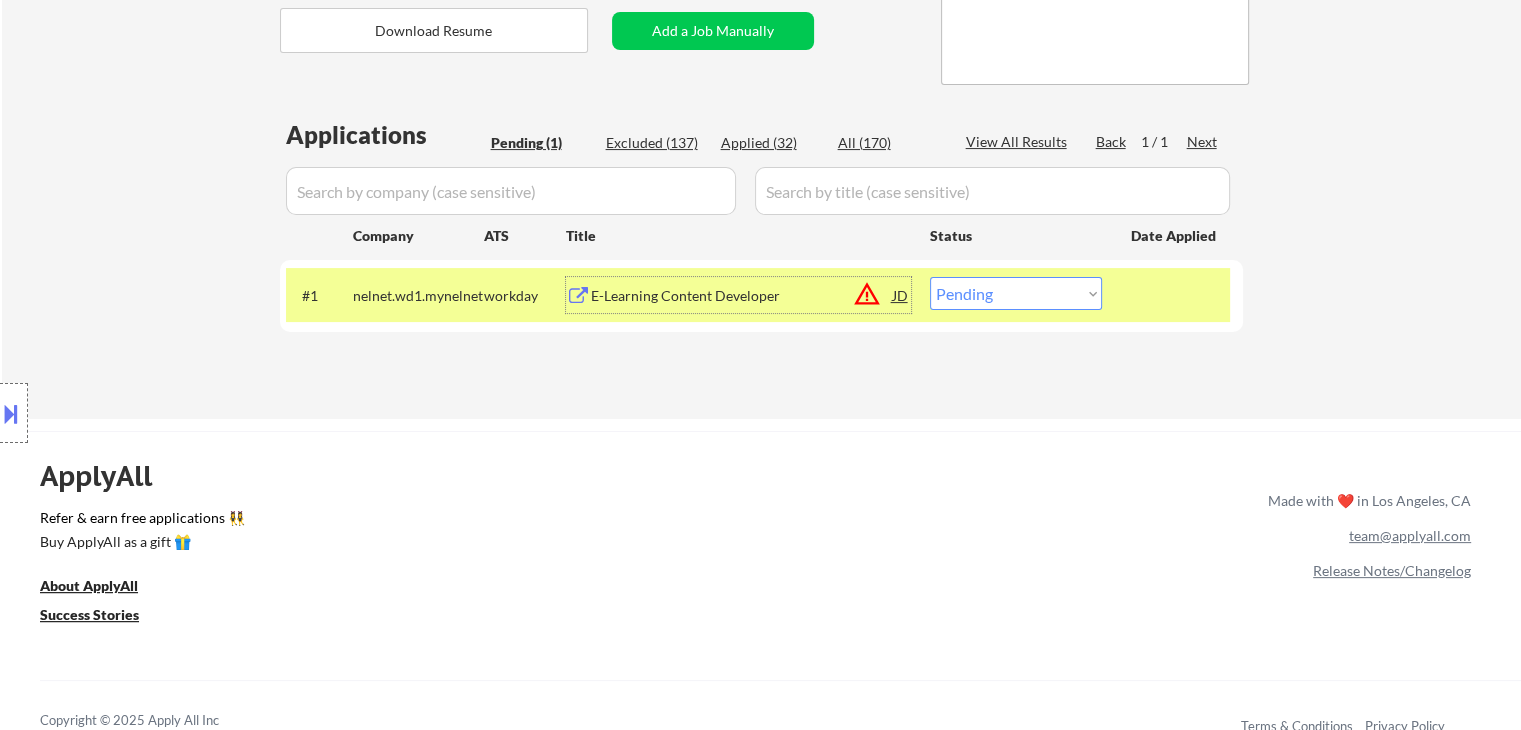 click on "Choose an option... Pending Applied Excluded (Questions) Excluded (Expired) Excluded (Location) Excluded (Bad Match) Excluded (Blocklist) Excluded (Salary) Excluded (Other)" at bounding box center [1016, 293] 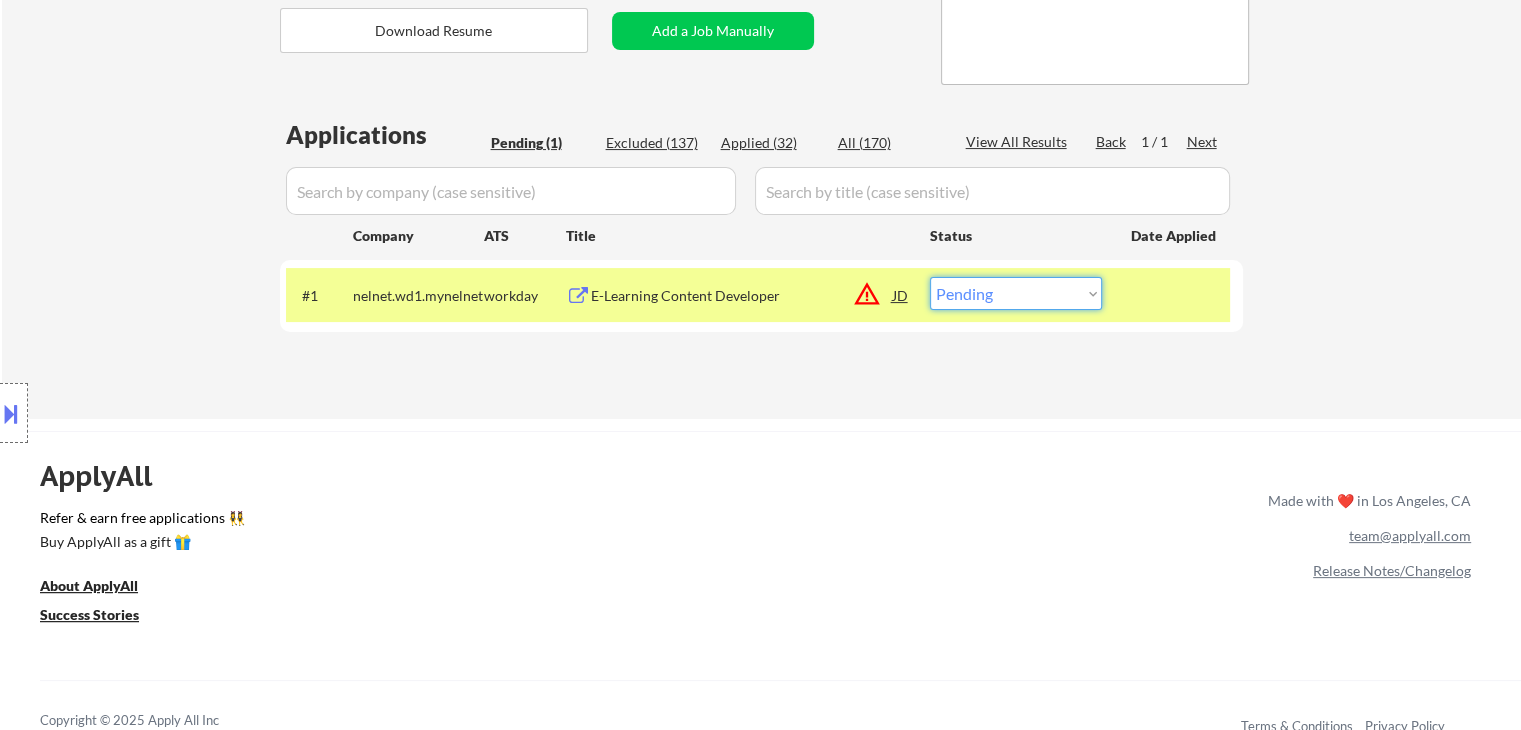 select on ""excluded__bad_match_"" 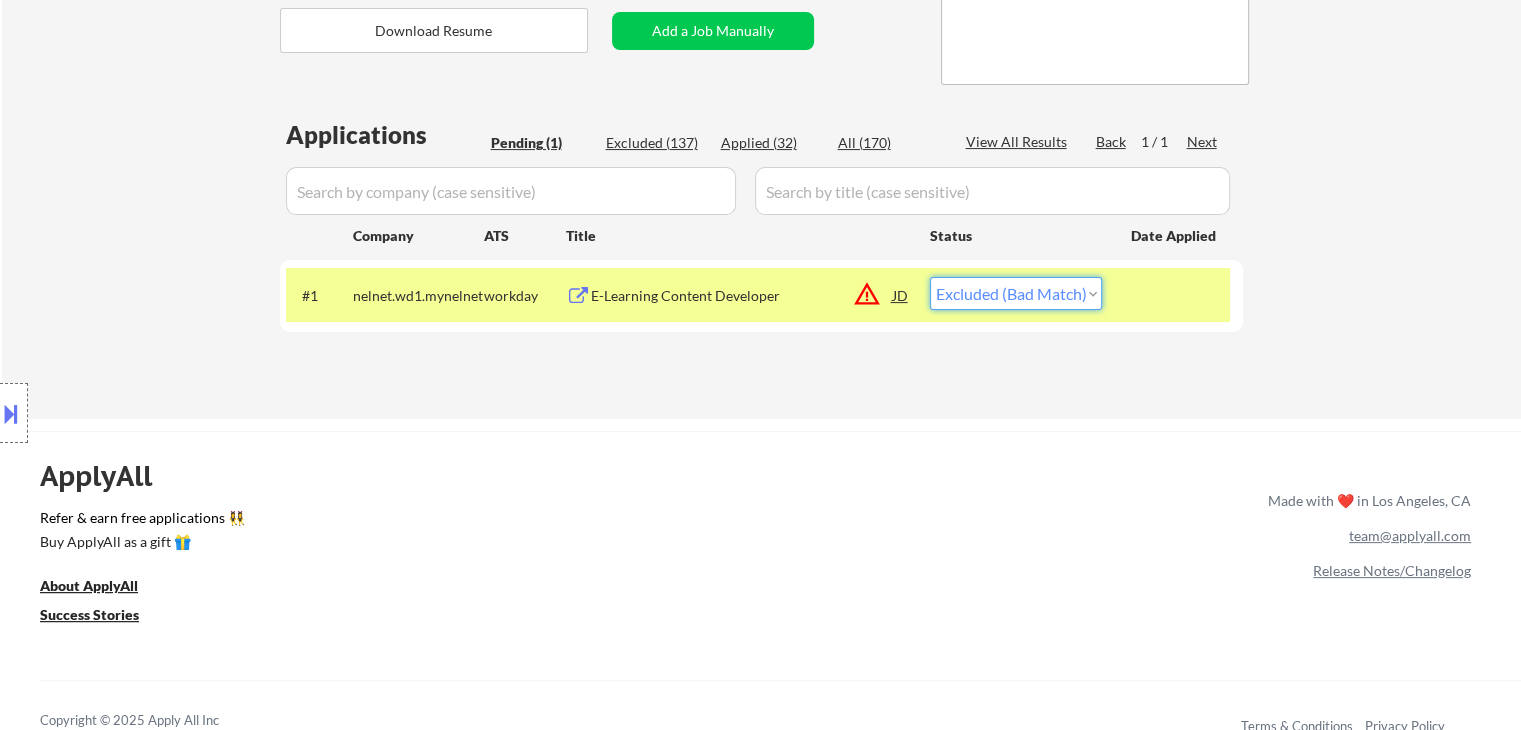 click on "Choose an option... Pending Applied Excluded (Questions) Excluded (Expired) Excluded (Location) Excluded (Bad Match) Excluded (Blocklist) Excluded (Salary) Excluded (Other)" at bounding box center [1016, 293] 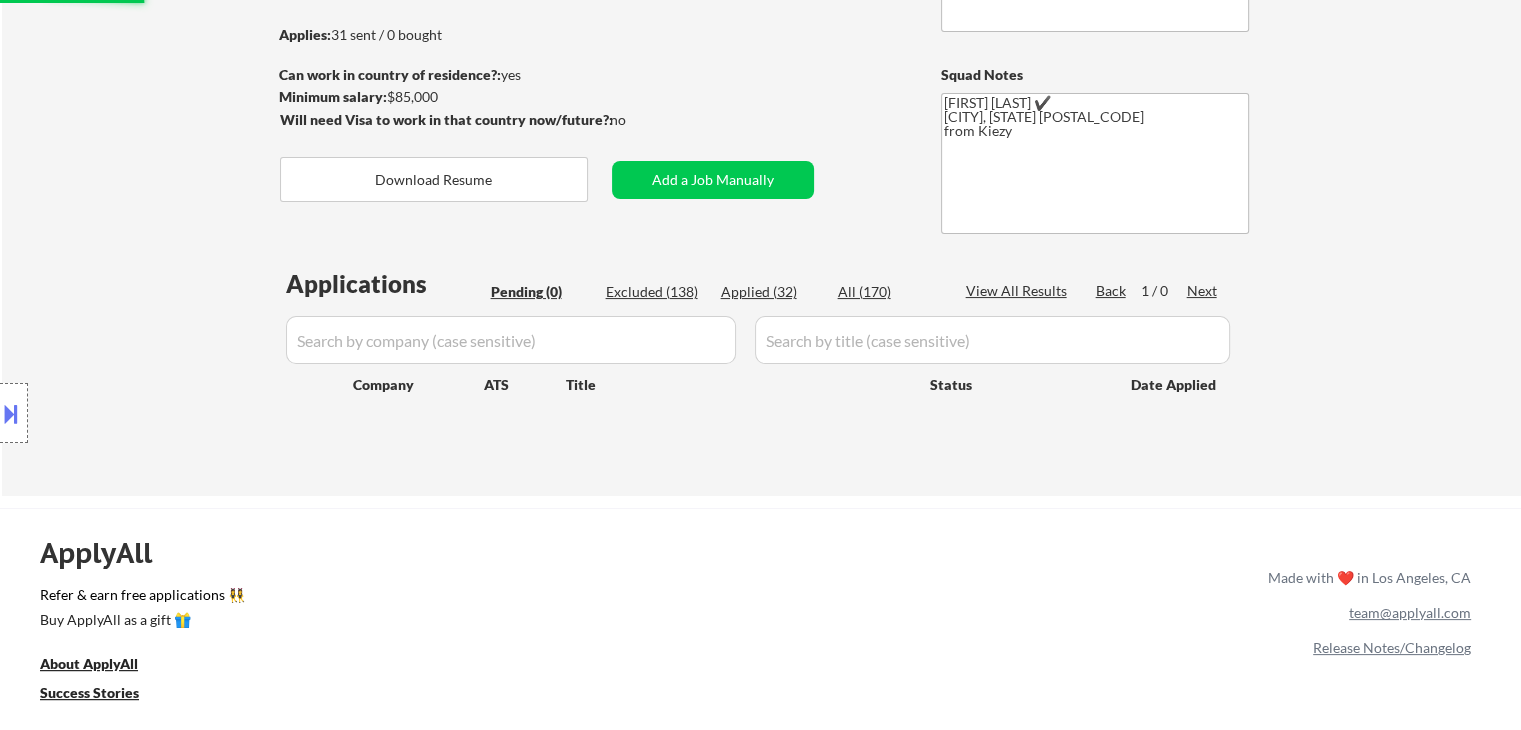 scroll, scrollTop: 100, scrollLeft: 0, axis: vertical 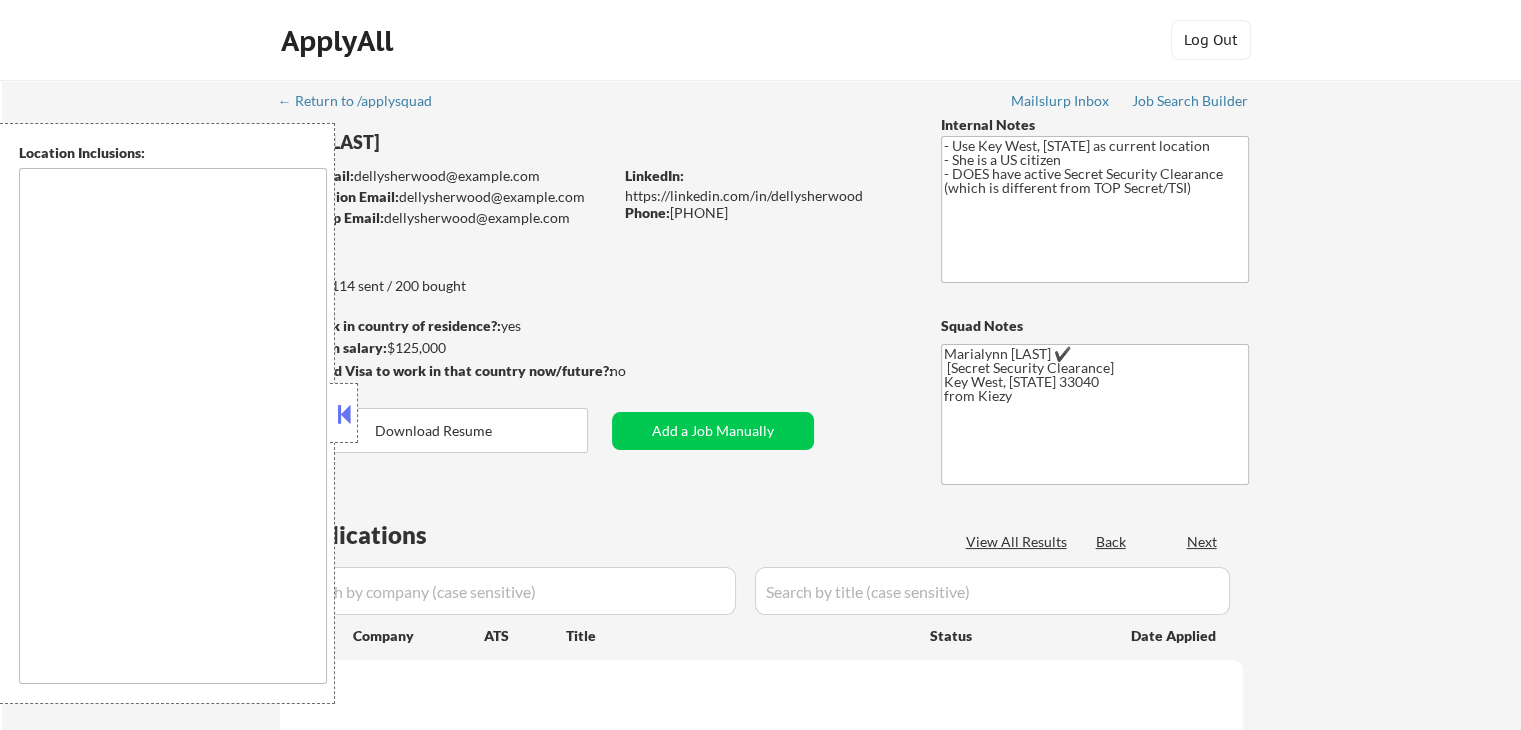 select on ""pending"" 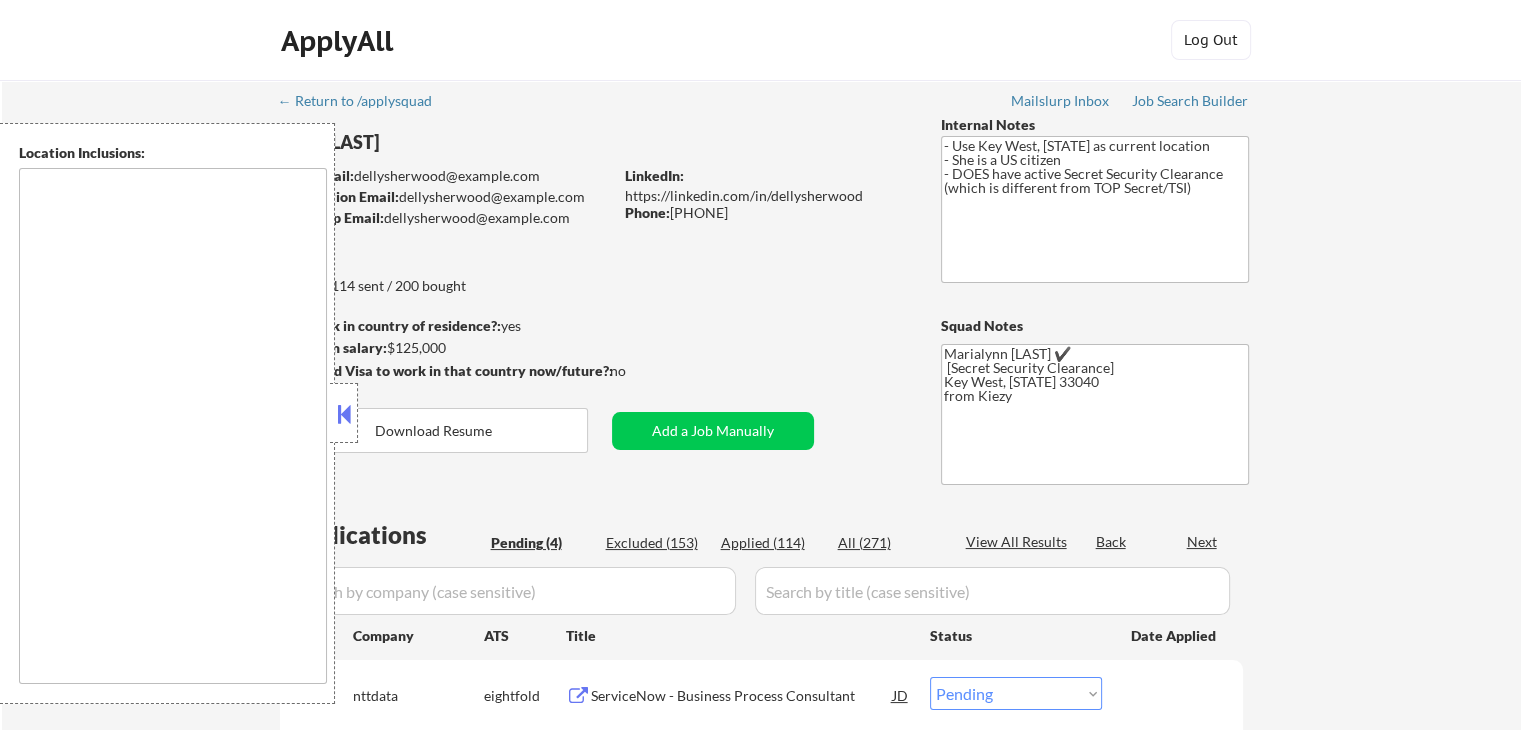 type on "Dallas, TX   University Park, TX   Highland Park, TX   Irving, TX   Mesquite, TX   Garland, TX   Richardson, TX   Carrollton, TX   Farmers Branch, TX   Addison, TX   Grand Prairie, TX   Plano, TX   Coppell, TX   Duncanville, TX   Lancaster, TX   DeSoto, TX   Balch Springs, TX   Rowlett, TX   Rockwall, TX   The Colony, TX   Lewisville, TX   Flower Mound, TX   Cedar Hill, TX   Glenn Heights, TX   Sunnyvale, TX   Sachse, TX   Wylie, TX   Murphy, TX   Allen, TX   Frisco, TX   McKinney, TX   Prosper, TX   Little Elm, TX   Forney, TX   Seagoville, TX   Red Oak, TX   Midlothian, TX   Waxahachie, TX   Ennis, TX Key West, FL   Stock Island, FL   Big Coppitt Key, FL   Cudjoe Key, FL   Sugarloaf Key, FL   Summerland Key, FL   Marathon, FL Miami, FL   Miami Beach, FL   Coral Gables, FL   Key Biscayne, FL   South Miami, FL   North Miami, FL   North Miami Beach, FL   Hialeah, FL   Miami Shores, FL   West Miami, FL   Doral, FL   Miami Springs, FL   Virginia Gardens, FL   Medley, FL   Opa-locka, FL   El Portal, FL   Pinec..." 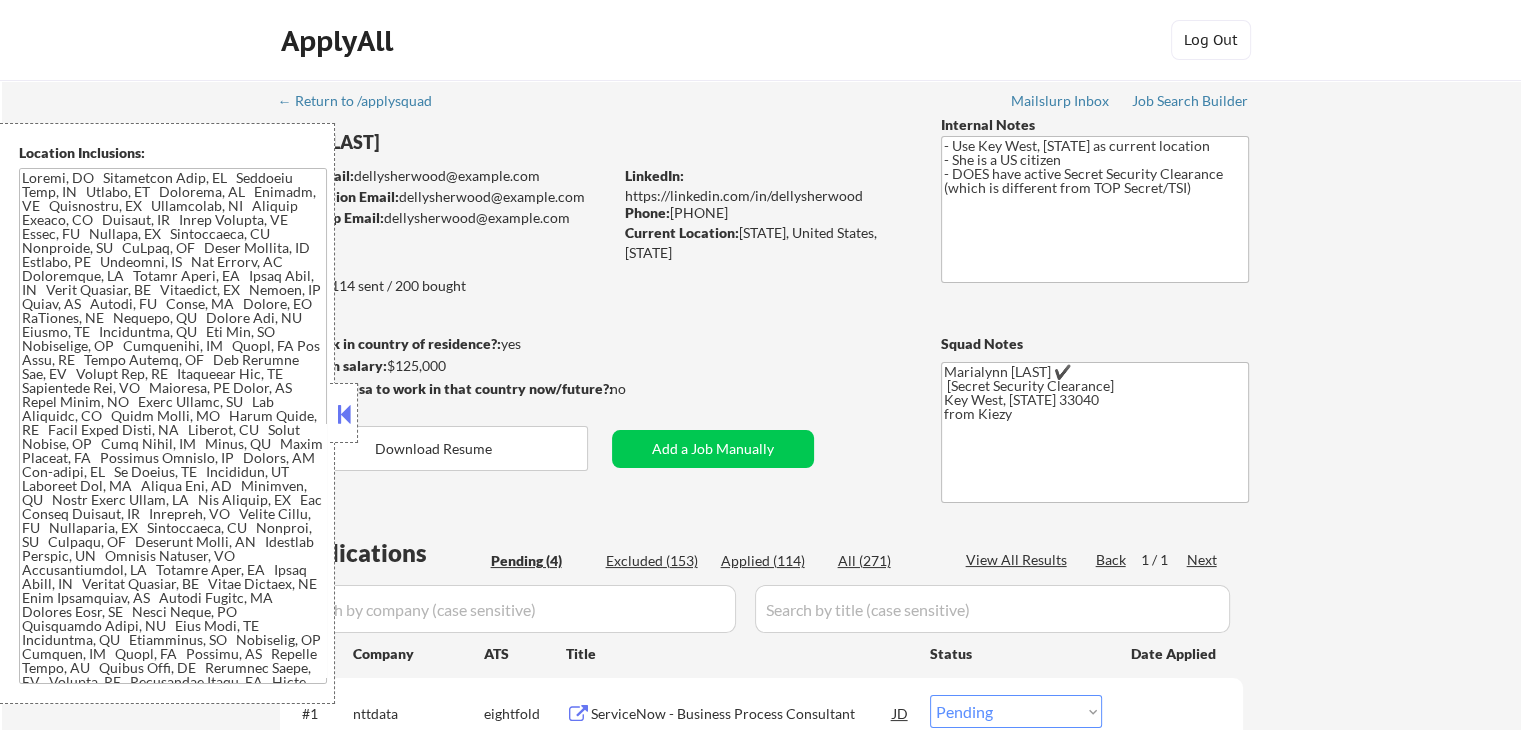 click at bounding box center (344, 414) 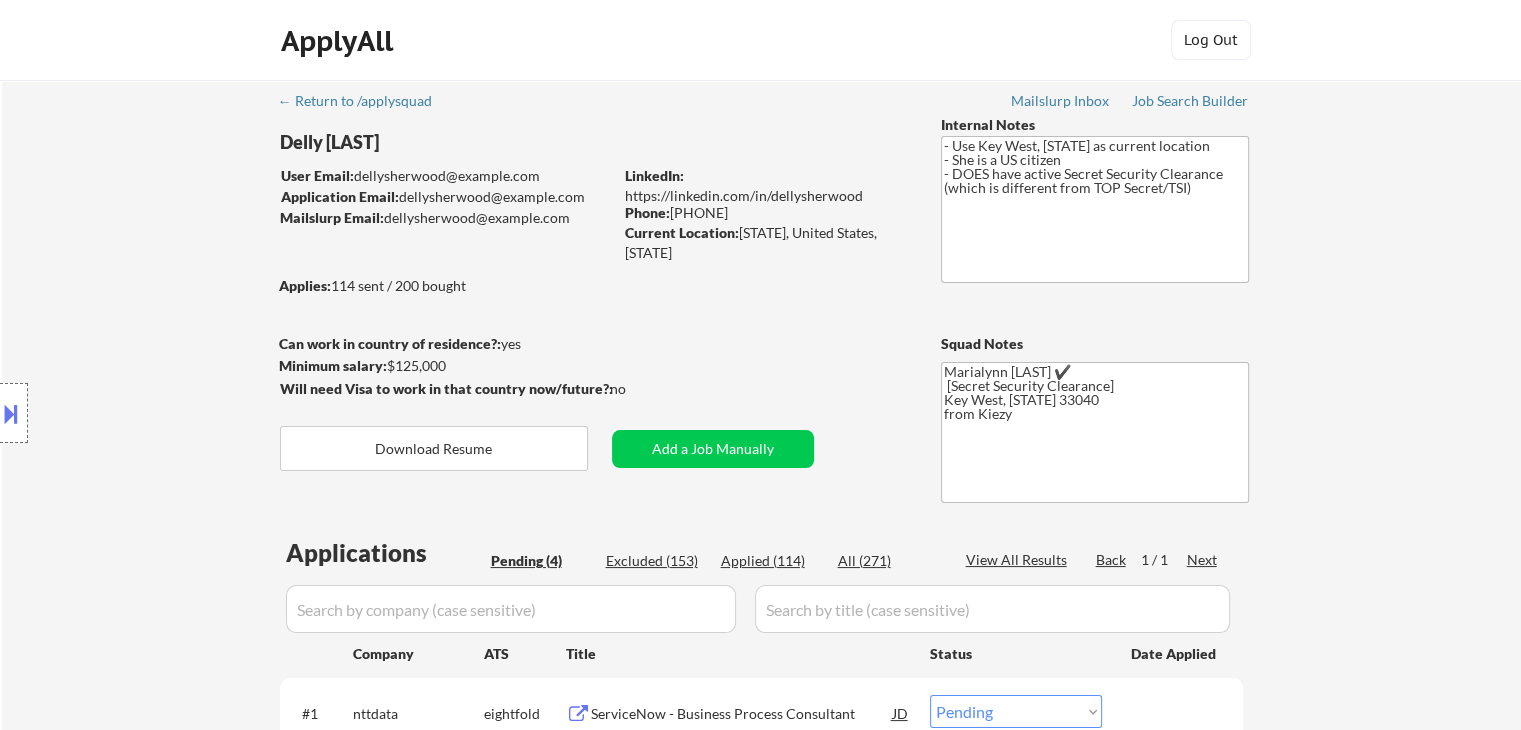 click on "← Return to /applysquad Mailslurp Inbox Job Search Builder Delly Sherwood User Email:  dellysherwood@yahoo.com Application Email:  dellysherwood@yahoo.com Mailslurp Email:  delly.sherwood@mailflux.com LinkedIn:   https://linkedin.com/in/dellysherwood
Phone:  9047316718 Current Location:  Florida, United States, Florida Applies:  114 sent / 200 bought Internal Notes - Use Key West, Florida as current location
- She is a US citizen
- DOES have active Secret Security Clearance (which is different from TOP Secret/TSI) Can work in country of residence?:  yes Squad Notes Minimum salary:  $125,000 Will need Visa to work in that country now/future?:   no Download Resume Add a Job Manually Marialynn Mailslurp ✔️
[Secret Security Clearance]
Key West, Florida 33040
from Kiezy Applications Pending (4) Excluded (153) Applied (114) All (271) View All Results Back 1 / 1
Next Company ATS Title Status Date Applied #1 nttdata eightfold ServiceNow - Business Process Consultant JD Choose an option... Pending Applied #2" at bounding box center [762, 559] 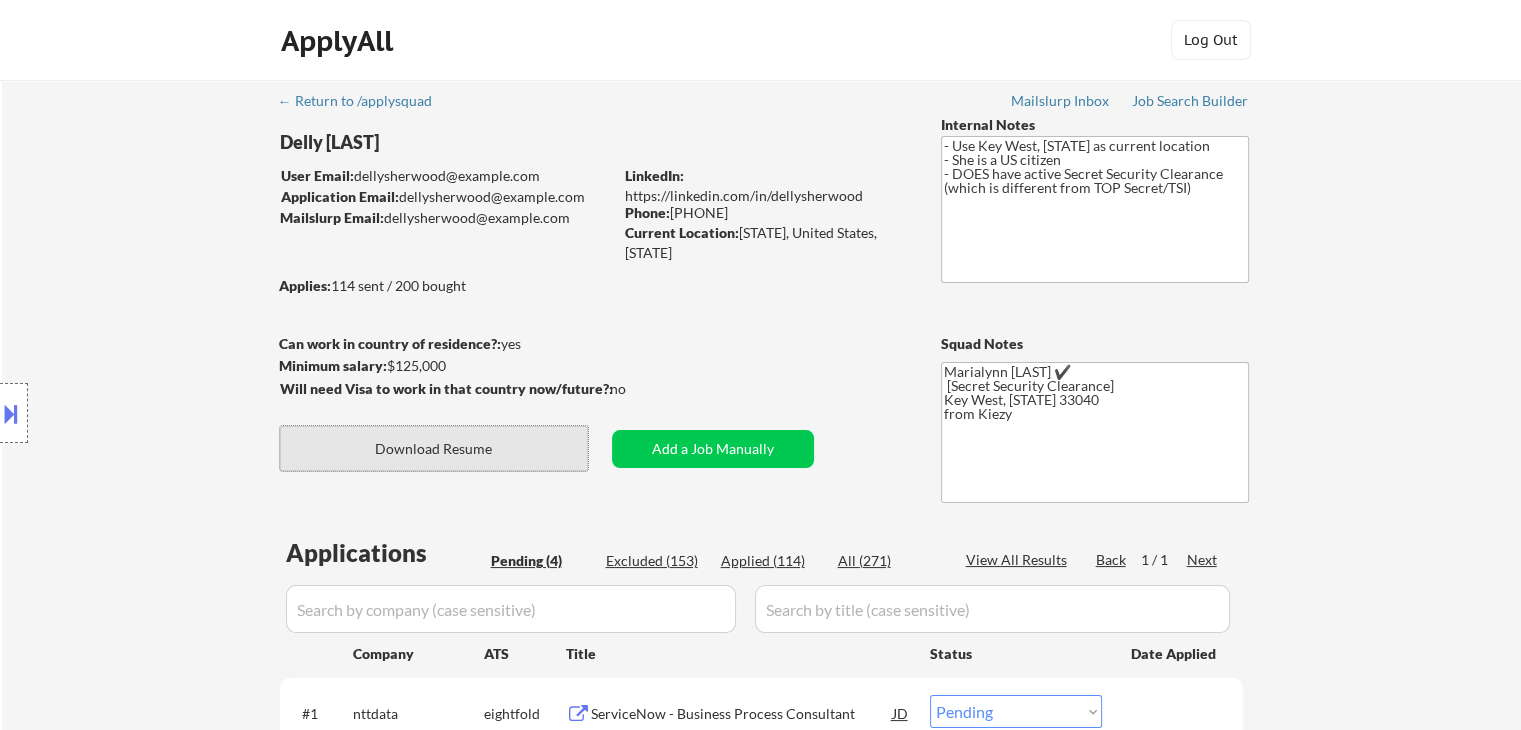 click on "Download Resume" at bounding box center (434, 448) 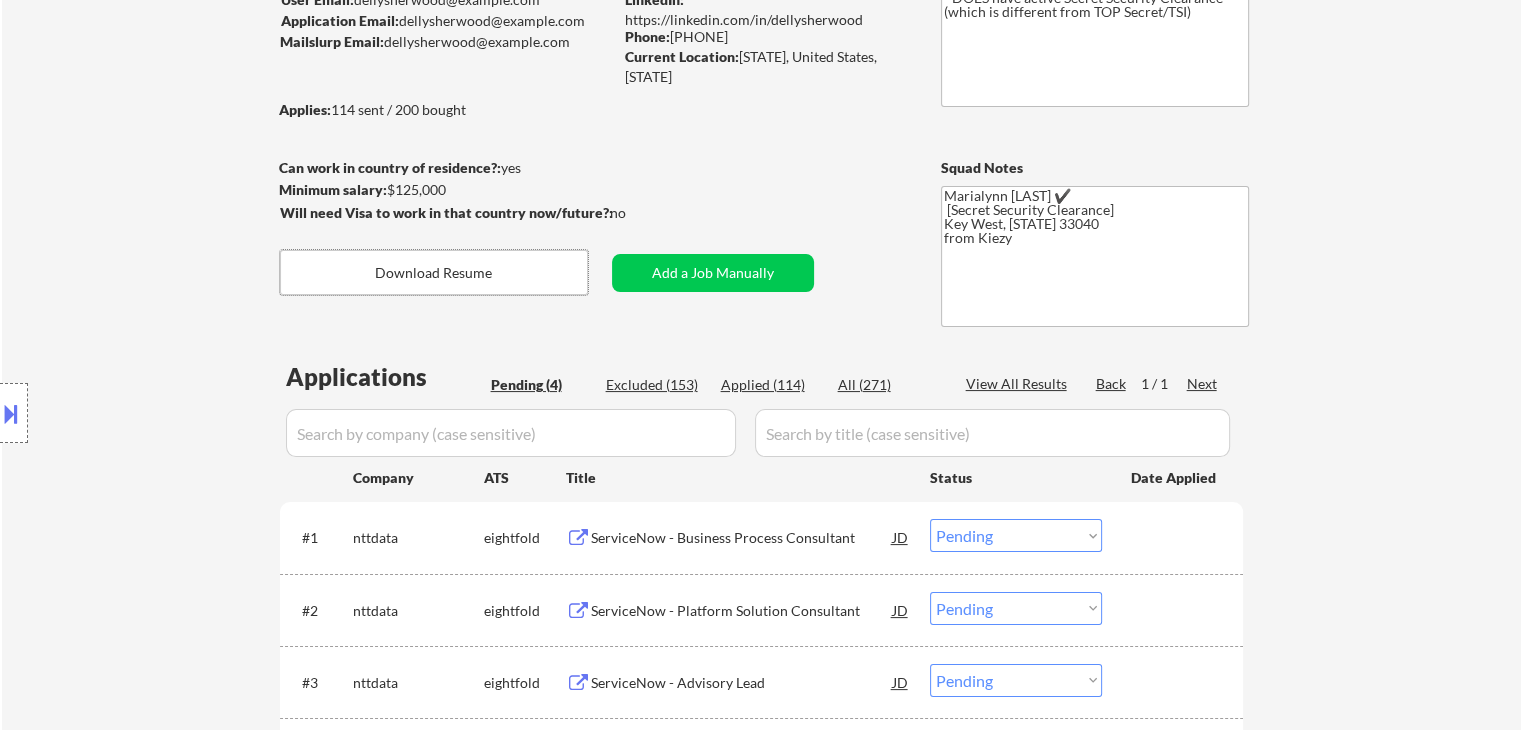 scroll, scrollTop: 400, scrollLeft: 0, axis: vertical 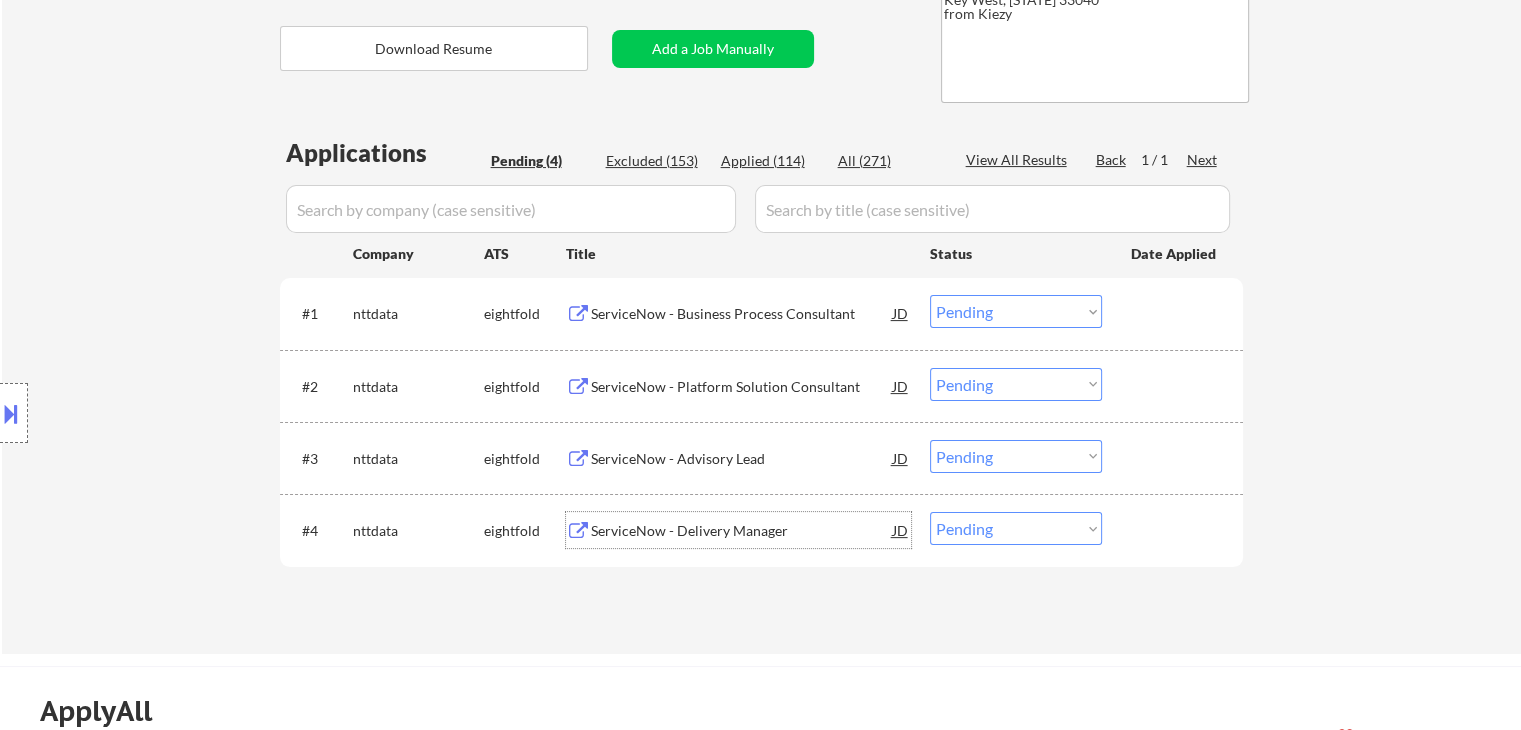 click on "ServiceNow - Delivery Manager" at bounding box center (742, 531) 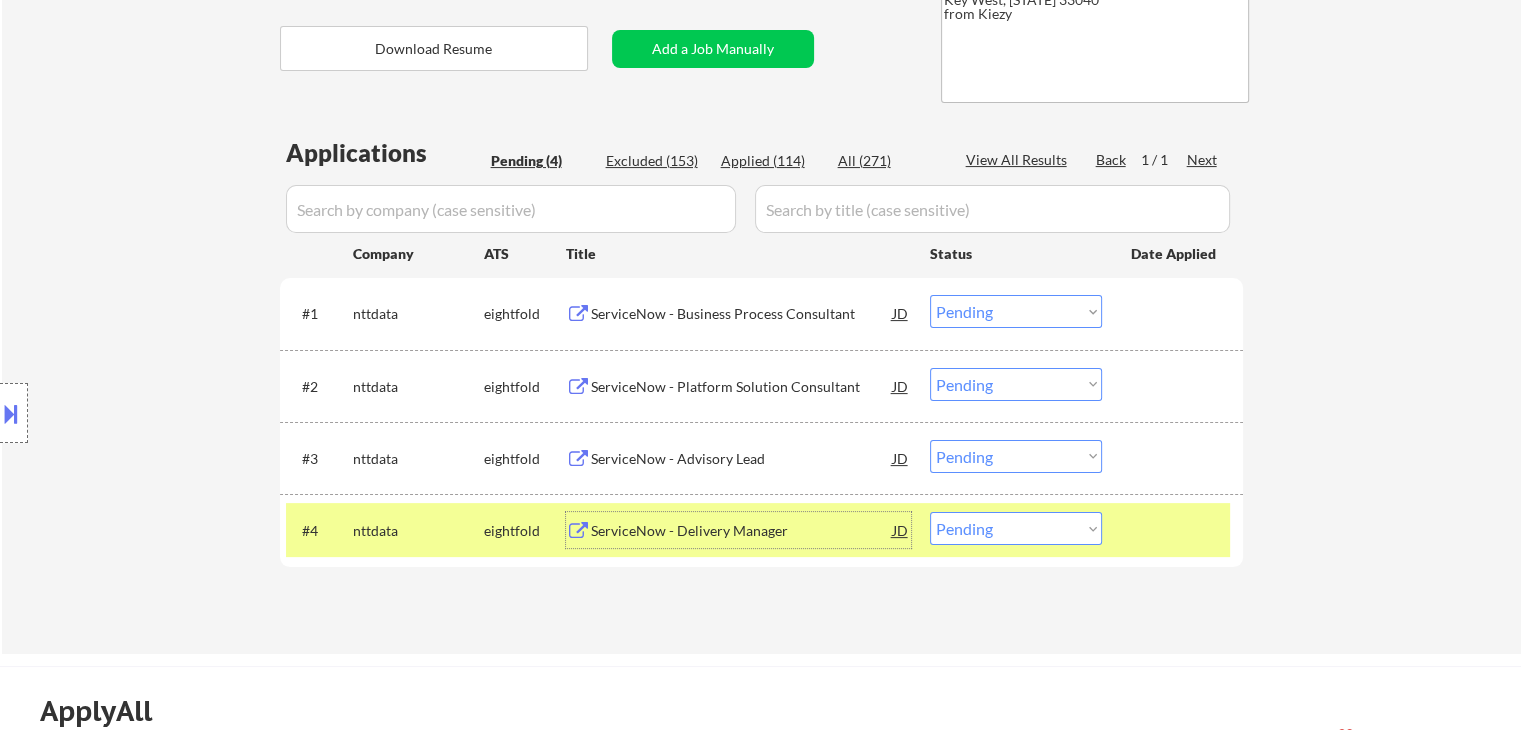 click on "Choose an option... Pending Applied Excluded (Questions) Excluded (Expired) Excluded (Location) Excluded (Bad Match) Excluded (Blocklist) Excluded (Salary) Excluded (Other)" at bounding box center [1016, 528] 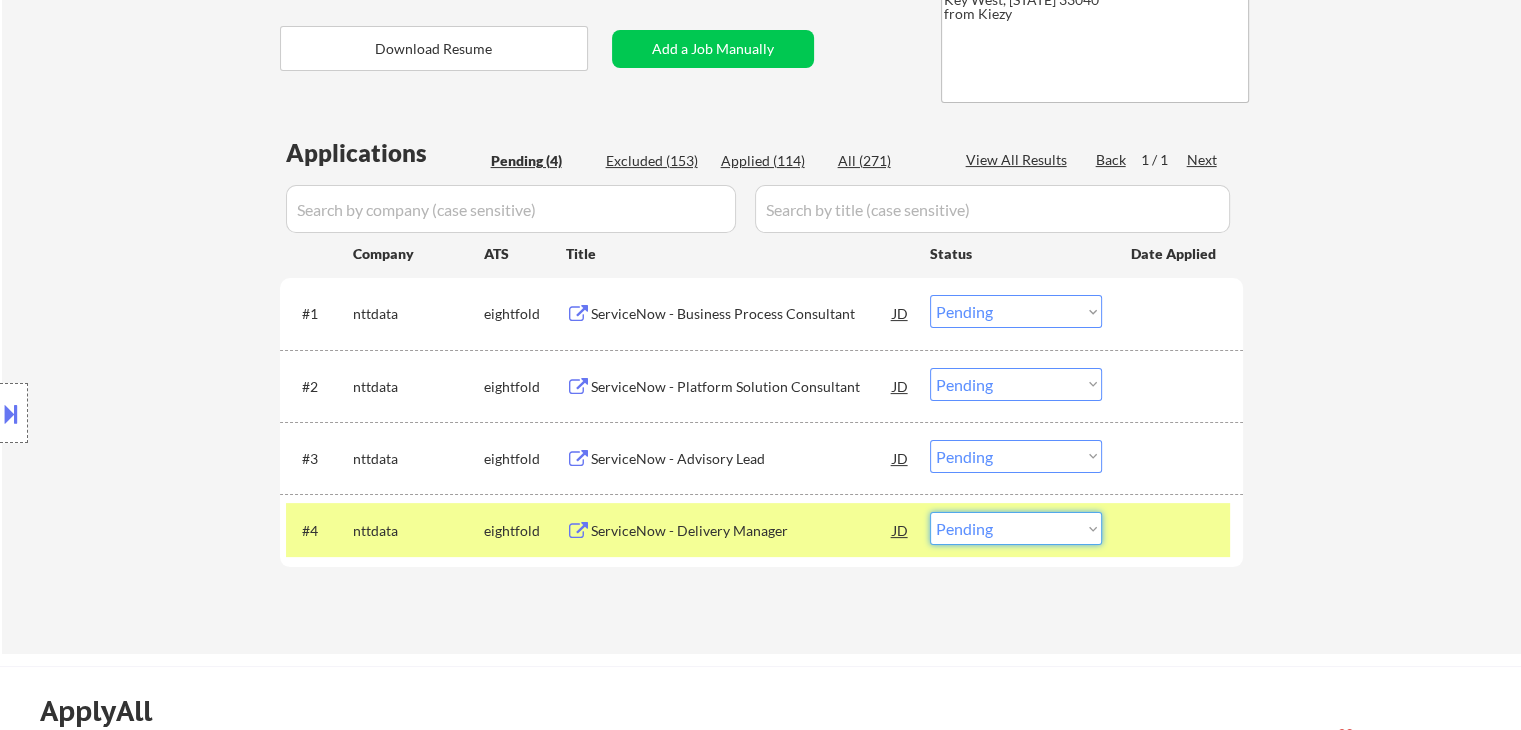 select on ""excluded__bad_match_"" 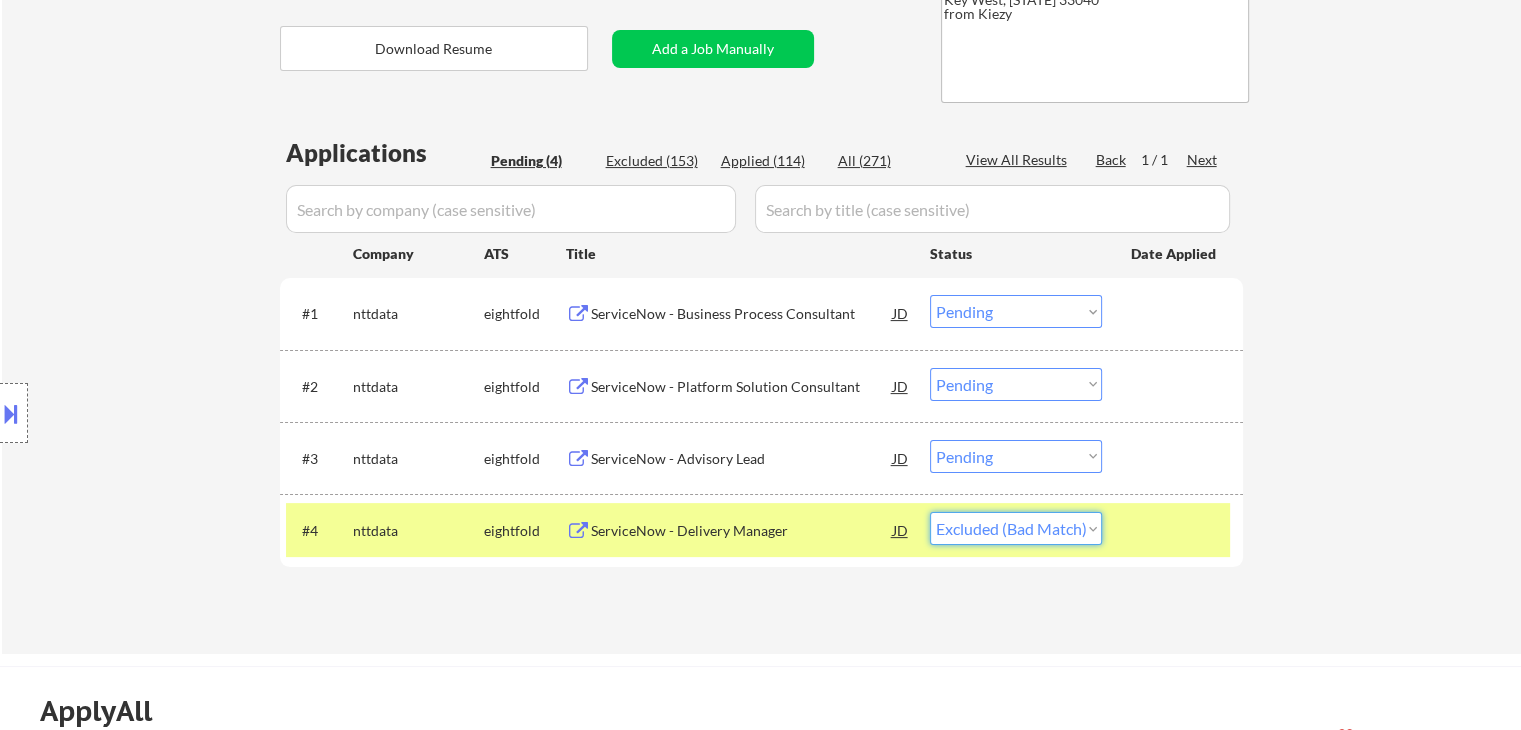 click on "Choose an option... Pending Applied Excluded (Questions) Excluded (Expired) Excluded (Location) Excluded (Bad Match) Excluded (Blocklist) Excluded (Salary) Excluded (Other)" at bounding box center (1016, 528) 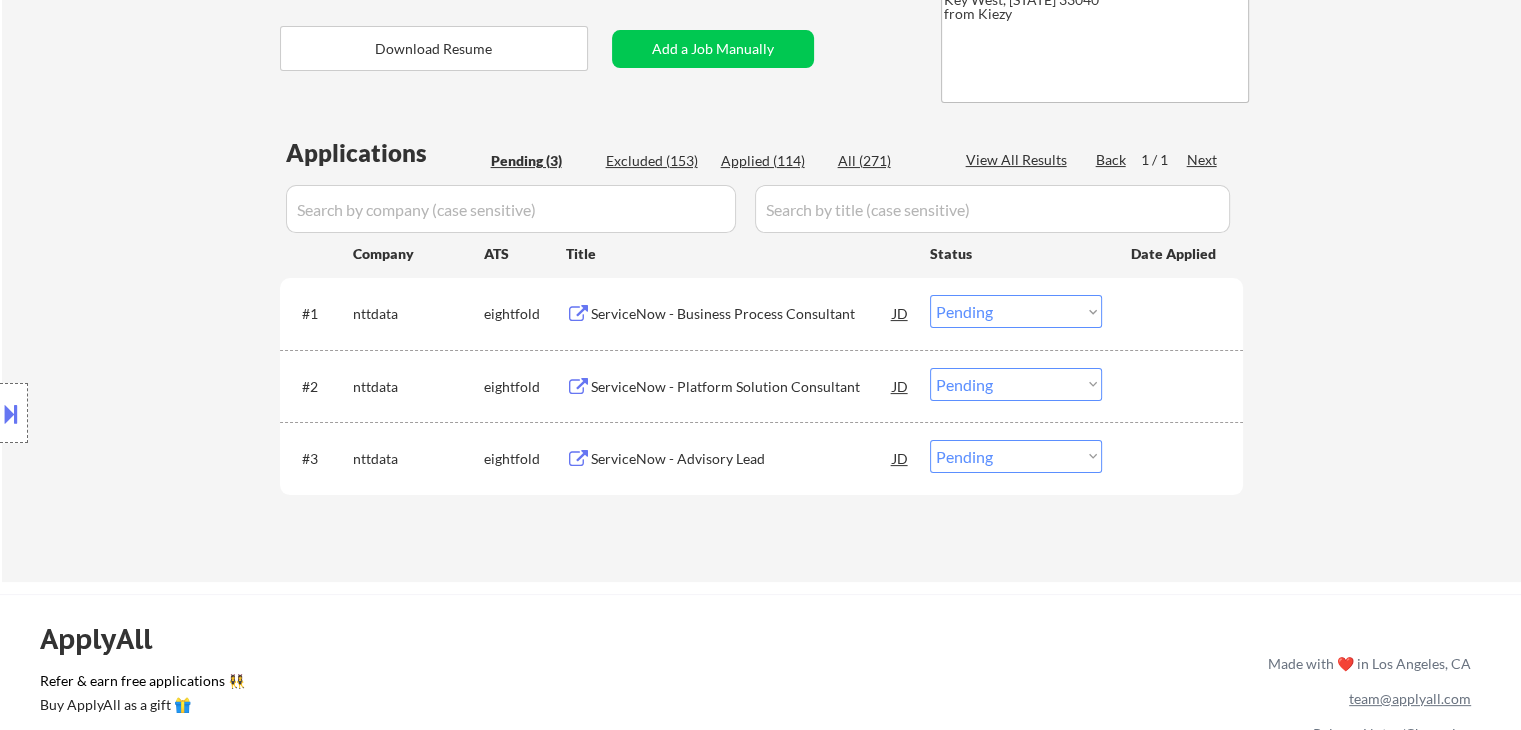 click on "ServiceNow - Advisory Lead" at bounding box center [742, 459] 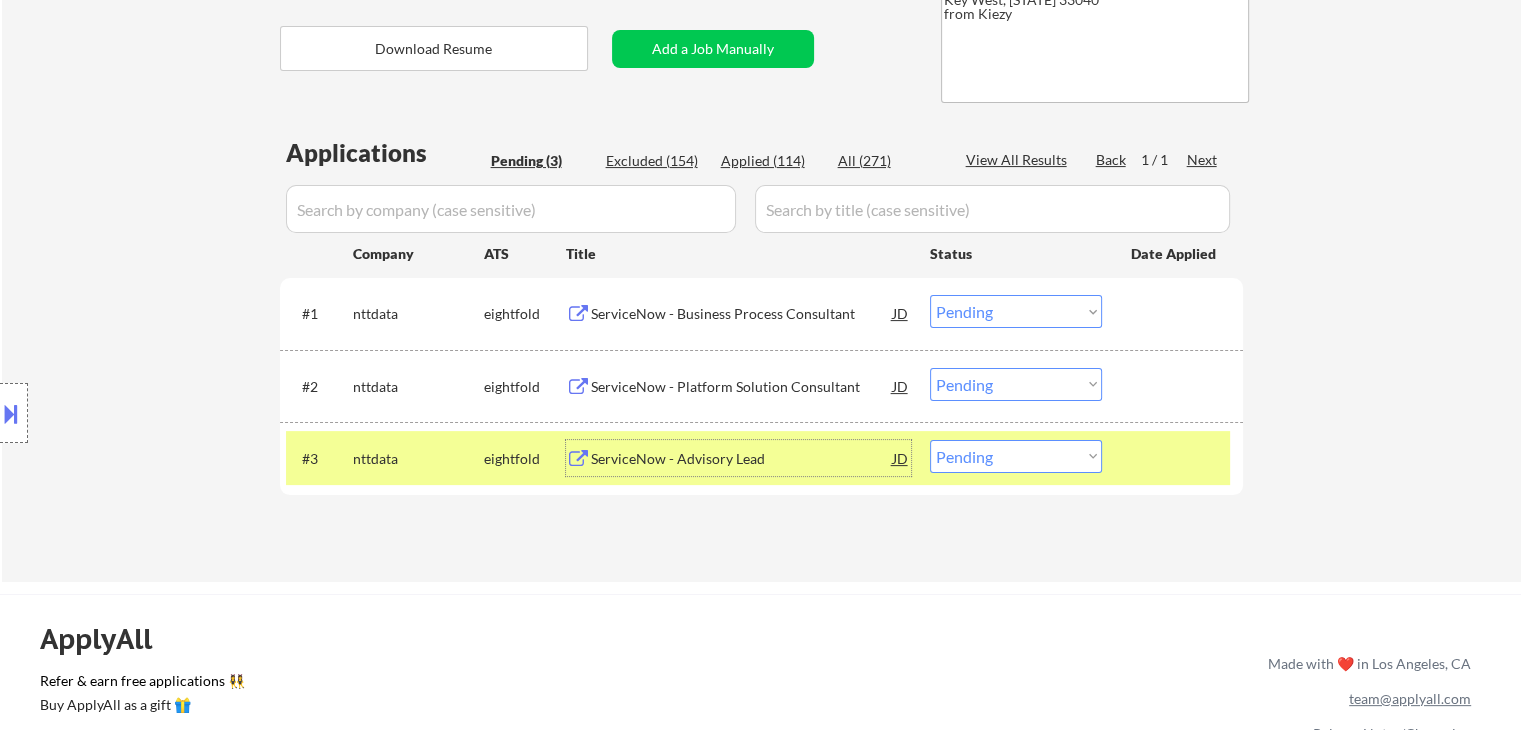 click on "Choose an option... Pending Applied Excluded (Questions) Excluded (Expired) Excluded (Location) Excluded (Bad Match) Excluded (Blocklist) Excluded (Salary) Excluded (Other)" at bounding box center (1016, 456) 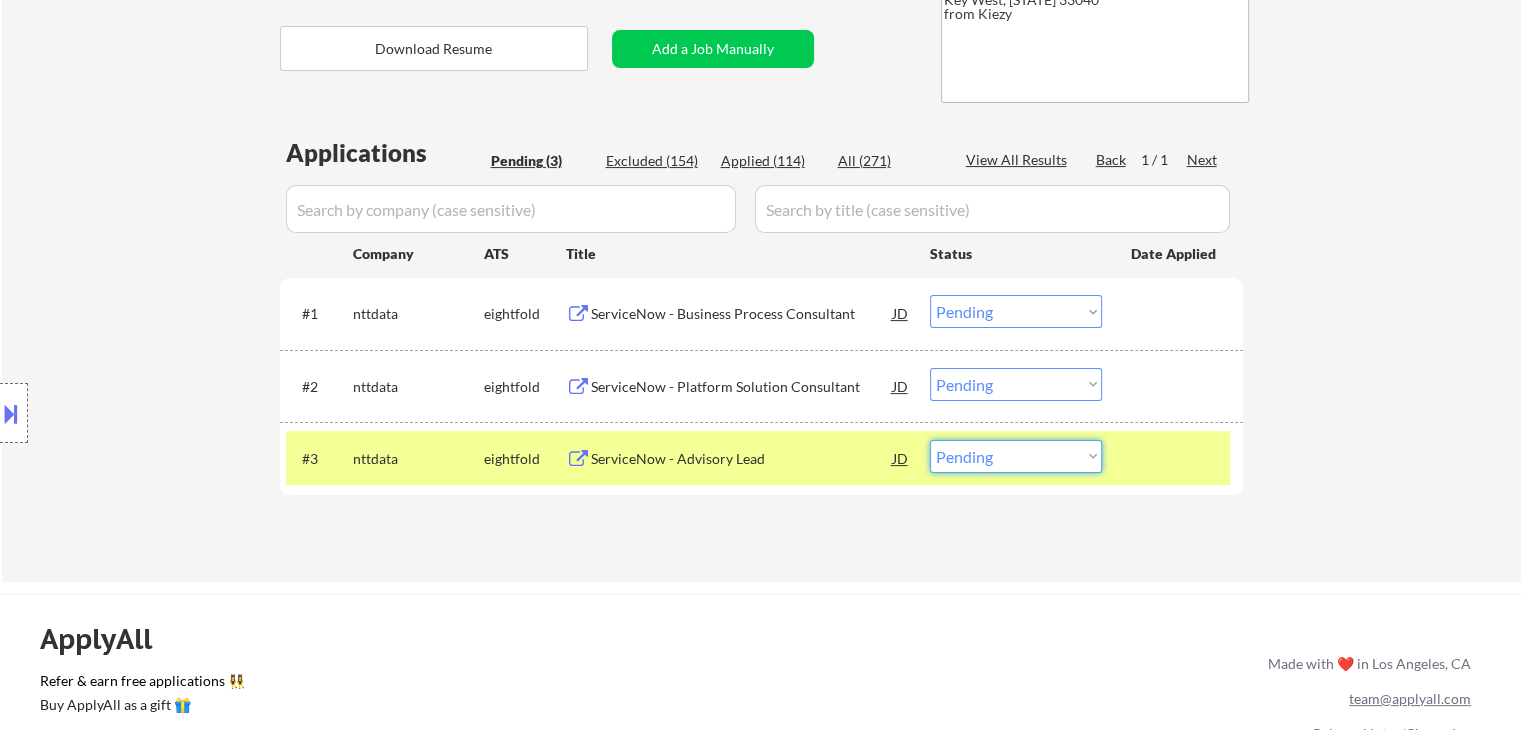 select on ""excluded__location_"" 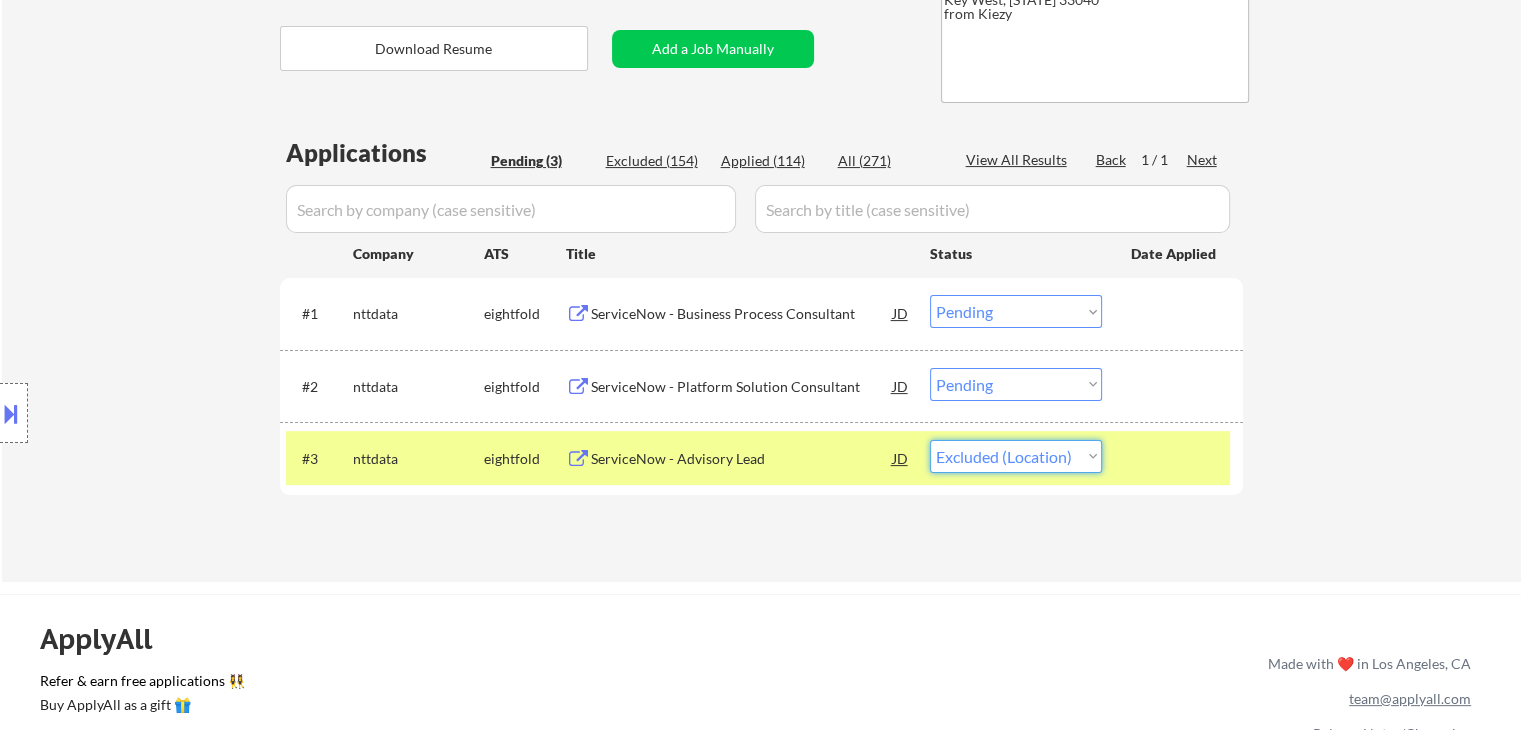 click on "Choose an option... Pending Applied Excluded (Questions) Excluded (Expired) Excluded (Location) Excluded (Bad Match) Excluded (Blocklist) Excluded (Salary) Excluded (Other)" at bounding box center (1016, 456) 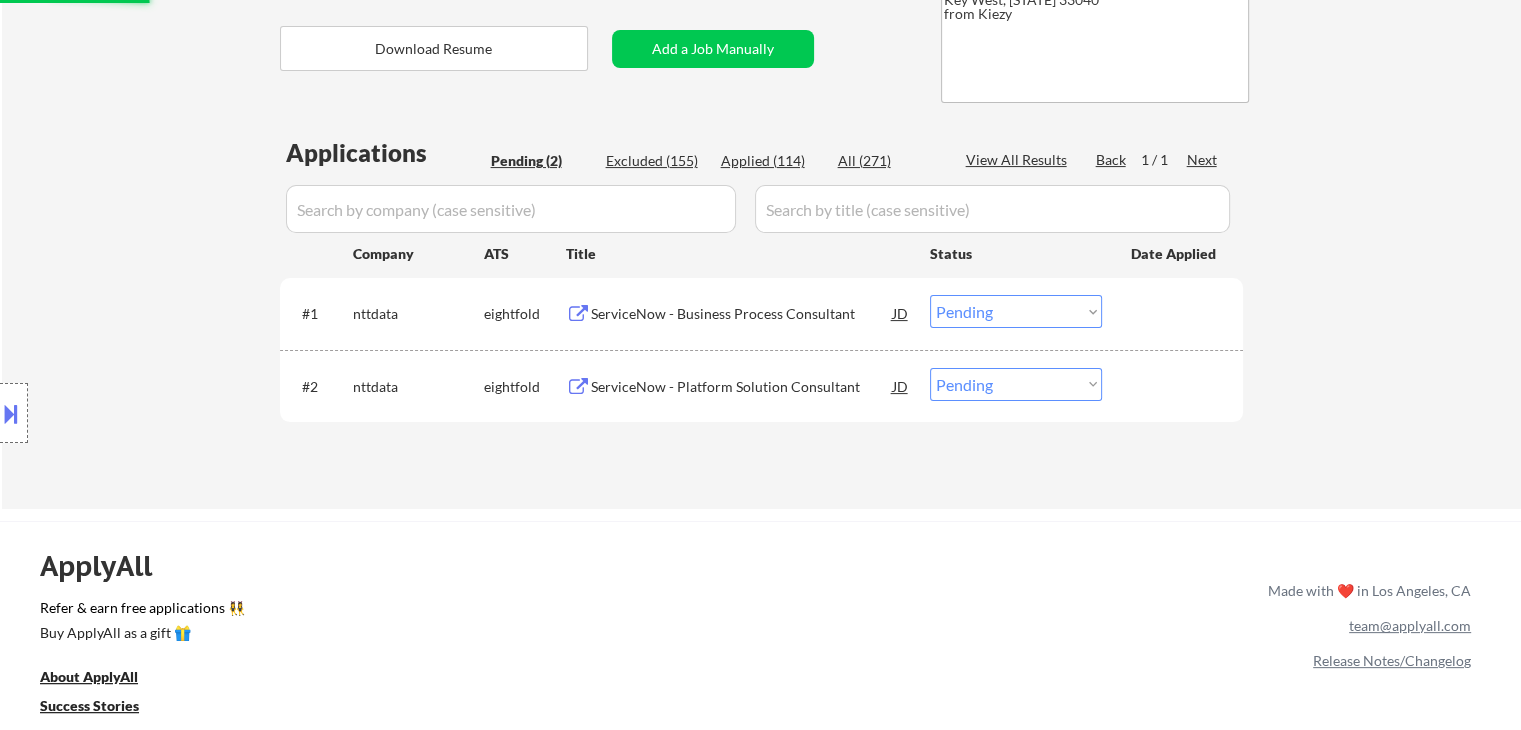 click on "ServiceNow - Platform Solution Consultant" at bounding box center [742, 387] 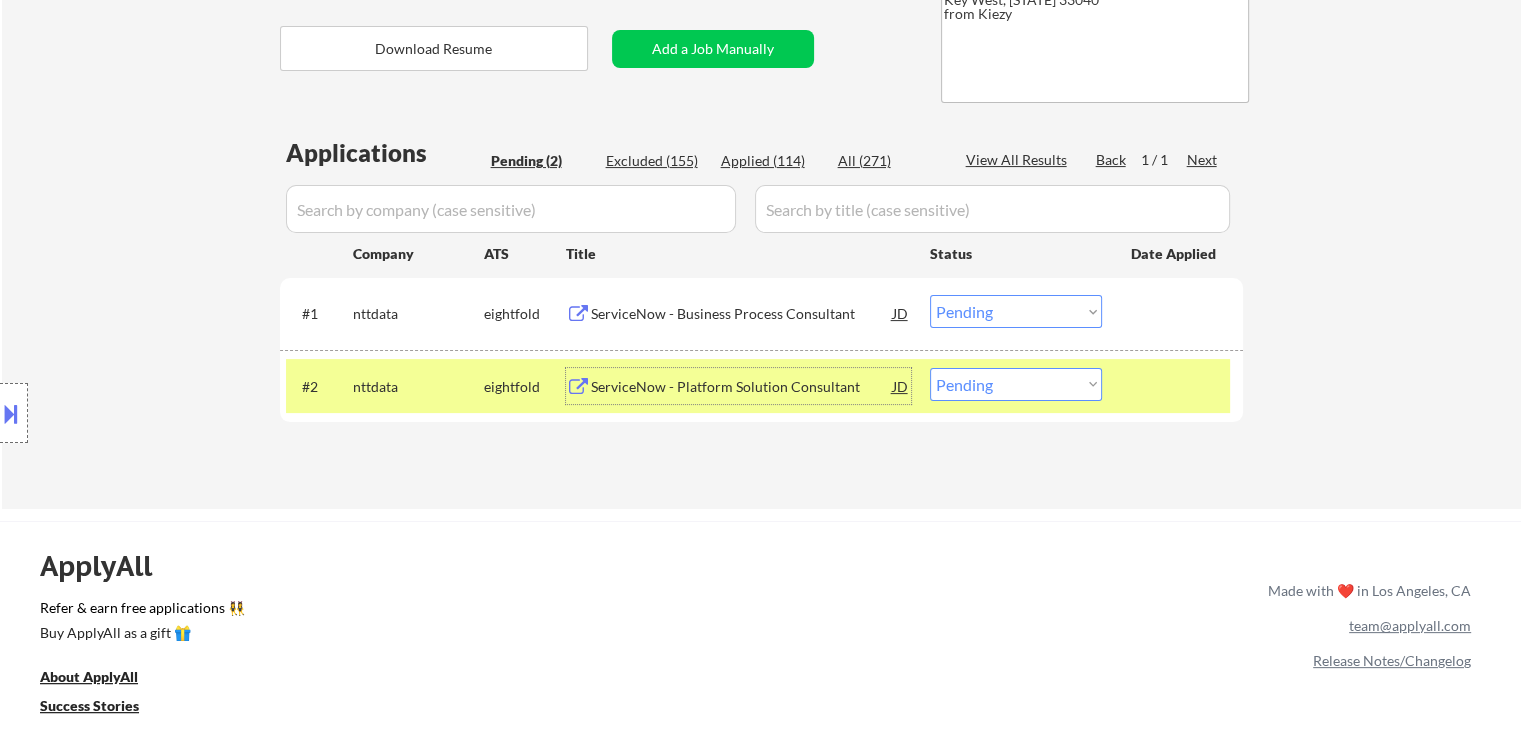 click on "Choose an option... Pending Applied Excluded (Questions) Excluded (Expired) Excluded (Location) Excluded (Bad Match) Excluded (Blocklist) Excluded (Salary) Excluded (Other)" at bounding box center [1016, 384] 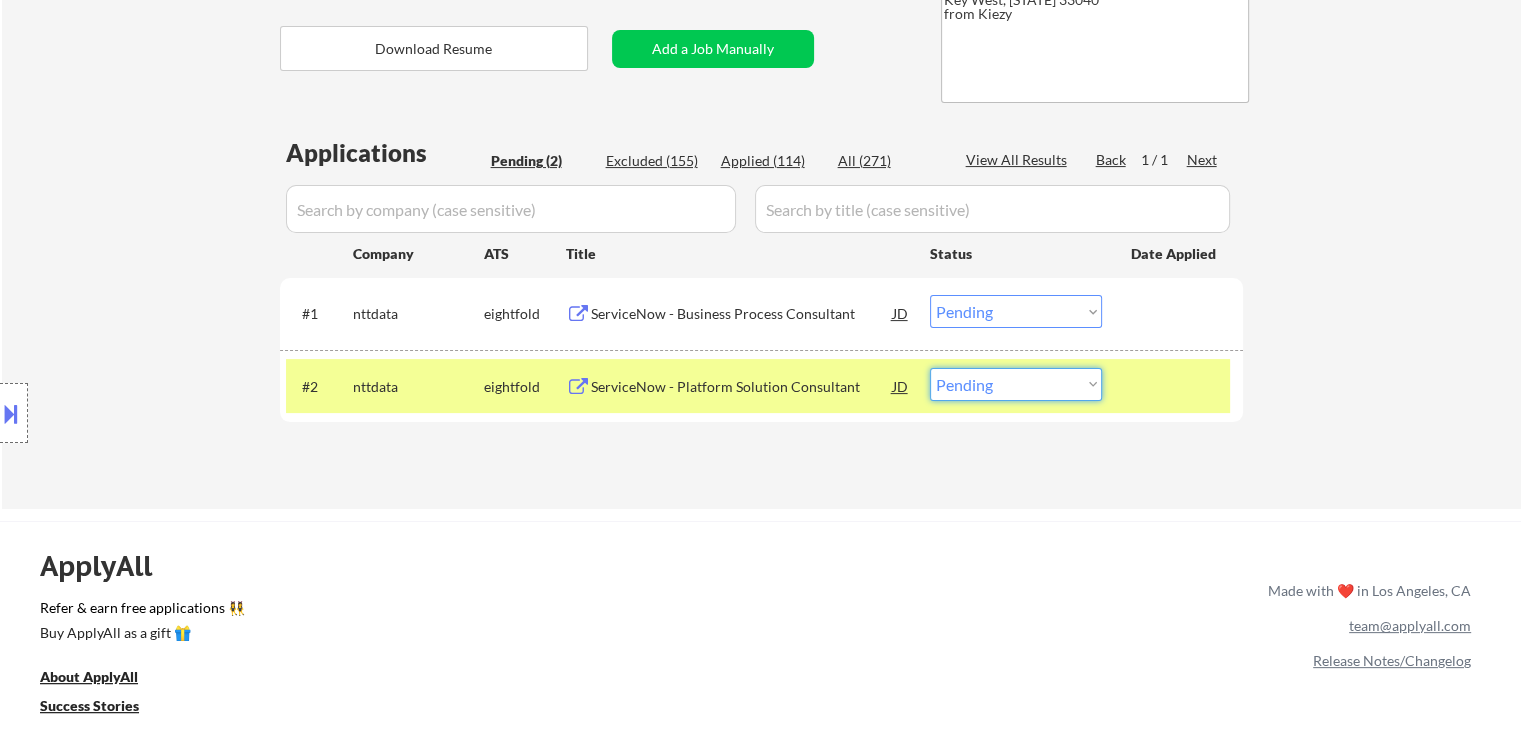 select on ""excluded__location_"" 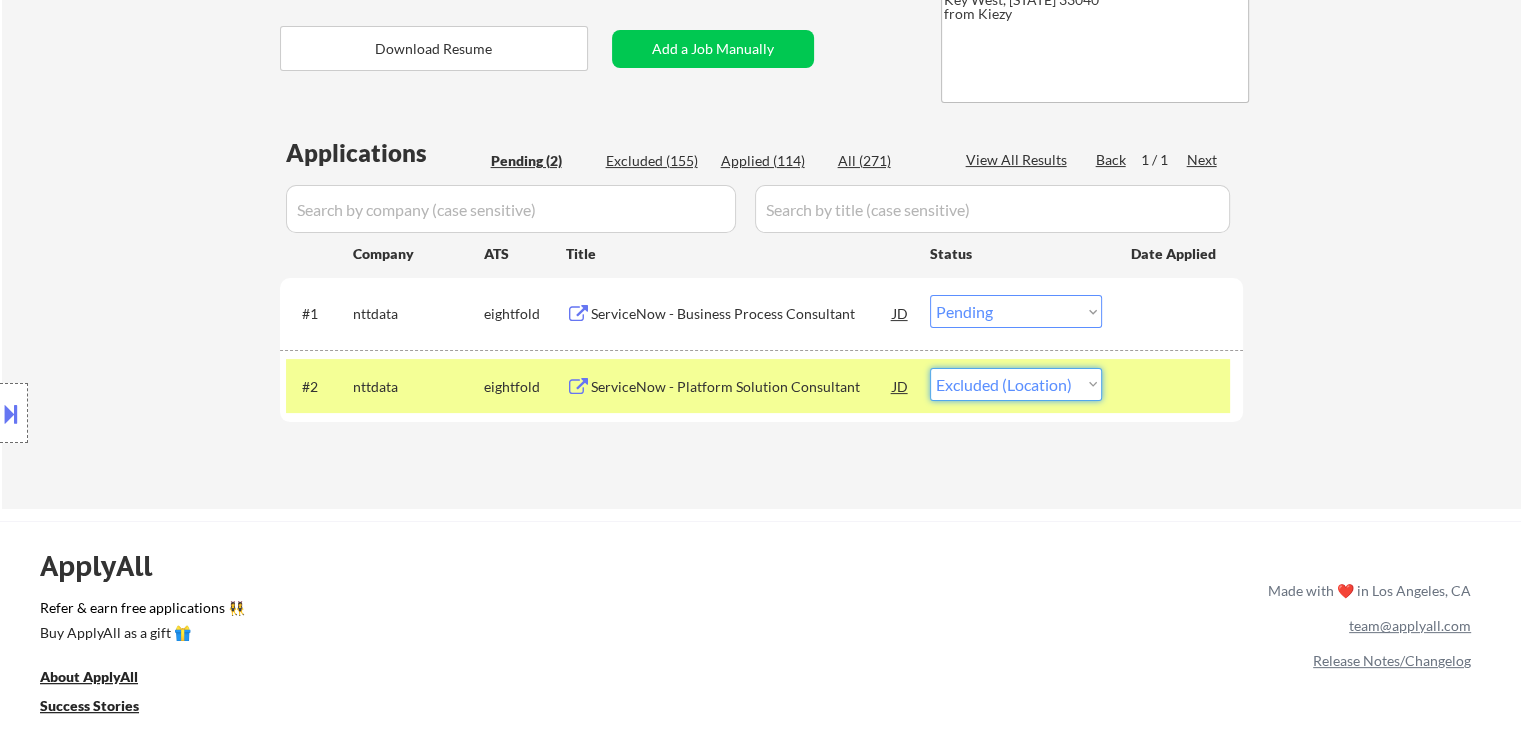 click on "Choose an option... Pending Applied Excluded (Questions) Excluded (Expired) Excluded (Location) Excluded (Bad Match) Excluded (Blocklist) Excluded (Salary) Excluded (Other)" at bounding box center (1016, 384) 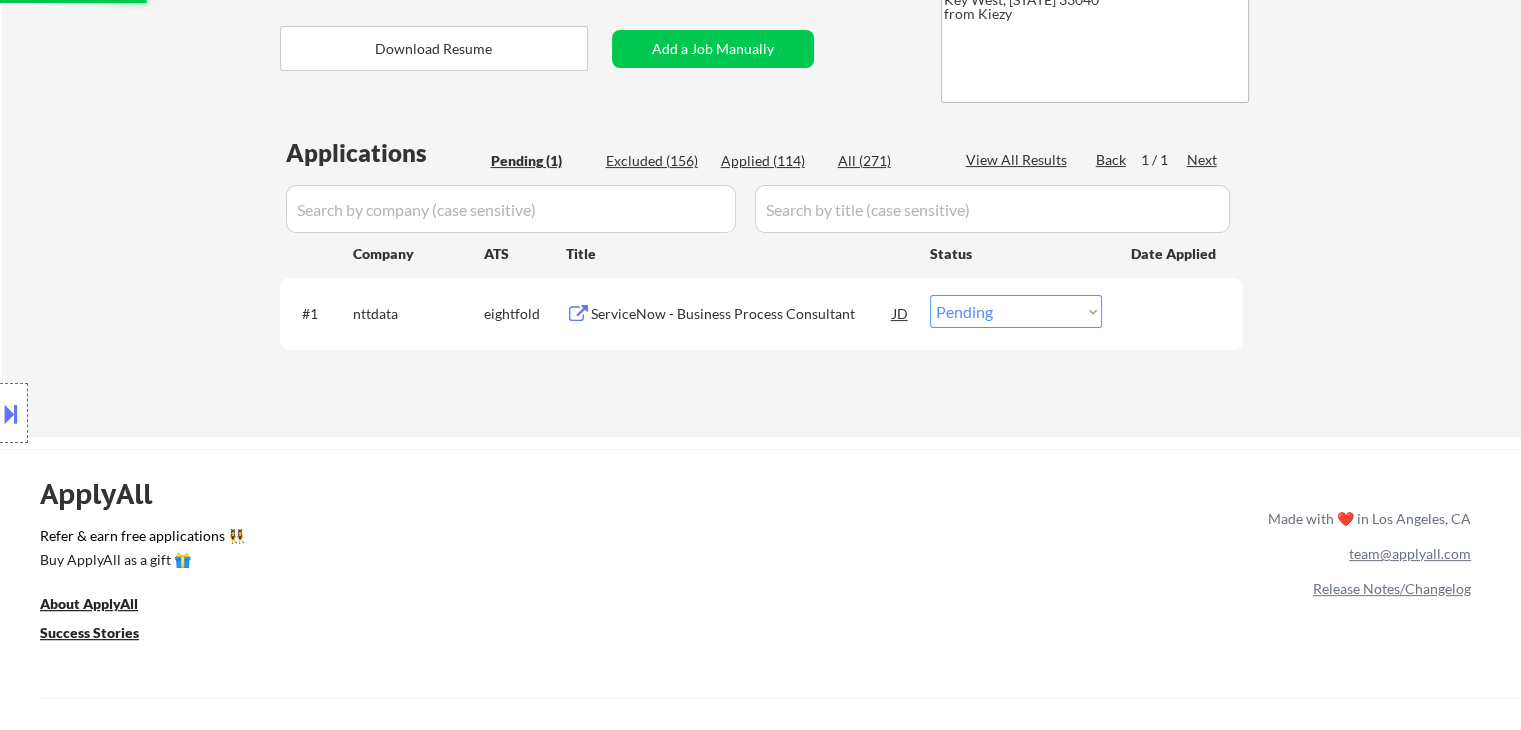 click on "ServiceNow - Business Process Consultant" at bounding box center [742, 314] 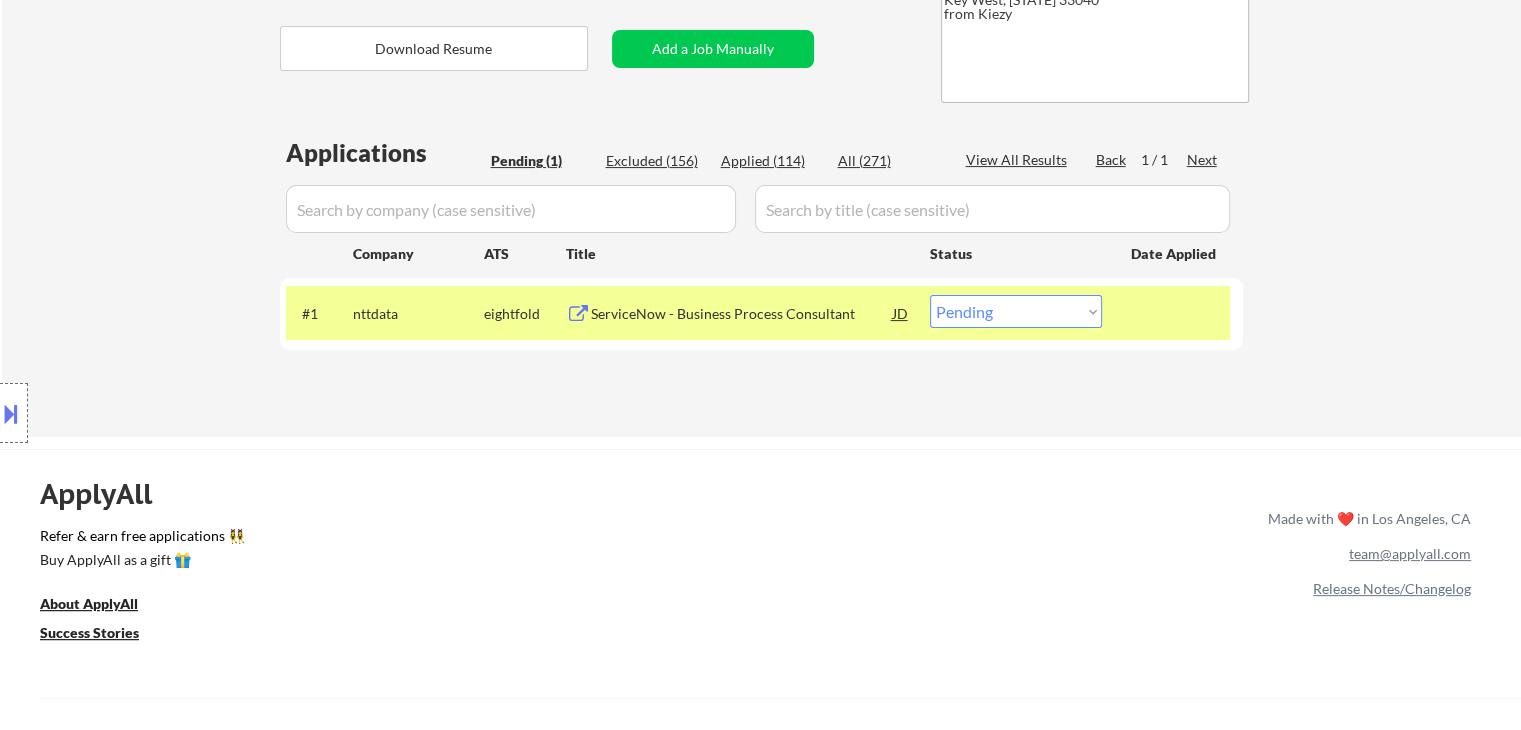 drag, startPoint x: 7, startPoint y: 398, endPoint x: 27, endPoint y: 408, distance: 22.36068 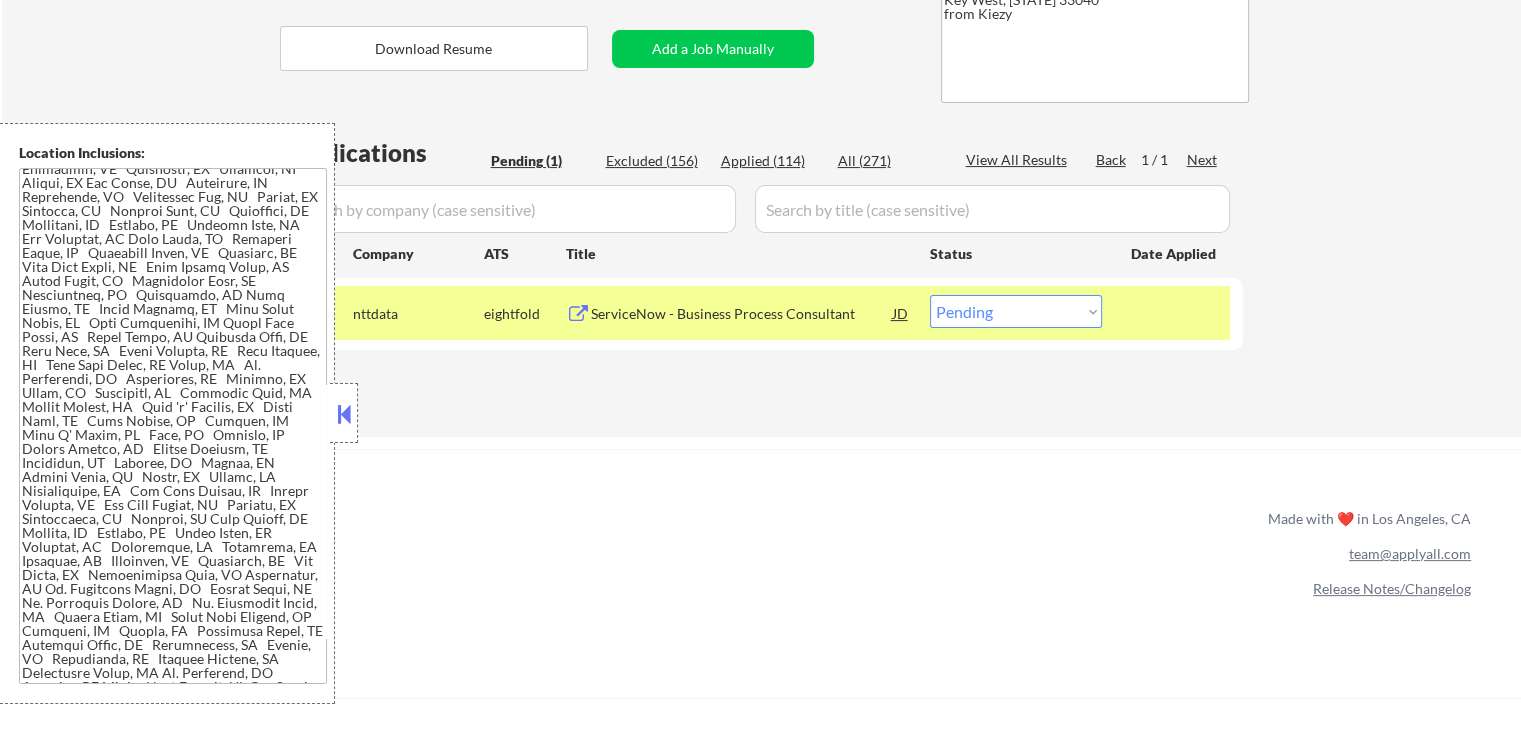 scroll, scrollTop: 1589, scrollLeft: 0, axis: vertical 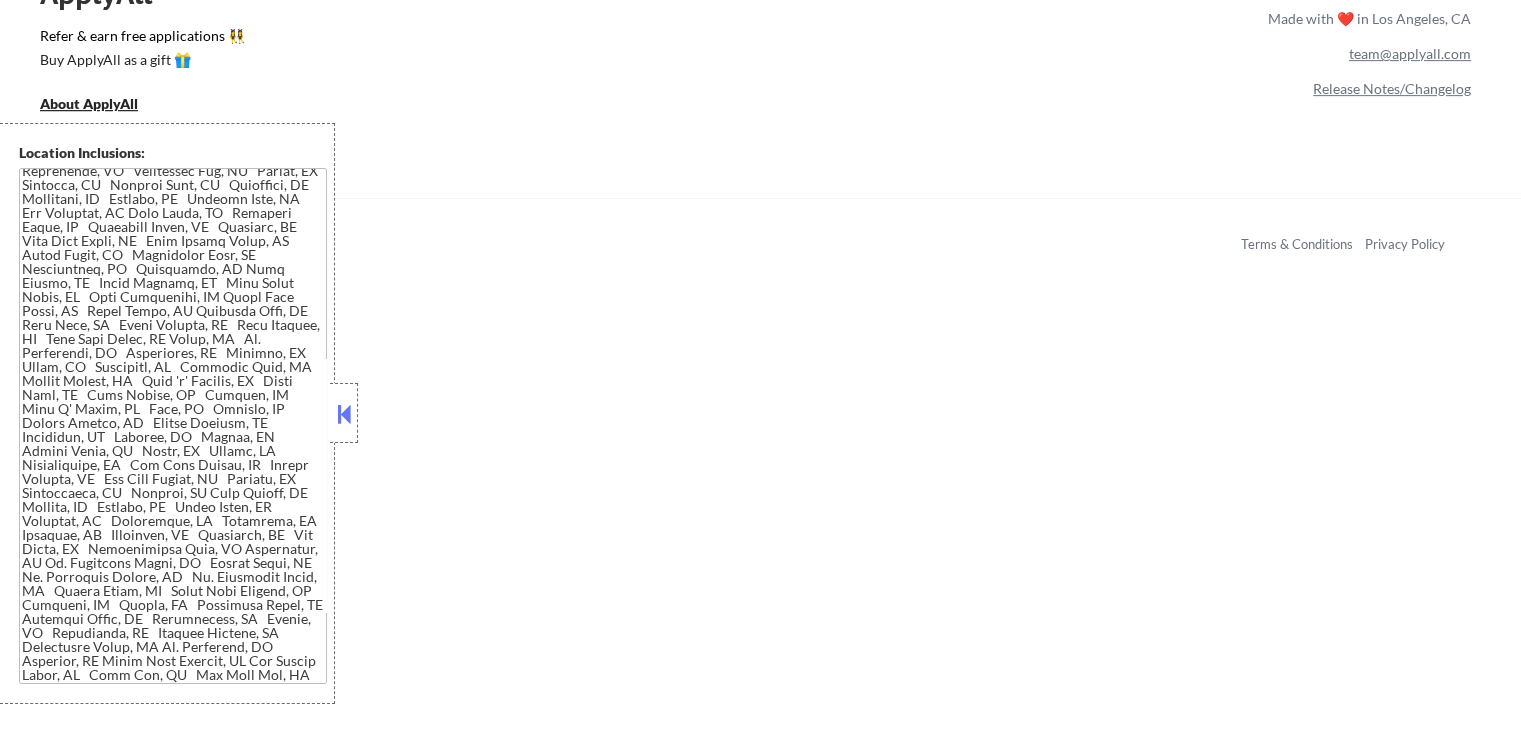 drag, startPoint x: 631, startPoint y: 433, endPoint x: 648, endPoint y: 418, distance: 22.671568 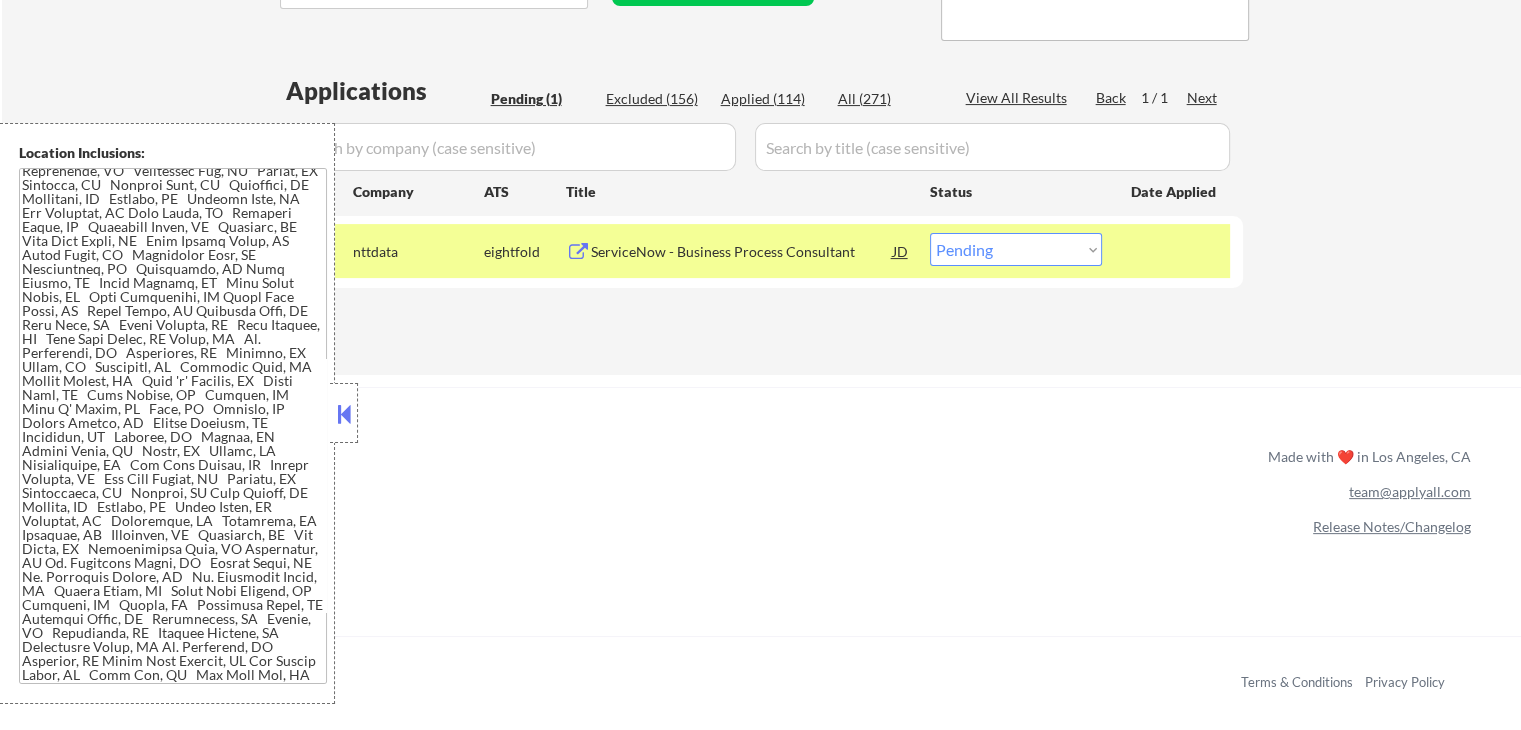 scroll, scrollTop: 200, scrollLeft: 0, axis: vertical 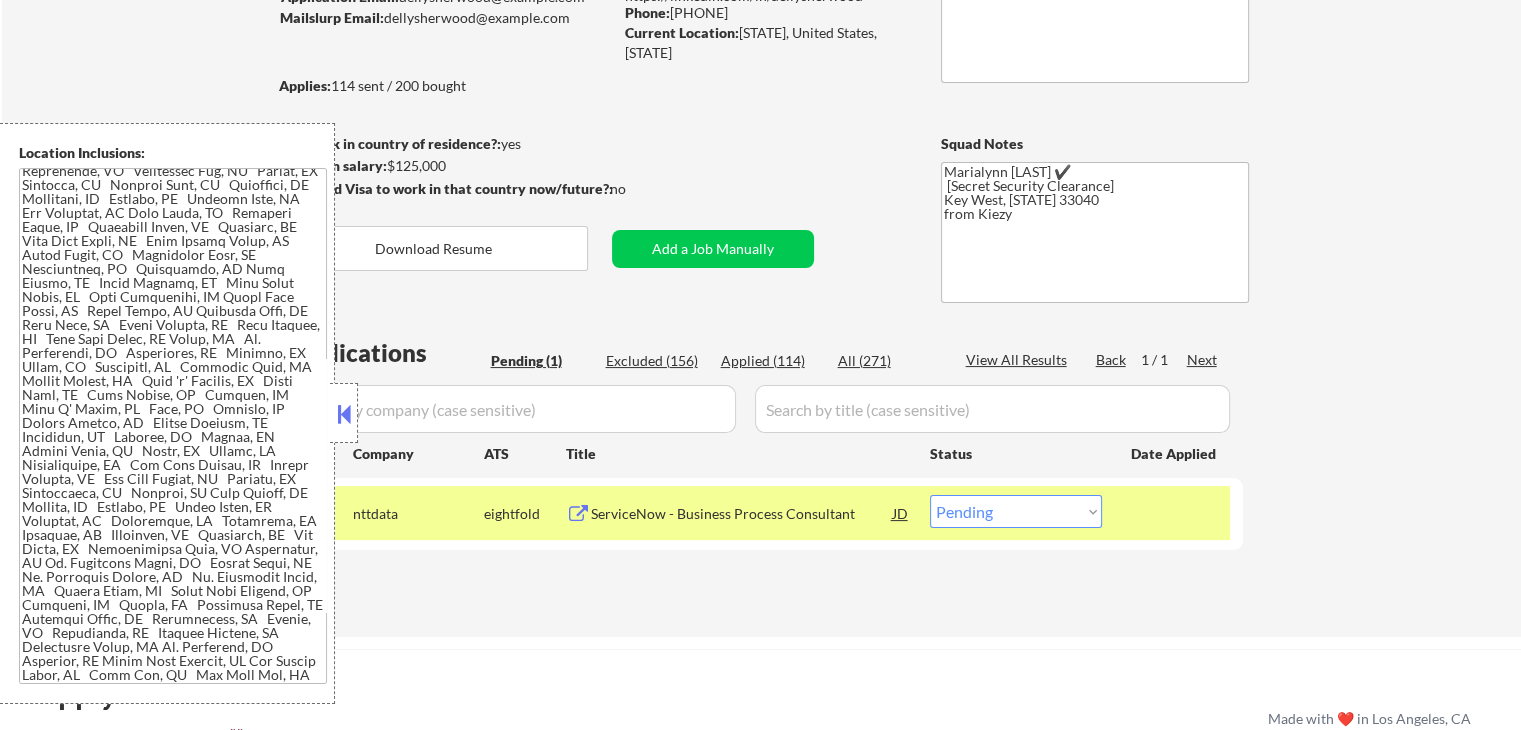 drag, startPoint x: 343, startPoint y: 419, endPoint x: 348, endPoint y: 397, distance: 22.561028 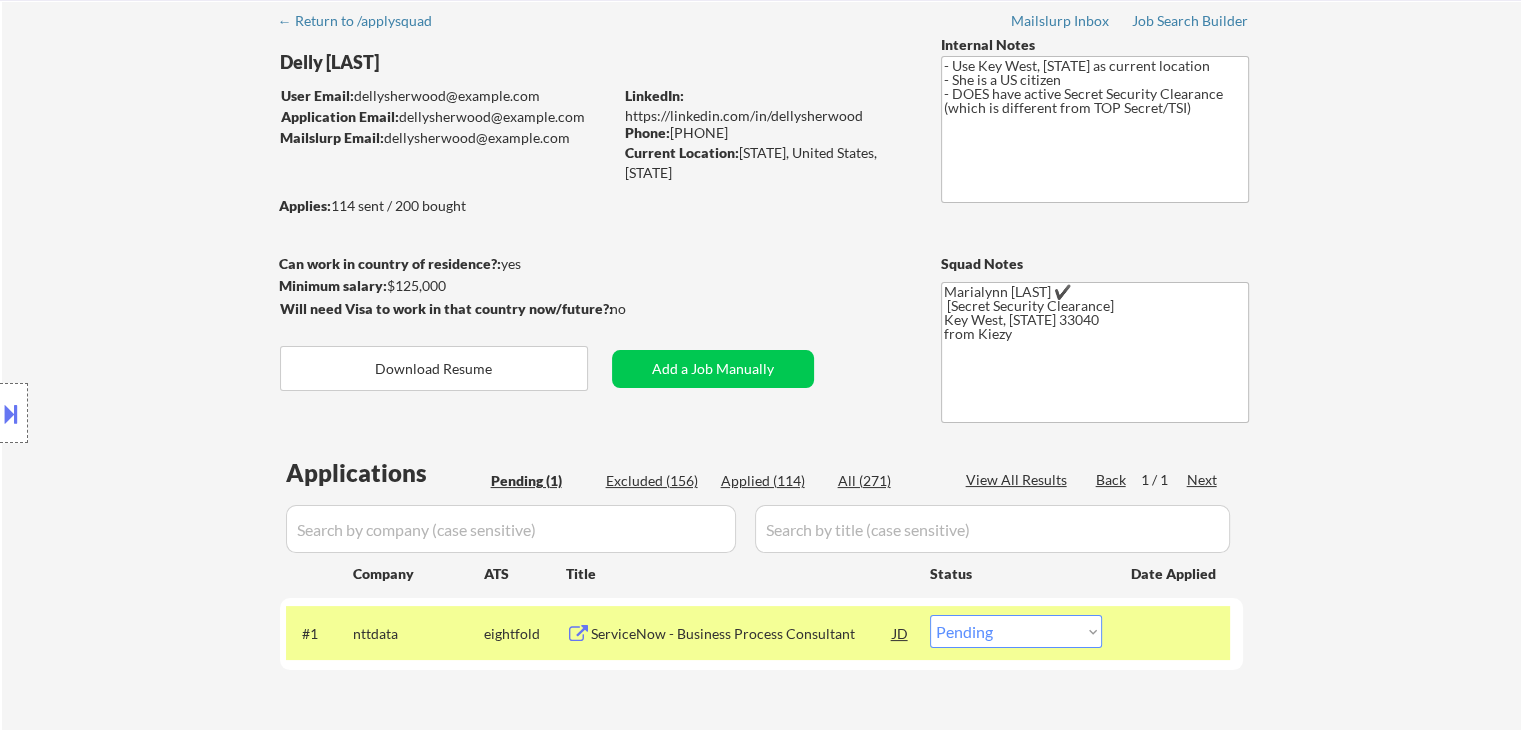 scroll, scrollTop: 0, scrollLeft: 0, axis: both 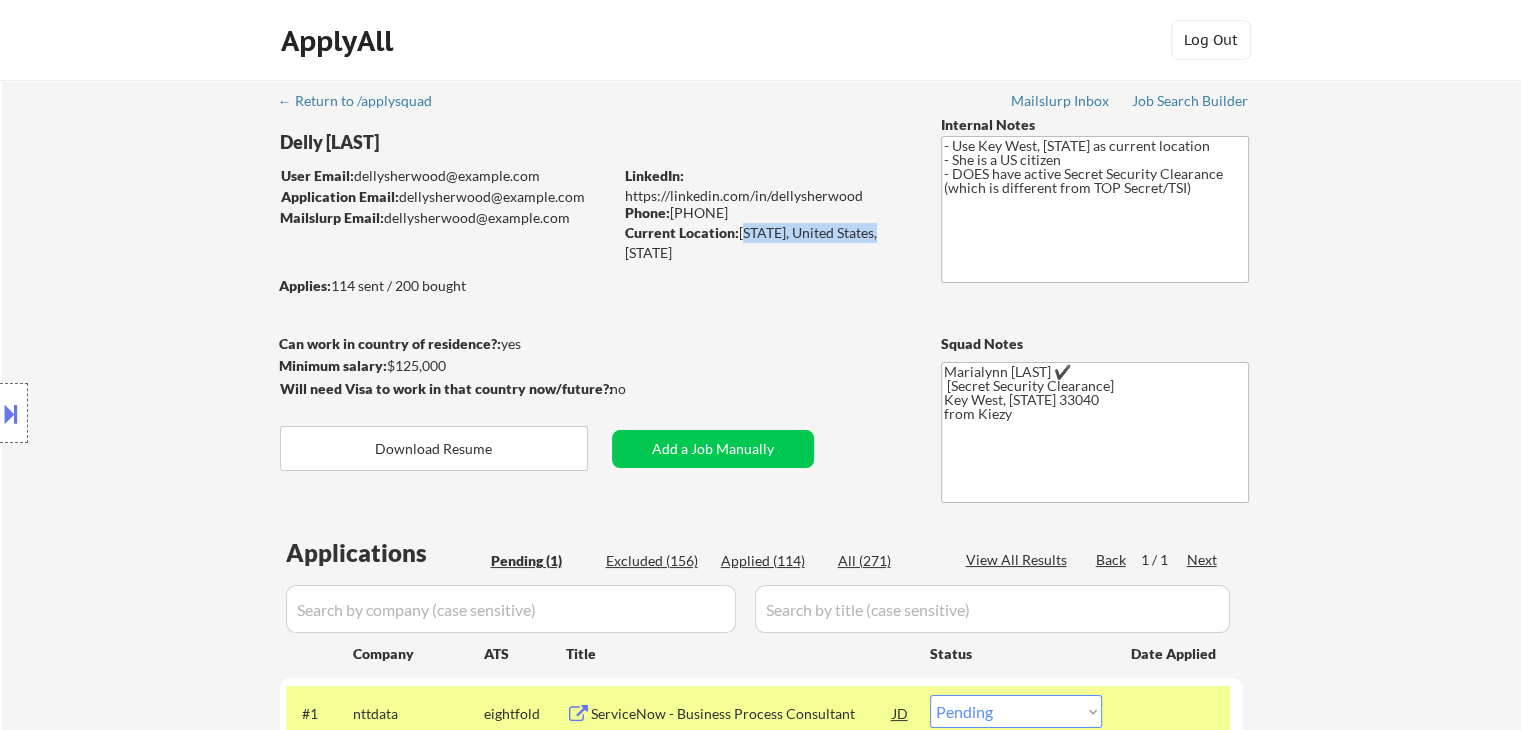 drag, startPoint x: 741, startPoint y: 225, endPoint x: 871, endPoint y: 226, distance: 130.00385 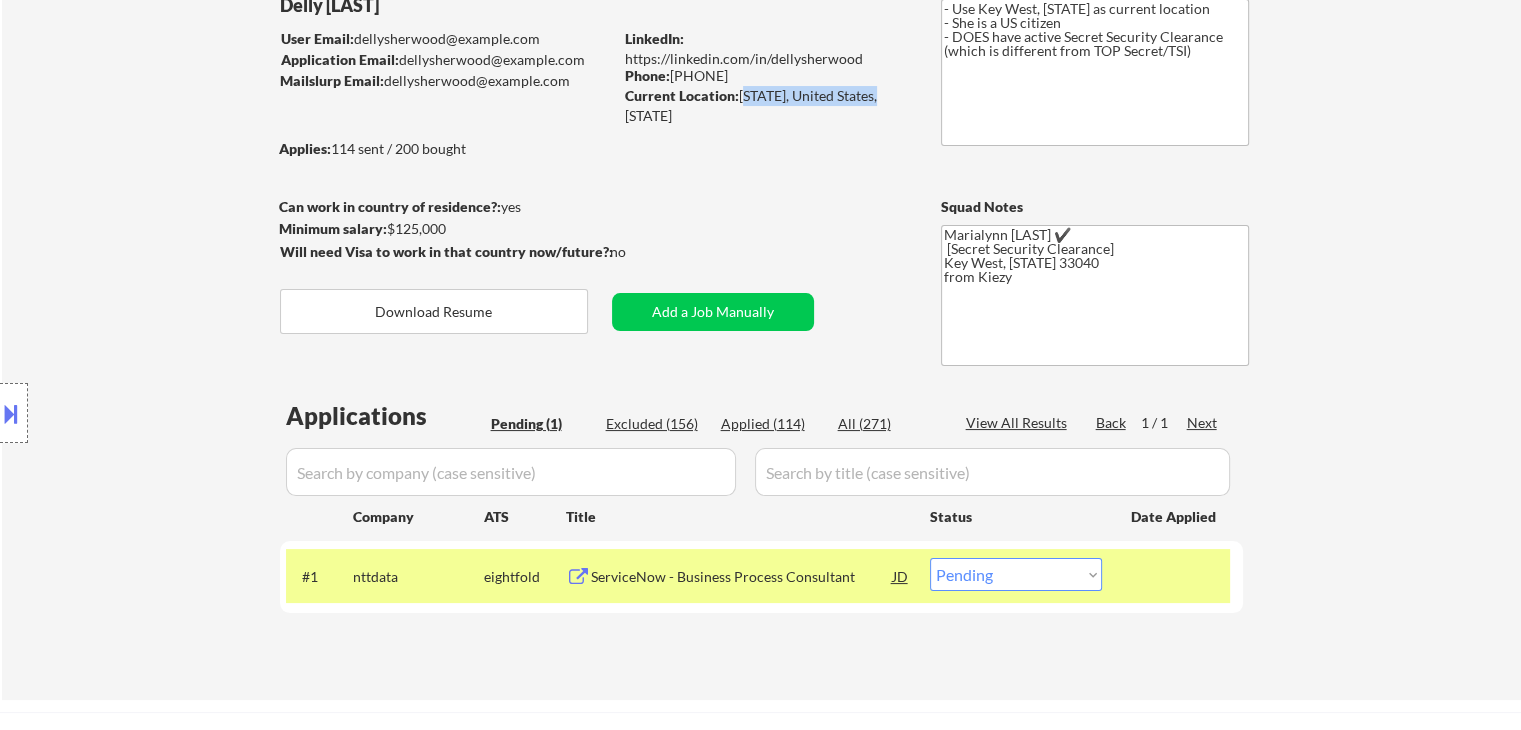 scroll, scrollTop: 400, scrollLeft: 0, axis: vertical 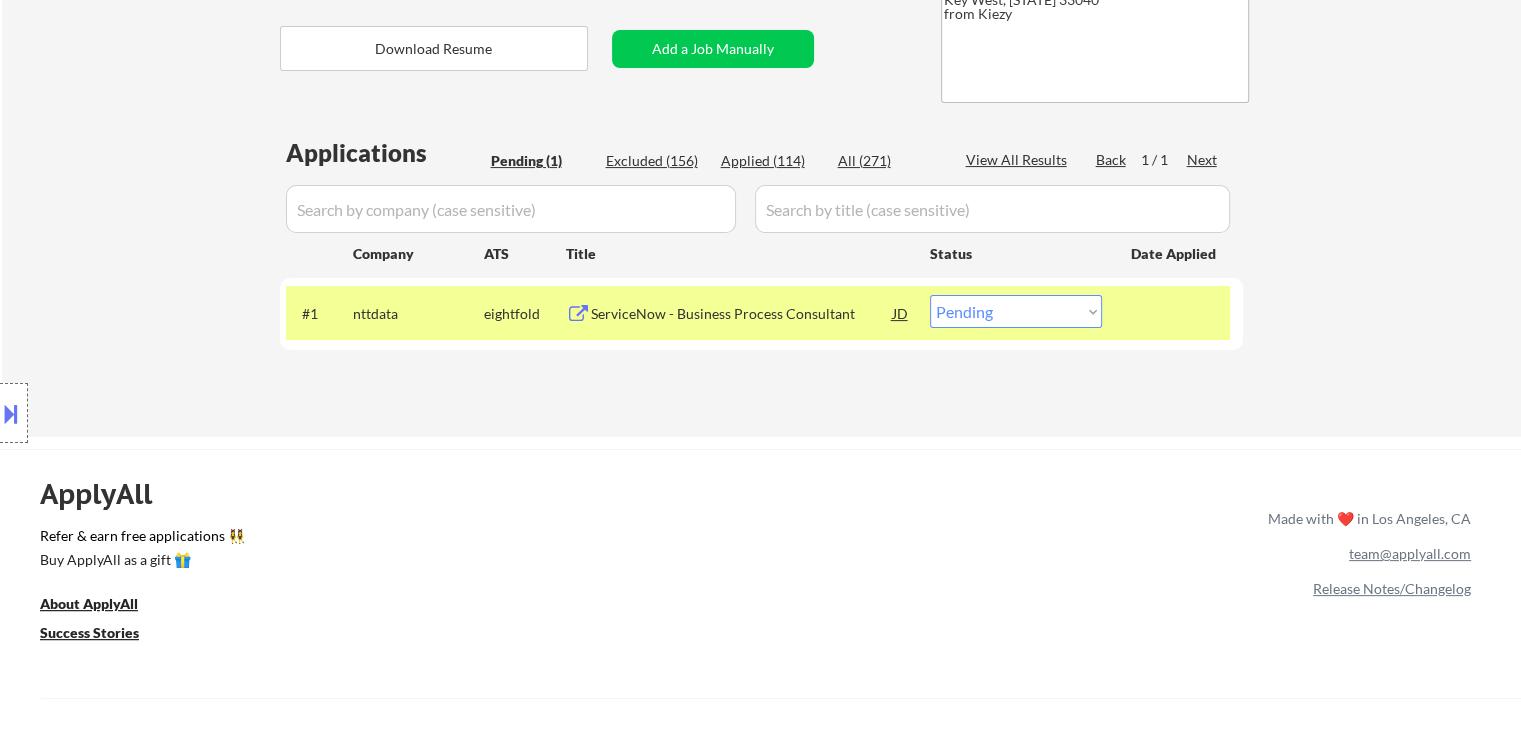 click on "Choose an option... Pending Applied Excluded (Questions) Excluded (Expired) Excluded (Location) Excluded (Bad Match) Excluded (Blocklist) Excluded (Salary) Excluded (Other)" at bounding box center (1016, 311) 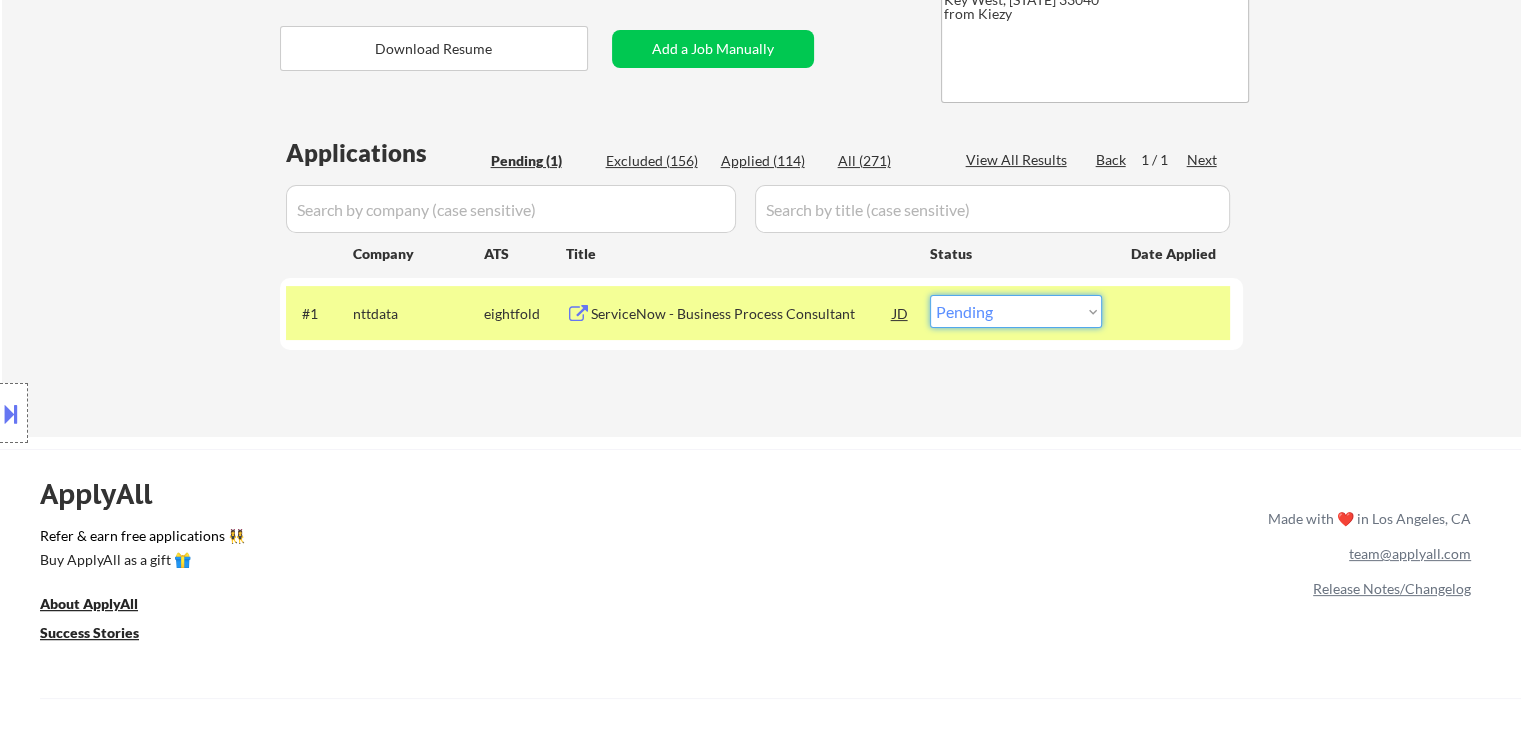 select on ""applied"" 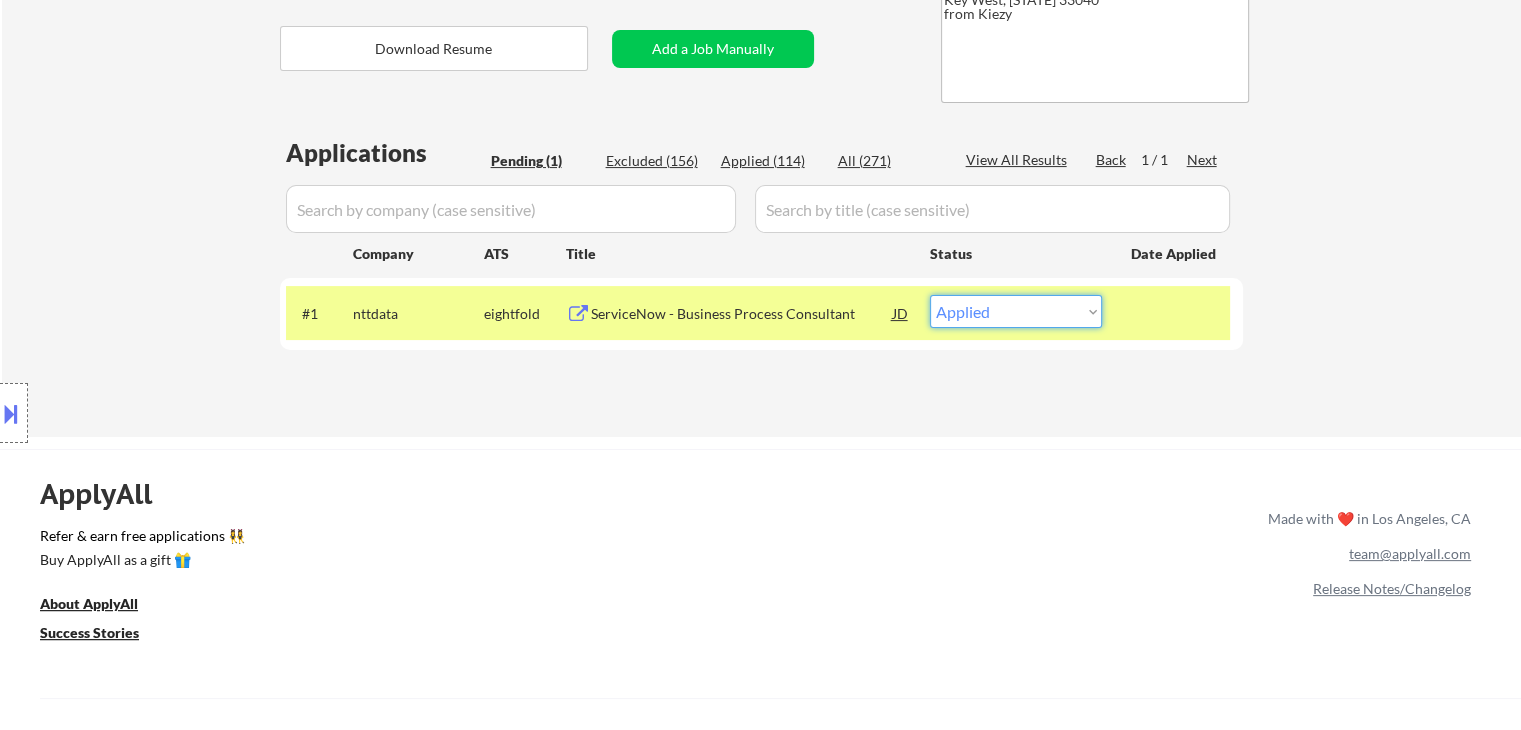 click on "Choose an option... Pending Applied Excluded (Questions) Excluded (Expired) Excluded (Location) Excluded (Bad Match) Excluded (Blocklist) Excluded (Salary) Excluded (Other)" at bounding box center [1016, 311] 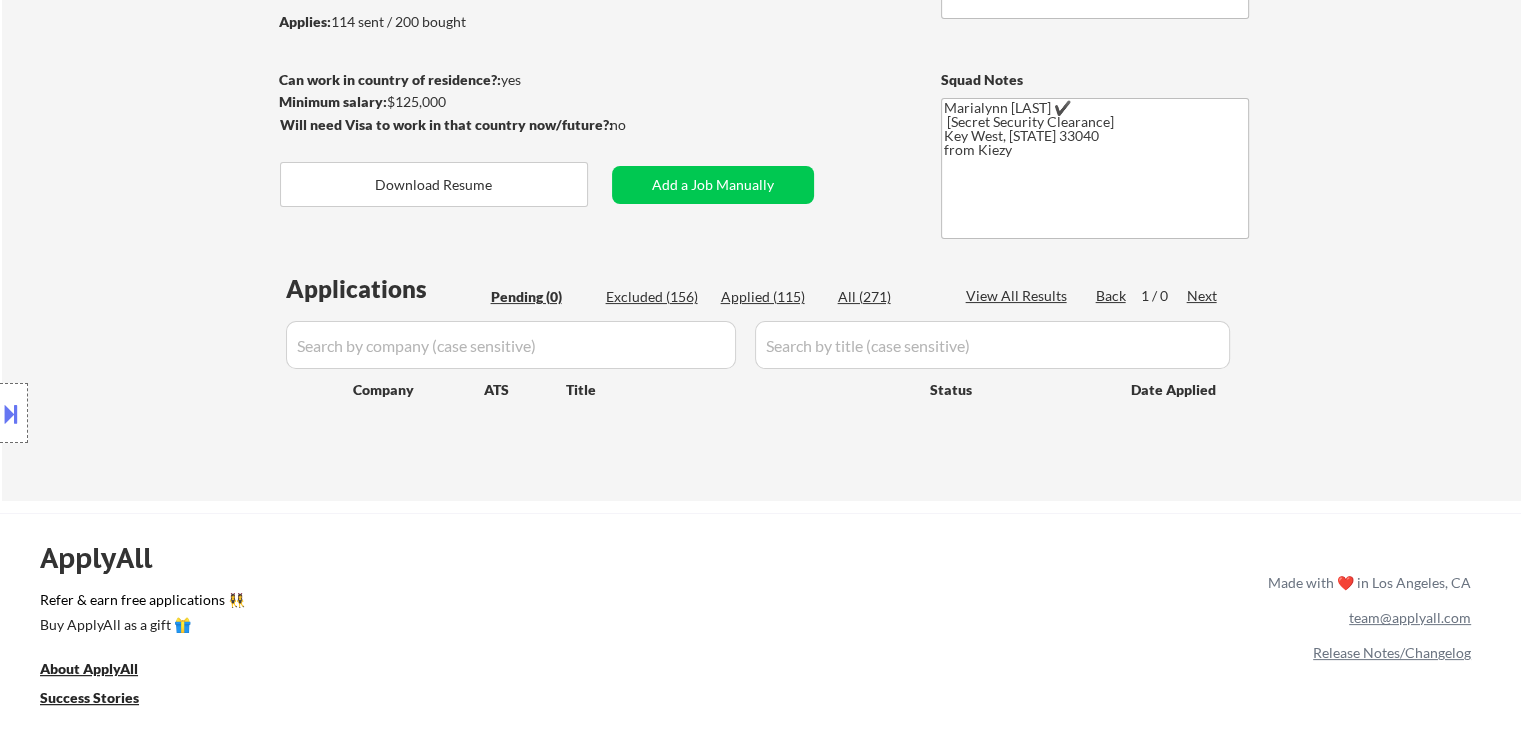 scroll, scrollTop: 200, scrollLeft: 0, axis: vertical 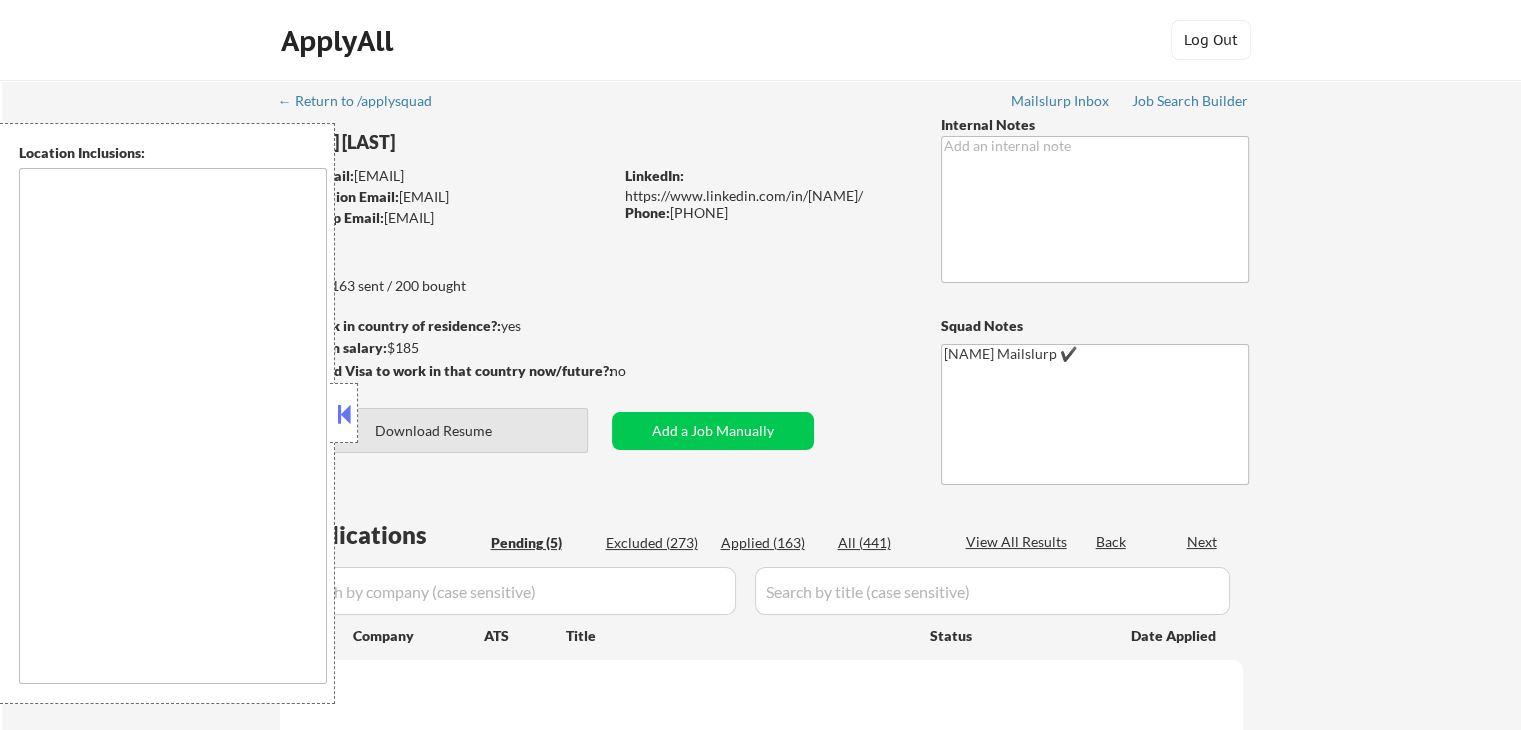 select on ""pending"" 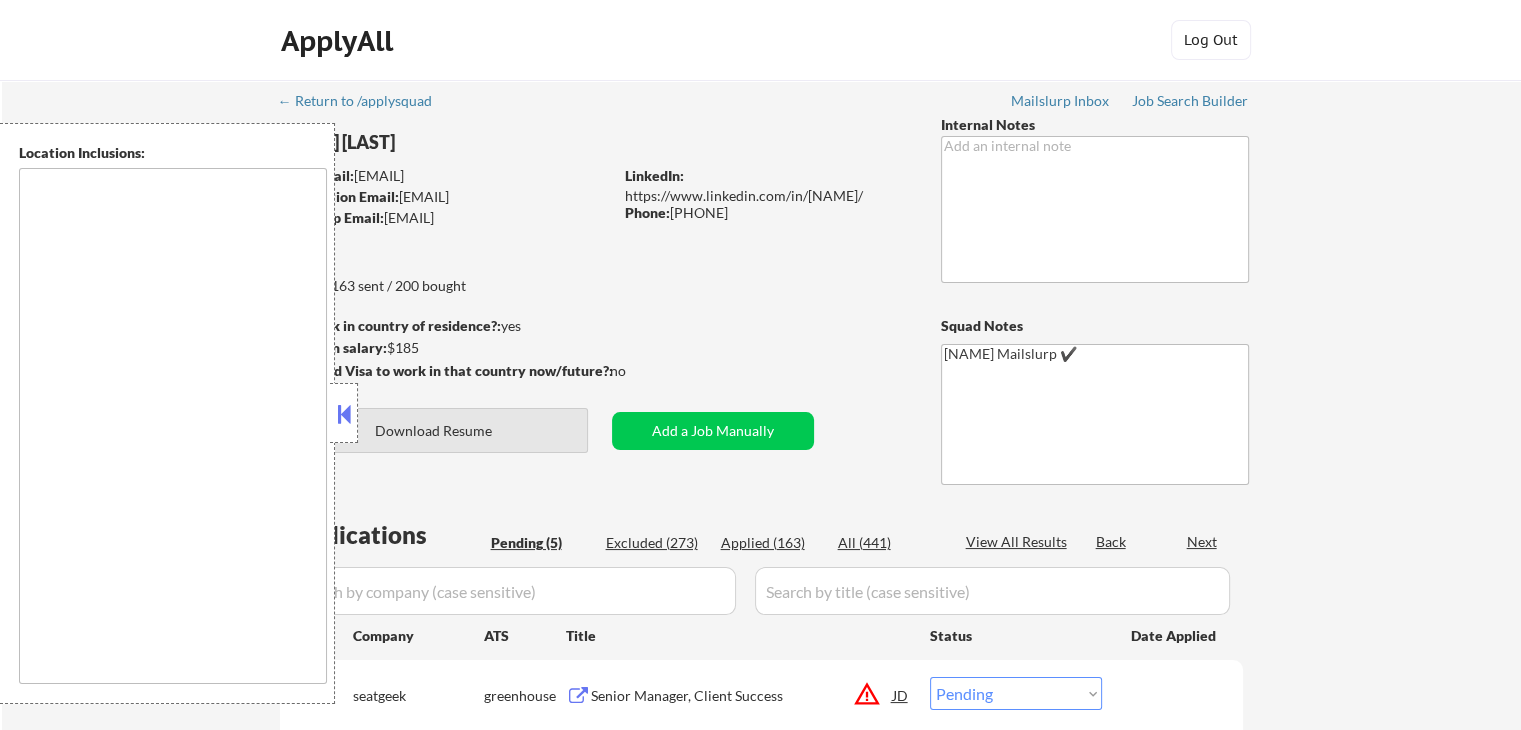 type on "[CITY], [STATE] [CITY], [STATE] [CITY], [STATE] [CITY], [STATE] [CITY], [STATE] [CITY], [STATE] [CITY], [STATE] [CITY], [STATE] [CITY], [STATE] [CITY], [STATE] [CITY], [STATE] [CITY], [STATE] [CITY], [STATE] [CITY], [STATE] [CITY], [STATE] [CITY], [STATE] [CITY], [STATE] [CITY], [STATE] [CITY], [STATE] [CITY], [STATE] [CITY], [STATE] [CITY], [STATE] [CITY], [STATE] [CITY], [STATE] remote" 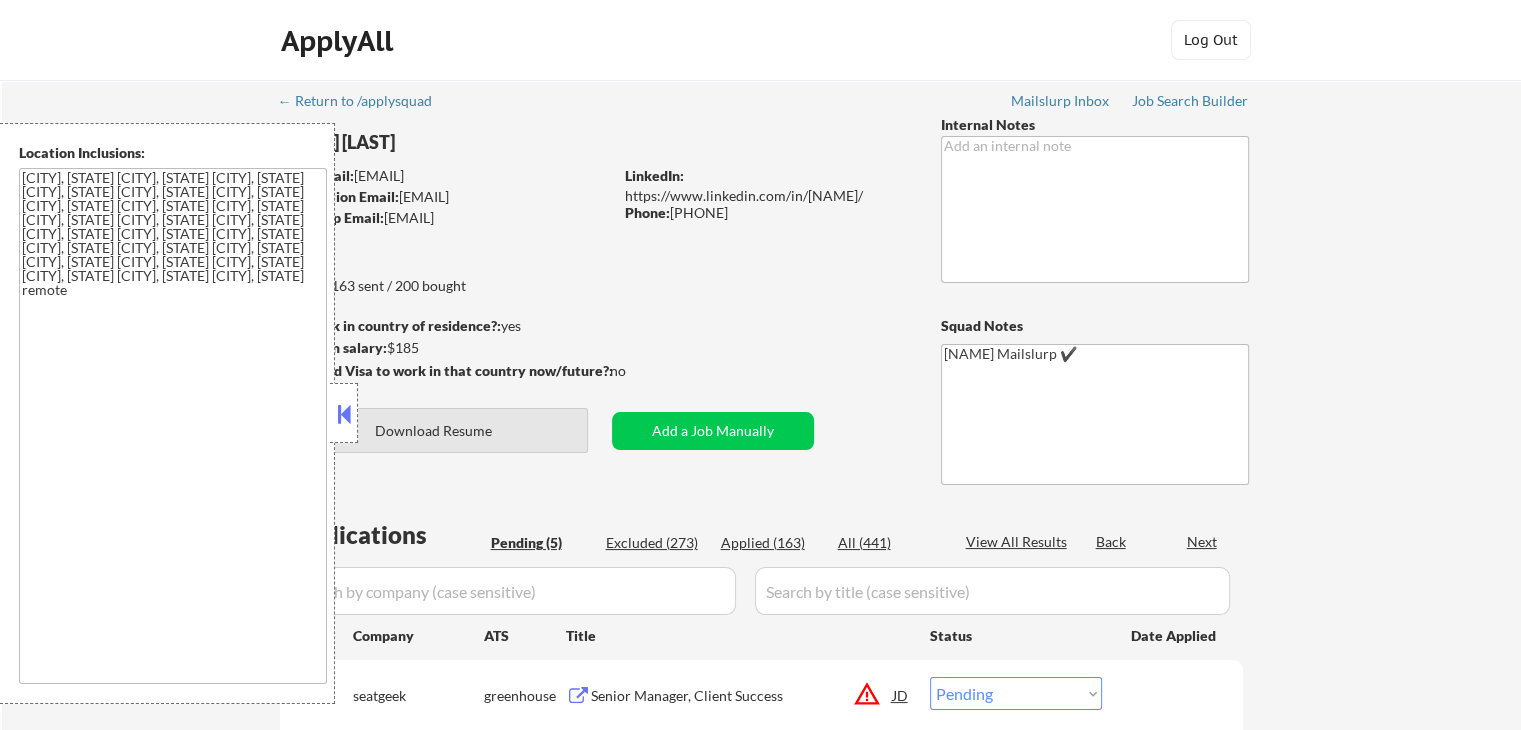 click at bounding box center (344, 413) 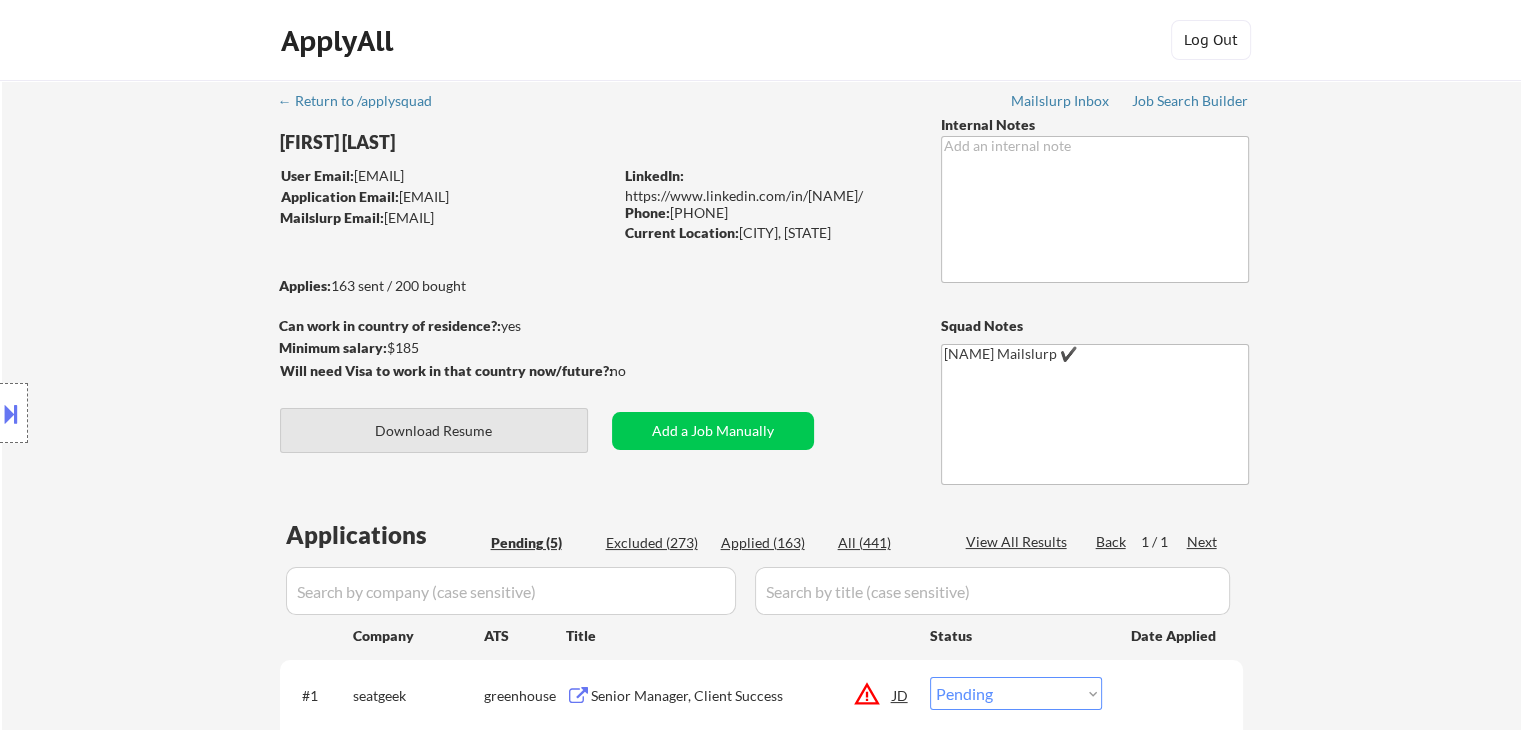 click on "Download Resume" at bounding box center (434, 430) 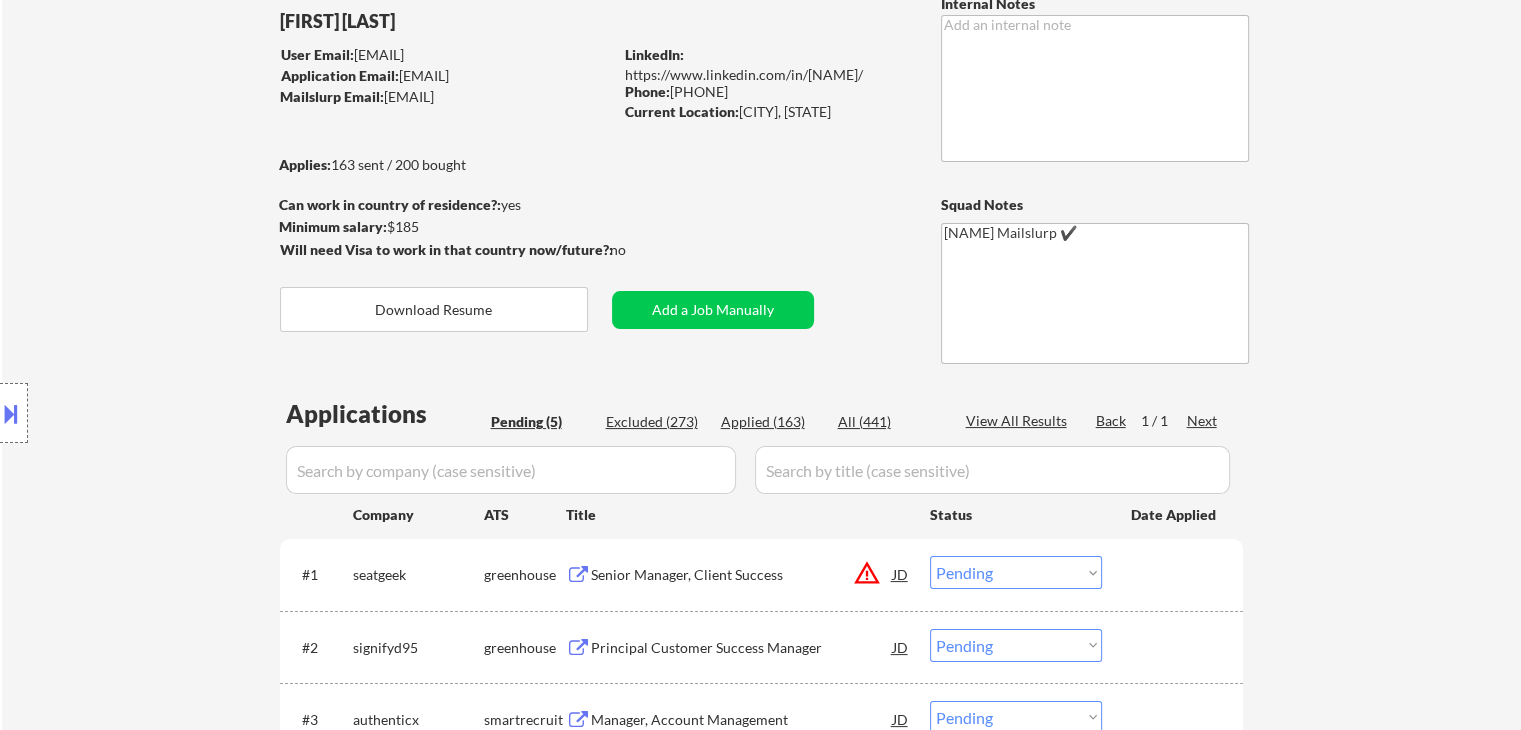 scroll, scrollTop: 100, scrollLeft: 0, axis: vertical 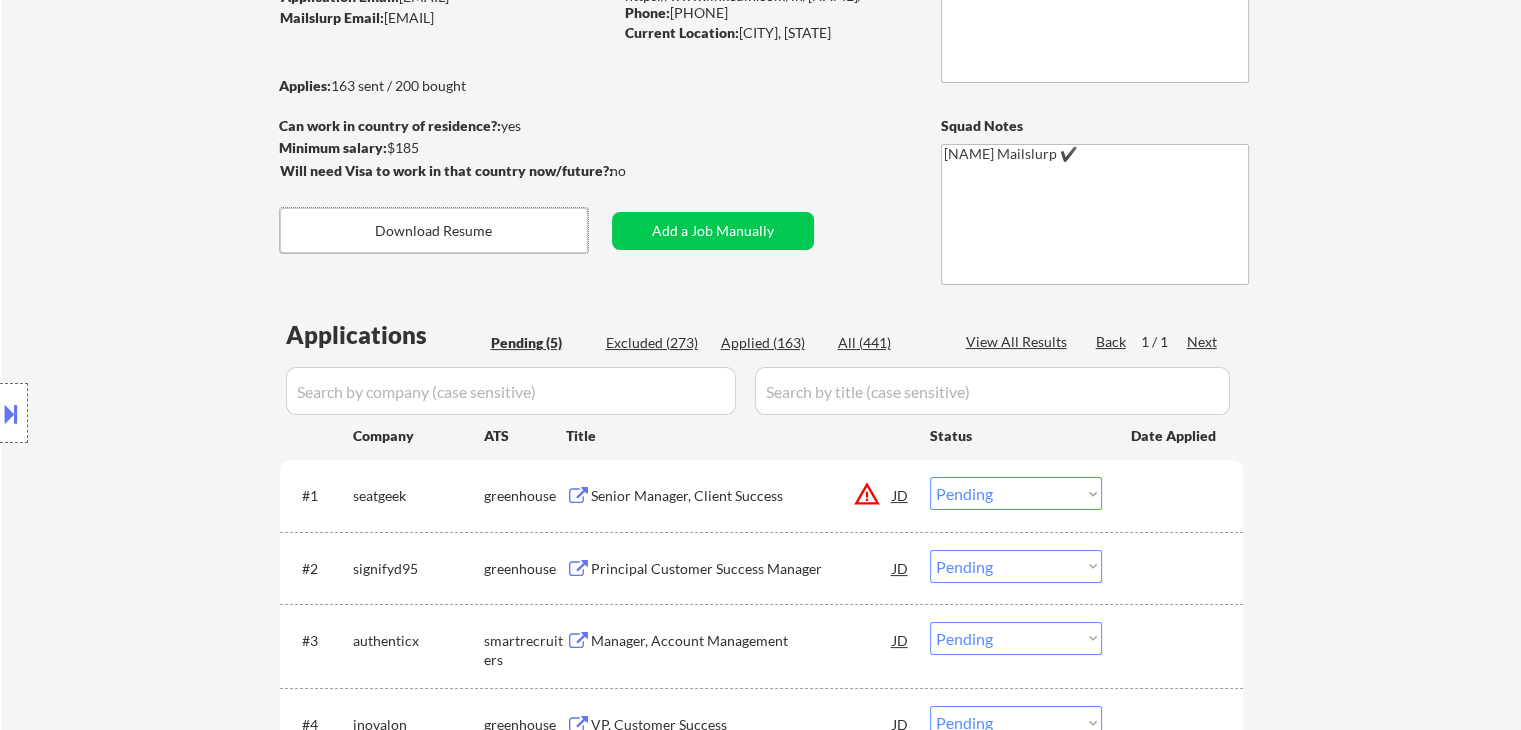 click on "#1 seatgeek greenhouse Senior Manager, Client Success JD warning_amber Choose an option... Pending Applied Excluded (Questions) Excluded (Expired) Excluded (Location) Excluded (Bad Match) Excluded (Blocklist) Excluded (Salary) Excluded (Other)" at bounding box center [758, 495] 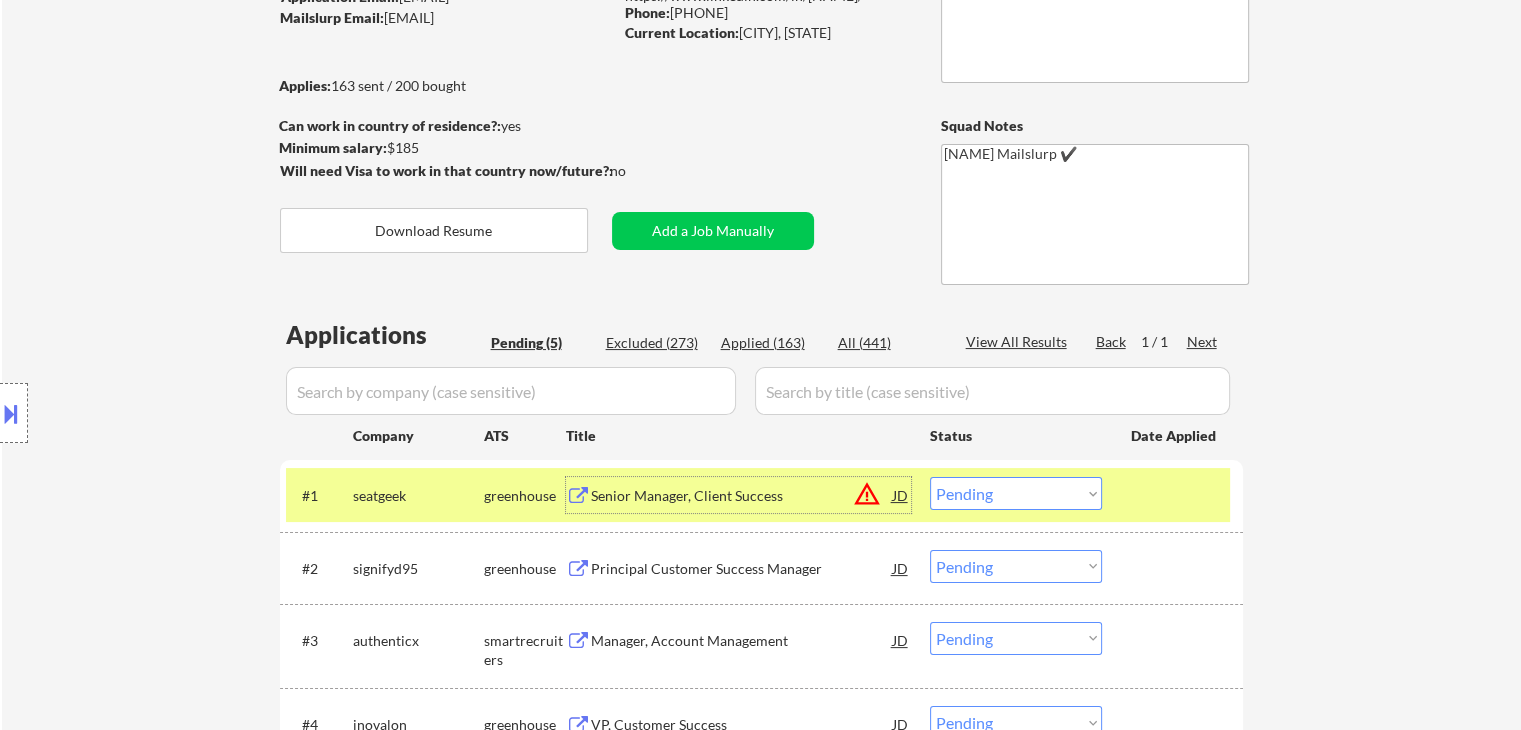 click on "Senior Manager, Client Success" at bounding box center (742, 496) 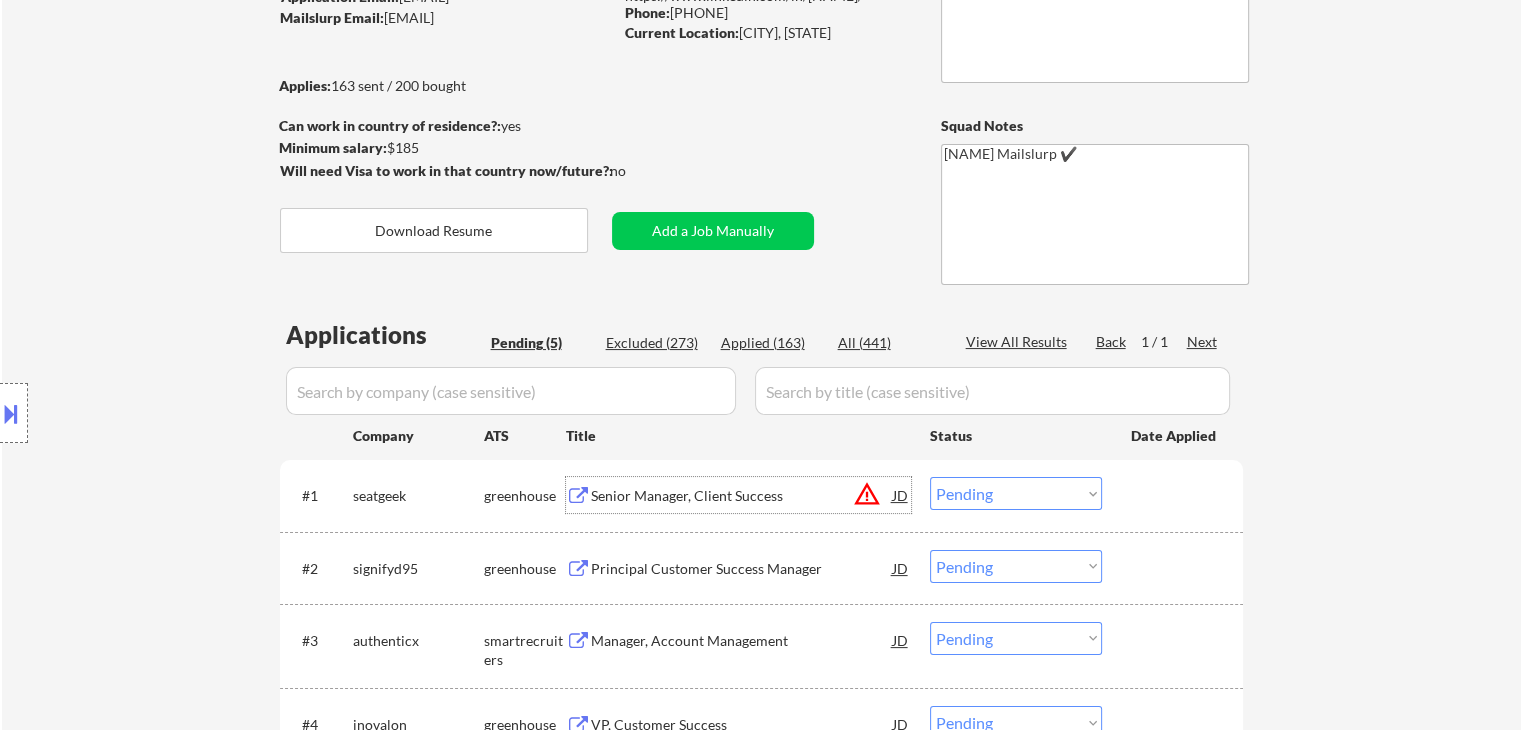 drag, startPoint x: 1047, startPoint y: 498, endPoint x: 1057, endPoint y: 505, distance: 12.206555 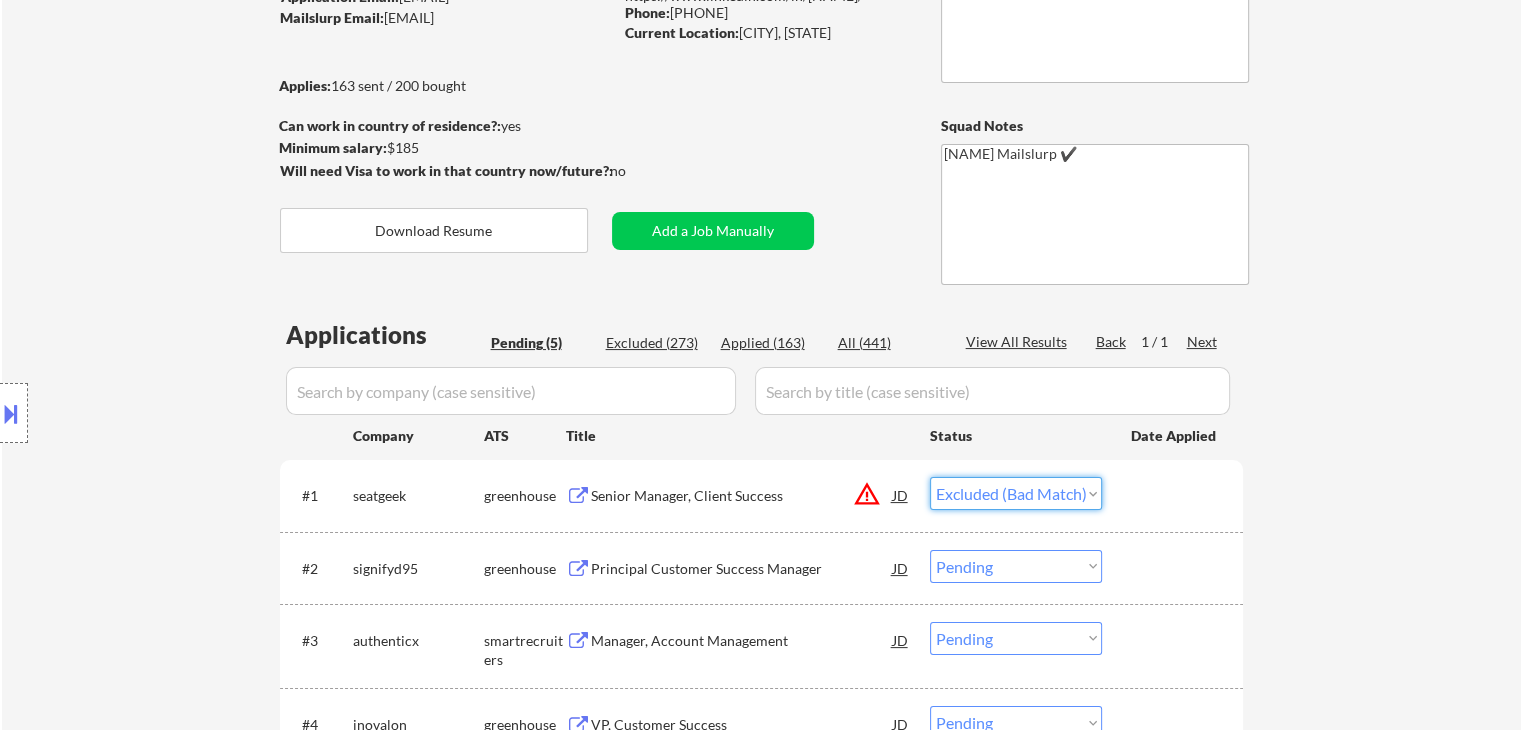 click on "Choose an option... Pending Applied Excluded (Questions) Excluded (Expired) Excluded (Location) Excluded (Bad Match) Excluded (Blocklist) Excluded (Salary) Excluded (Other)" at bounding box center [1016, 493] 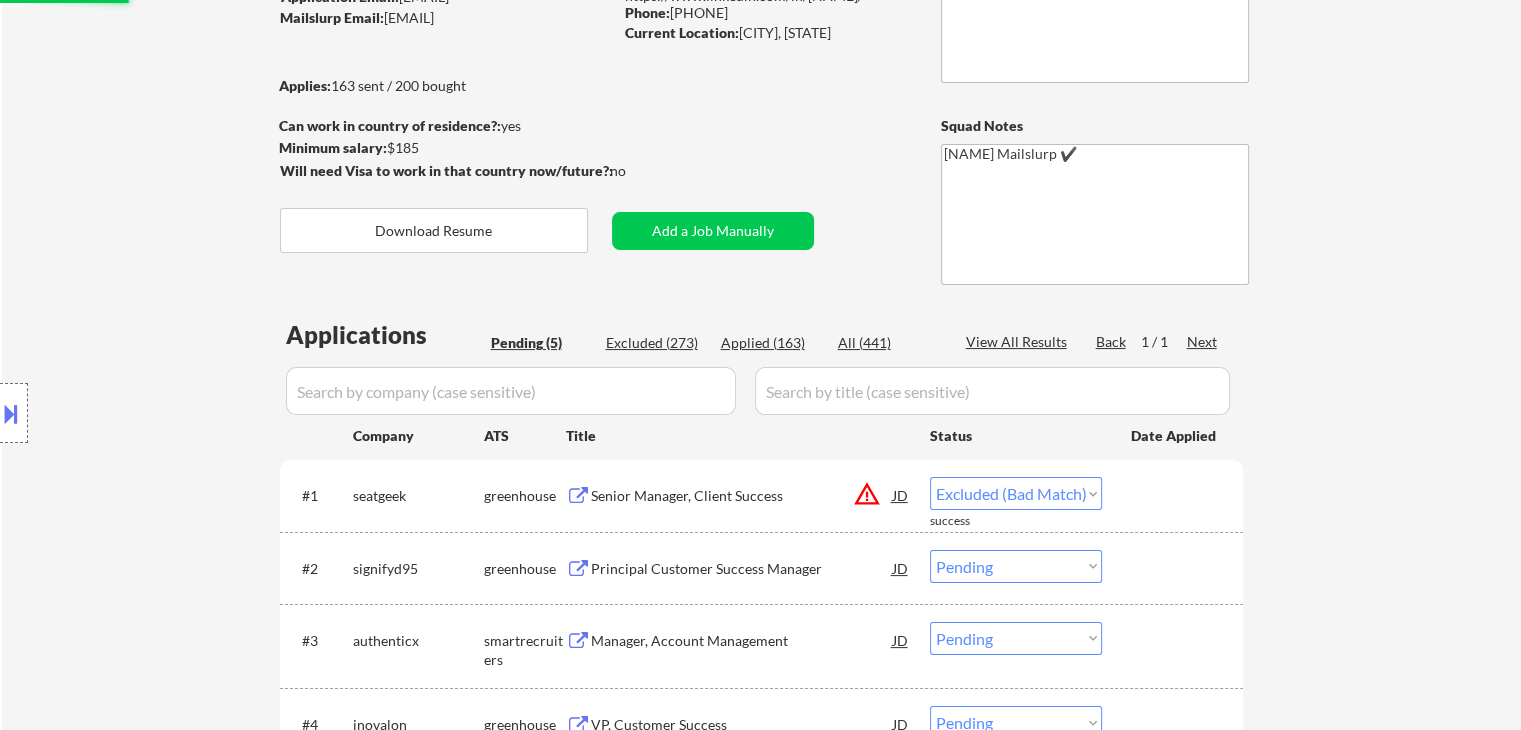 select on ""pending"" 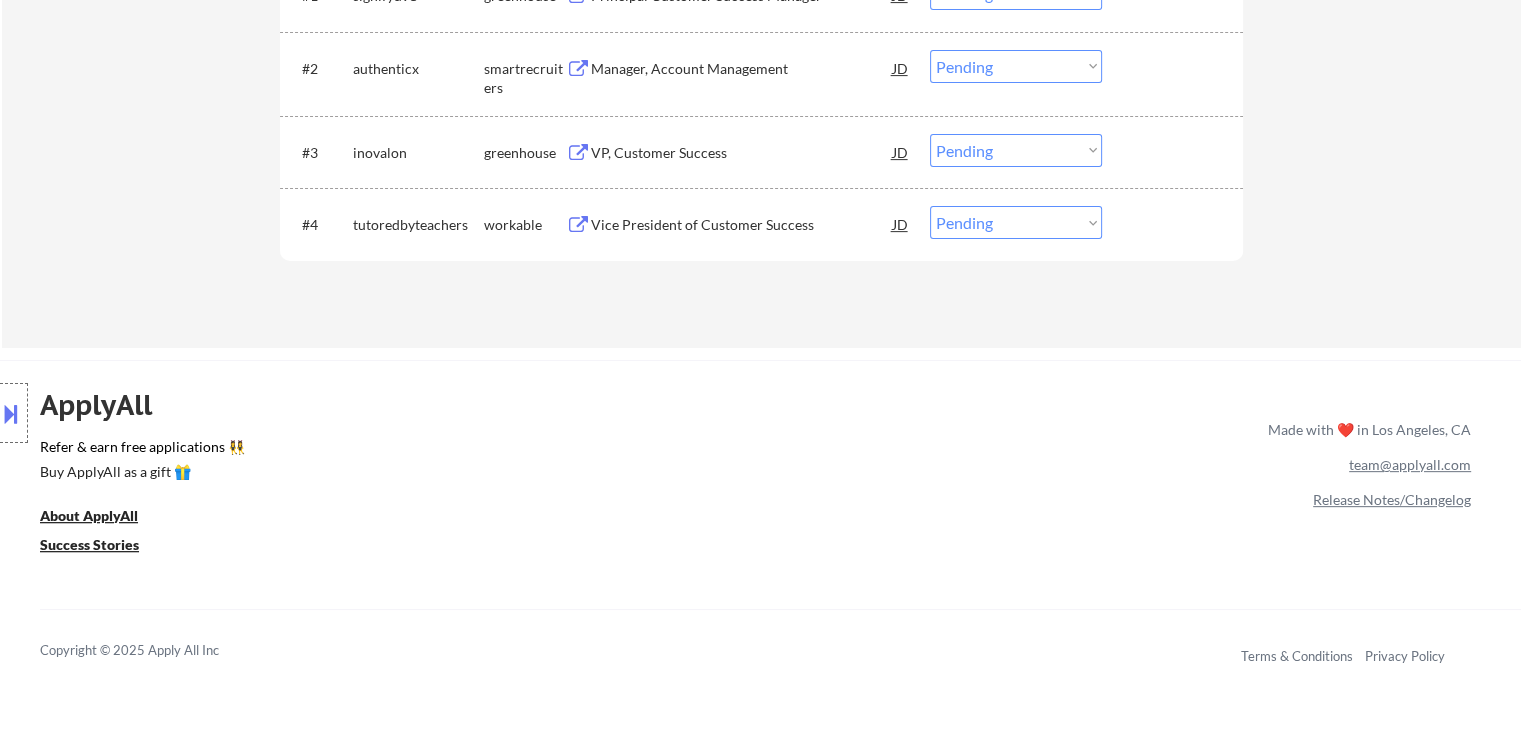 scroll, scrollTop: 300, scrollLeft: 0, axis: vertical 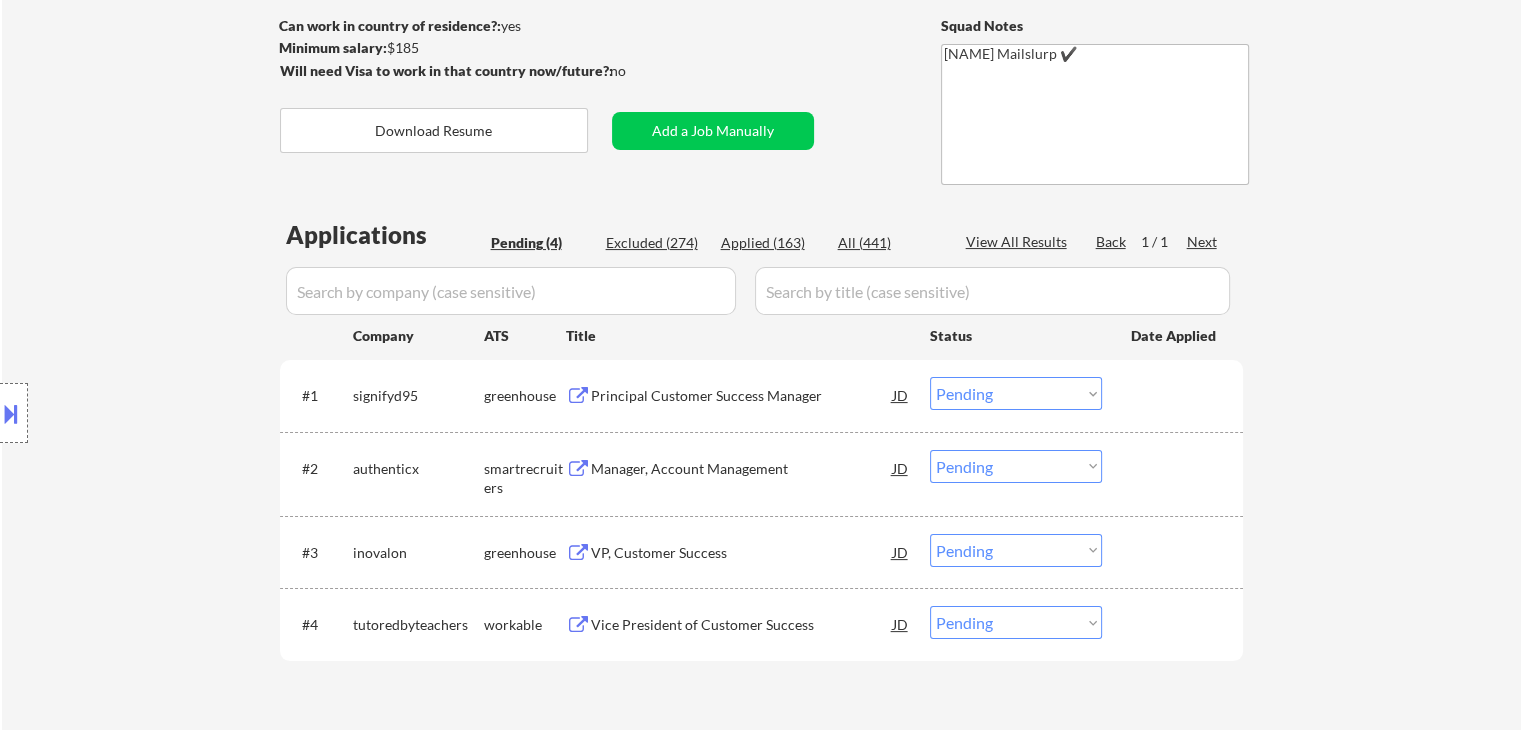 click on "Principal Customer Success Manager" at bounding box center [742, 395] 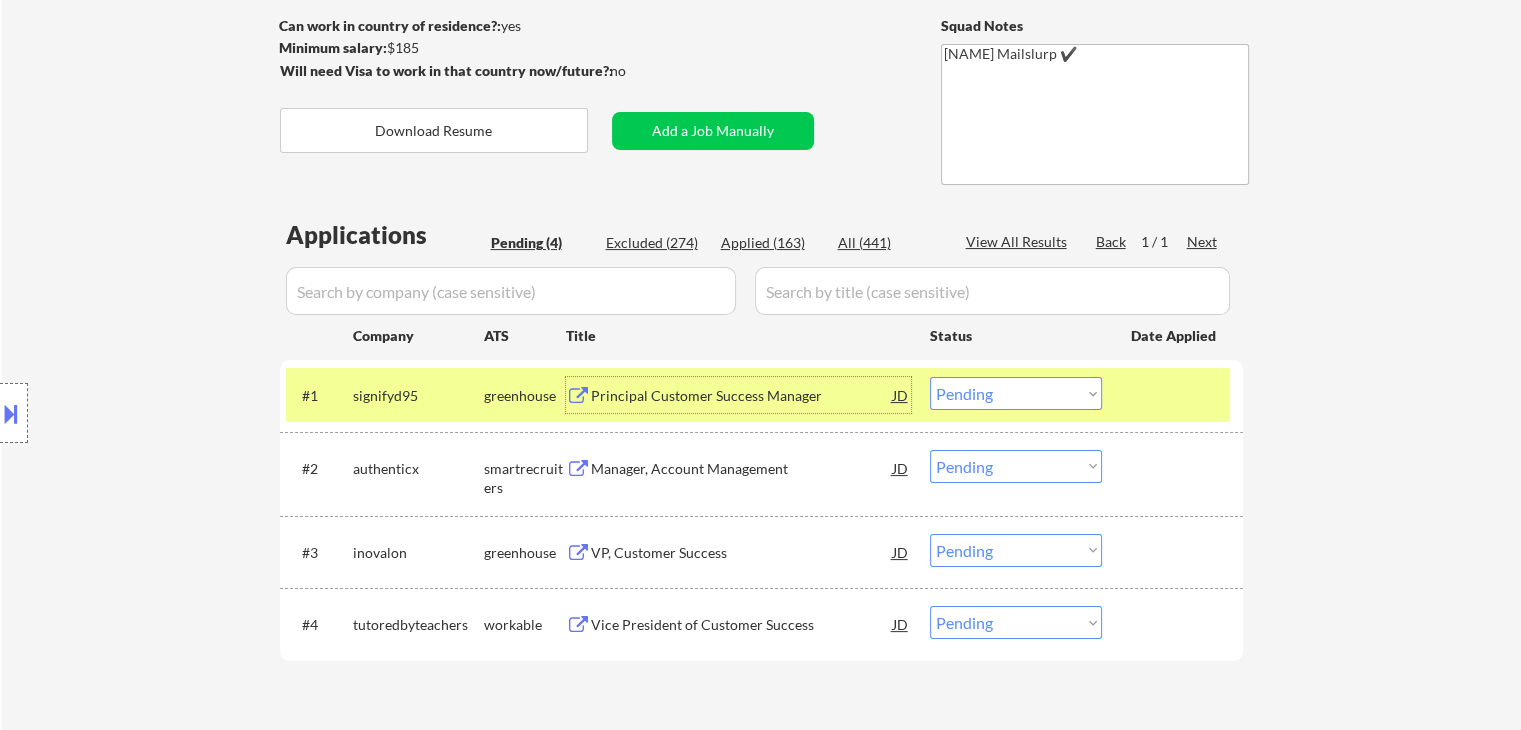 click at bounding box center (11, 413) 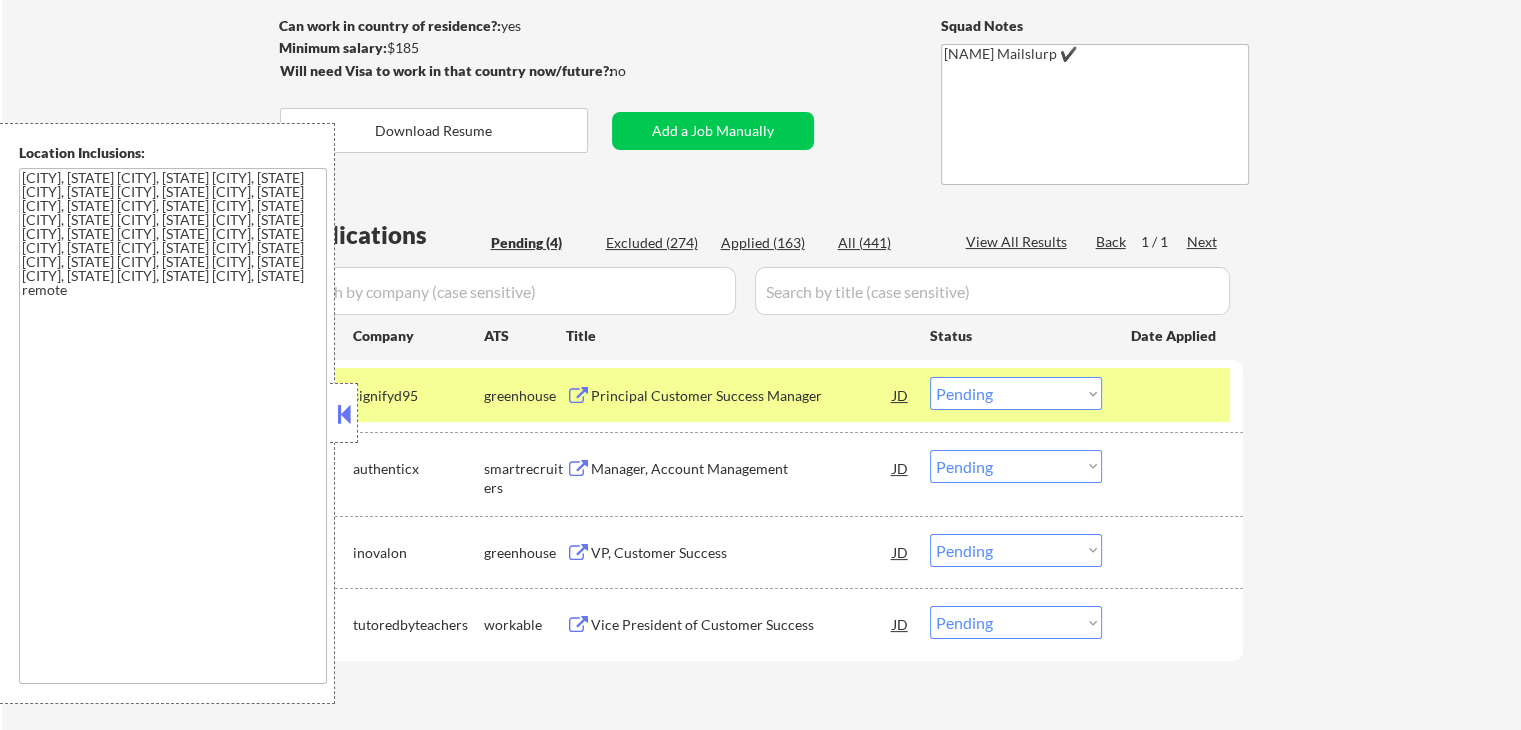 drag, startPoint x: 861, startPoint y: 28, endPoint x: 877, endPoint y: 5, distance: 28.01785 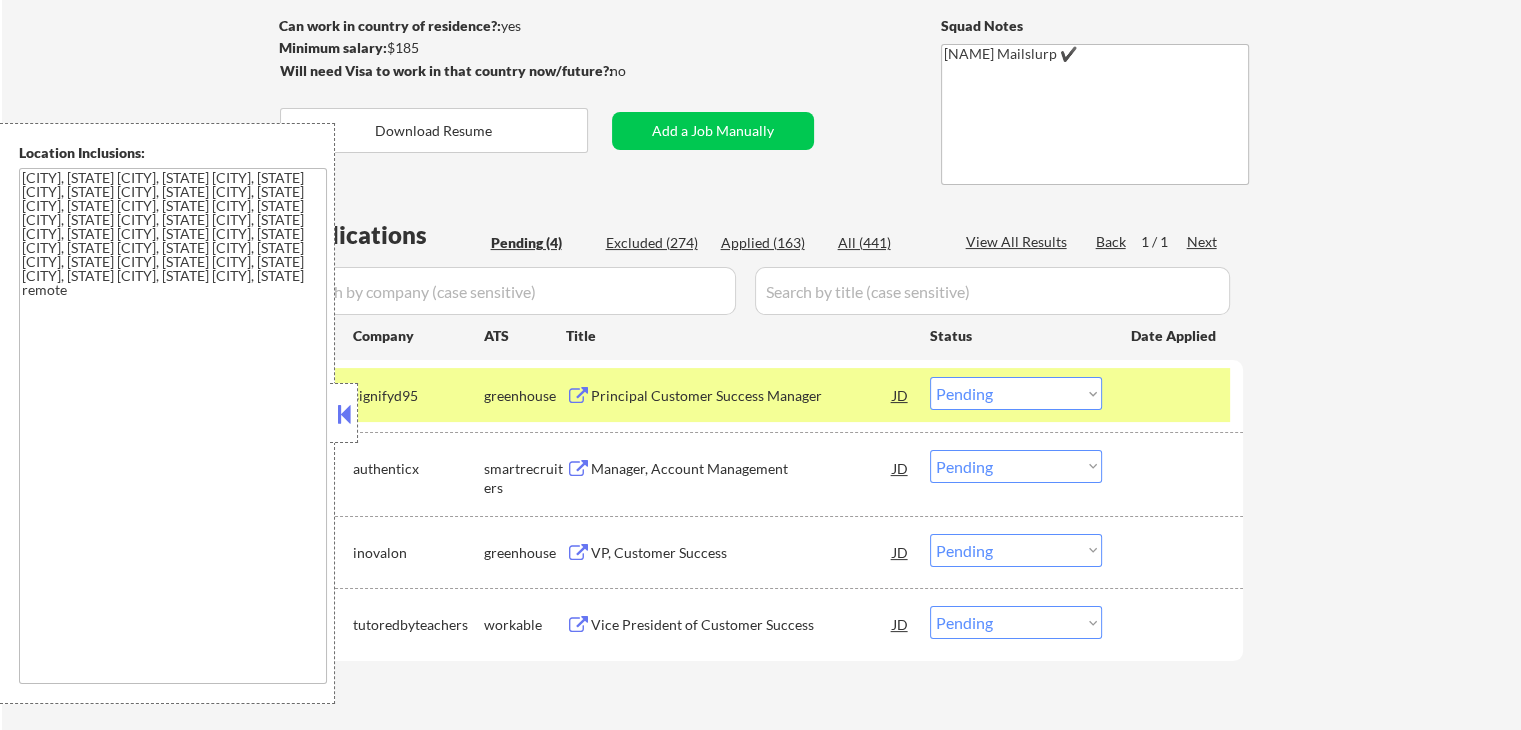 drag, startPoint x: 336, startPoint y: 413, endPoint x: 365, endPoint y: 408, distance: 29.427877 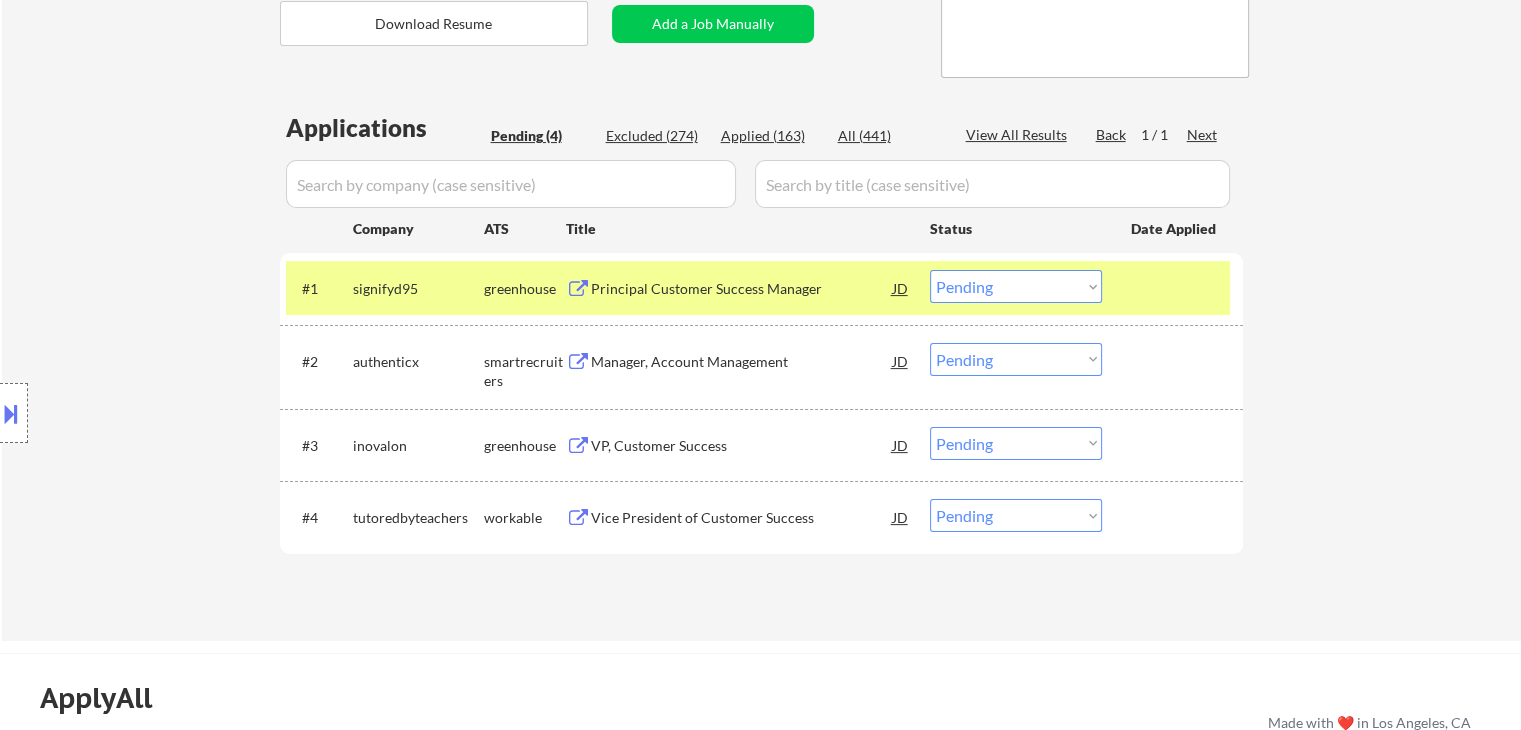 scroll, scrollTop: 600, scrollLeft: 0, axis: vertical 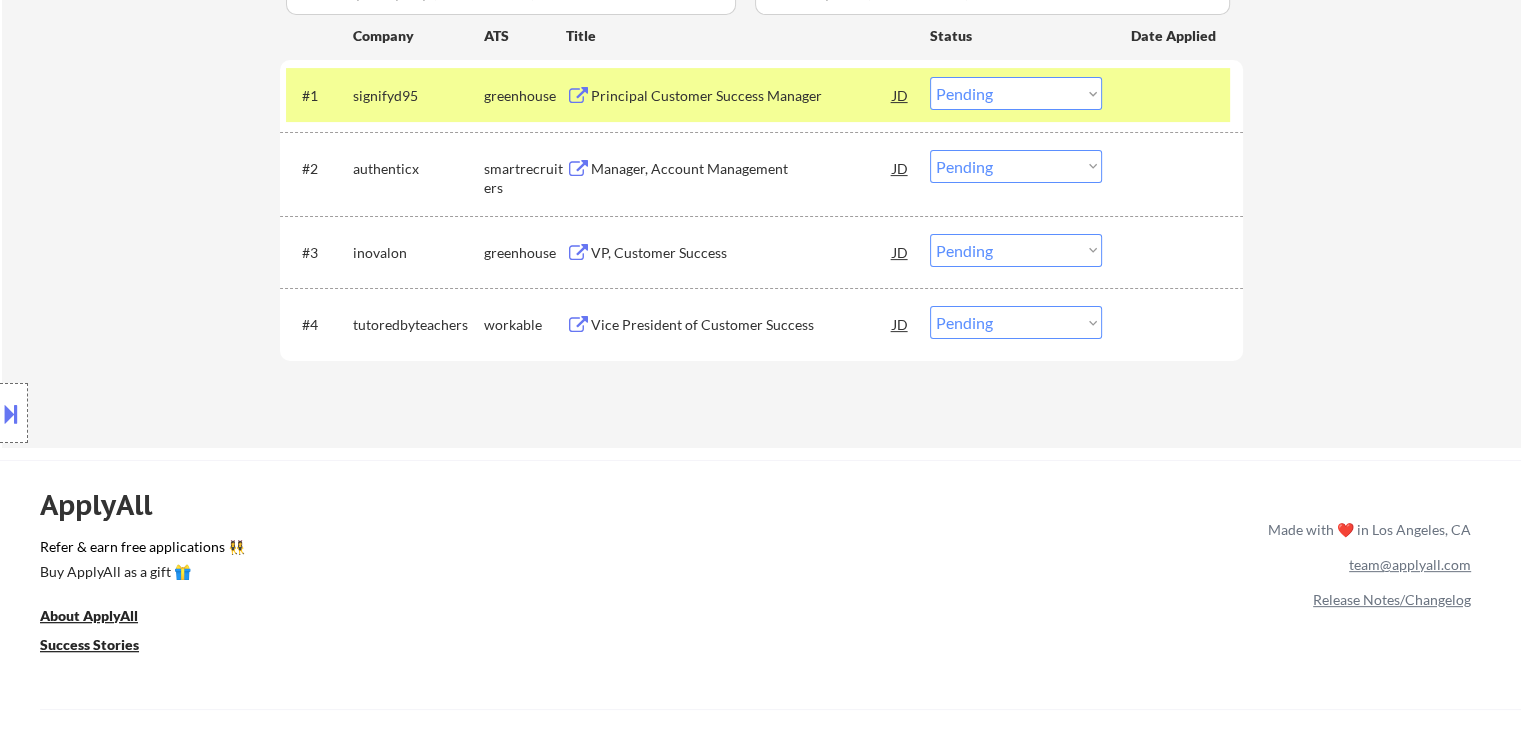 click on "Vice President of Customer Success" at bounding box center (742, 325) 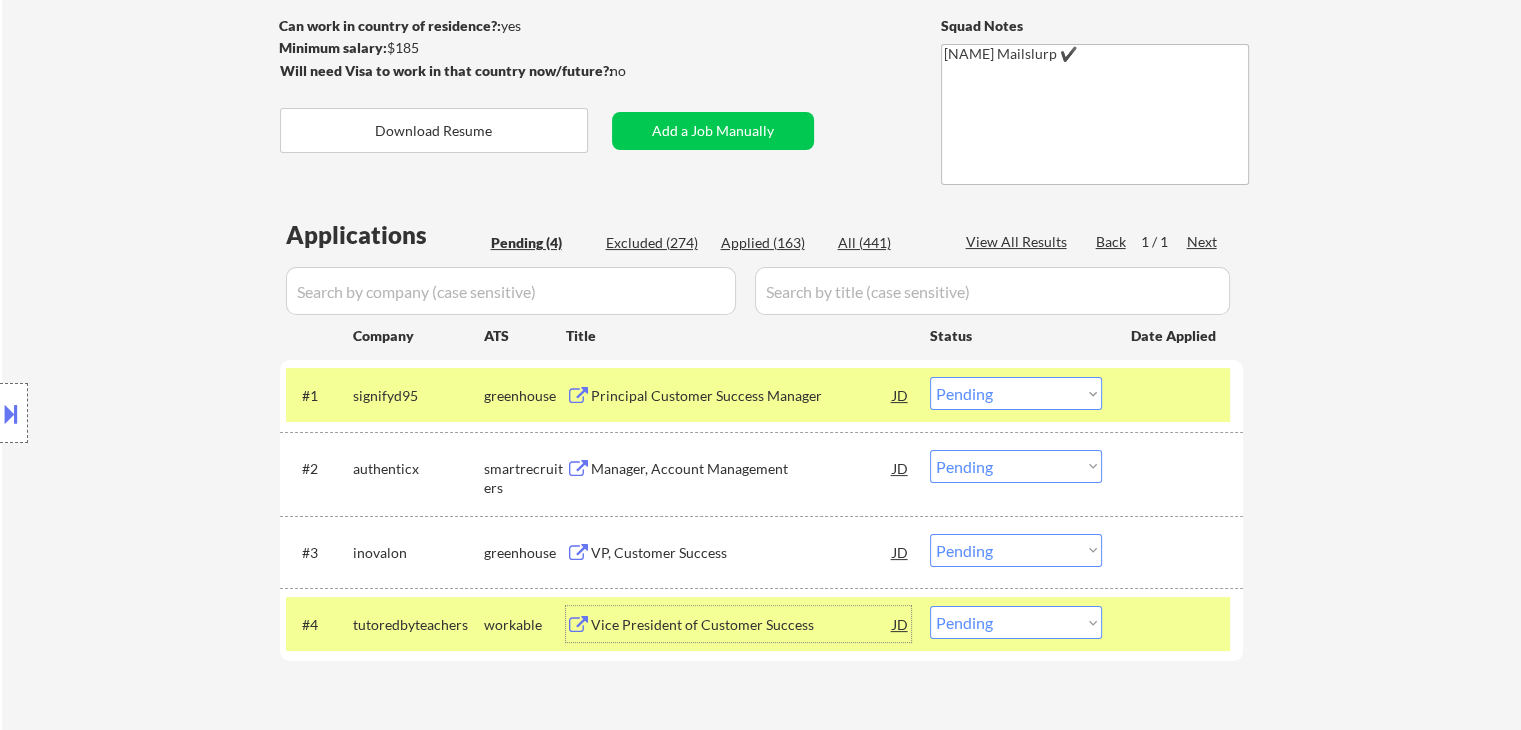 scroll, scrollTop: 0, scrollLeft: 0, axis: both 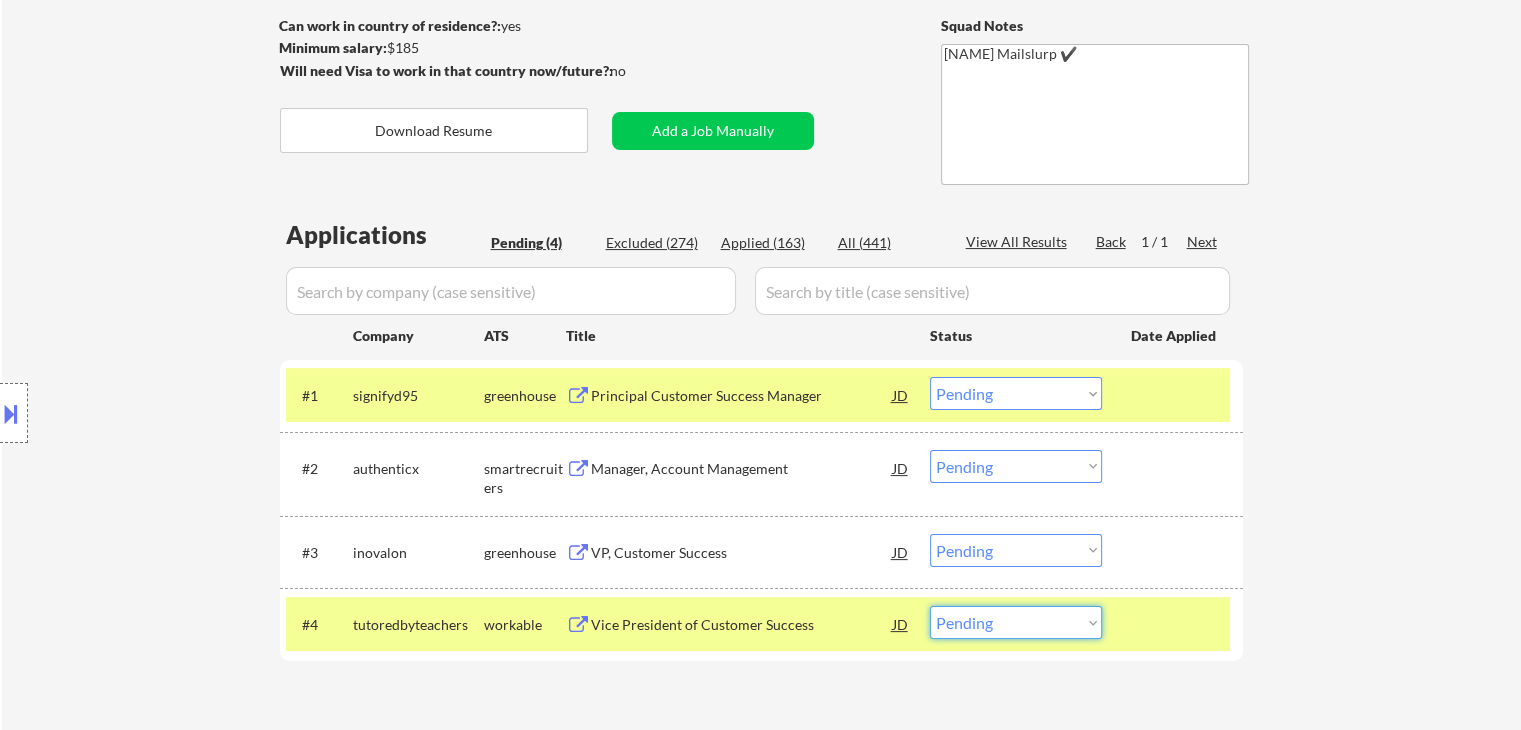 select on ""excluded"" 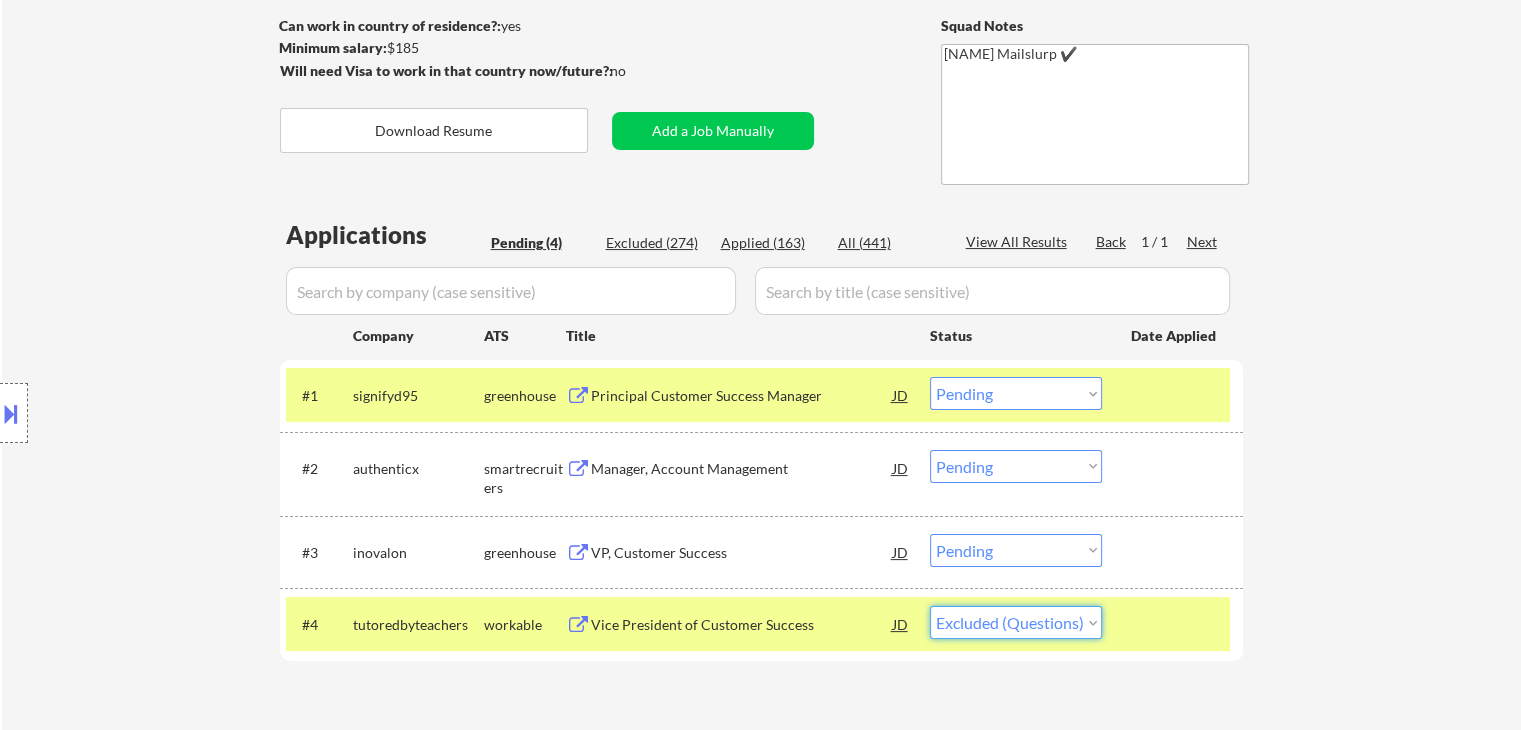 click on "Choose an option... Pending Applied Excluded (Questions) Excluded (Expired) Excluded (Location) Excluded (Bad Match) Excluded (Blocklist) Excluded (Salary) Excluded (Other)" at bounding box center [1016, 622] 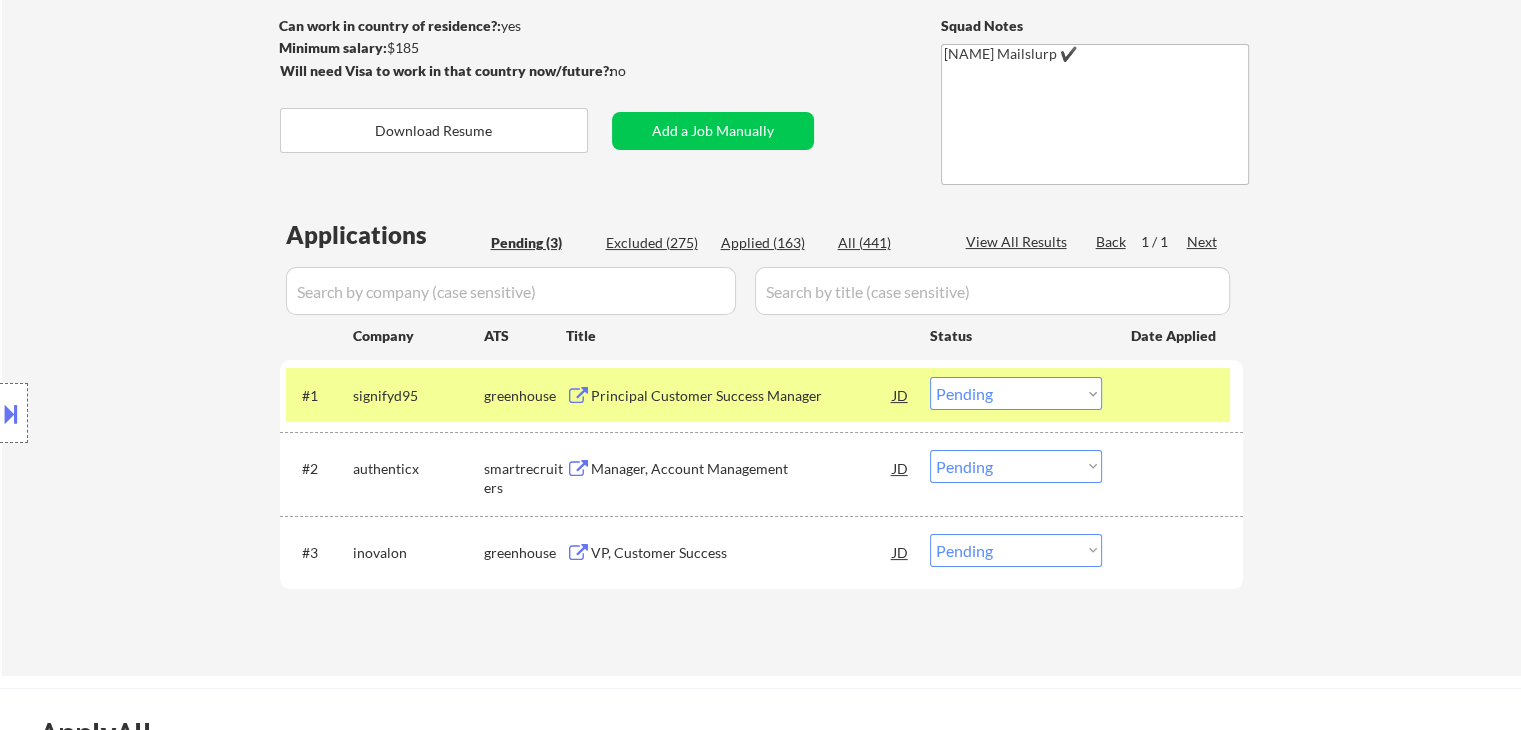 click on "VP, Customer Success" at bounding box center (742, 553) 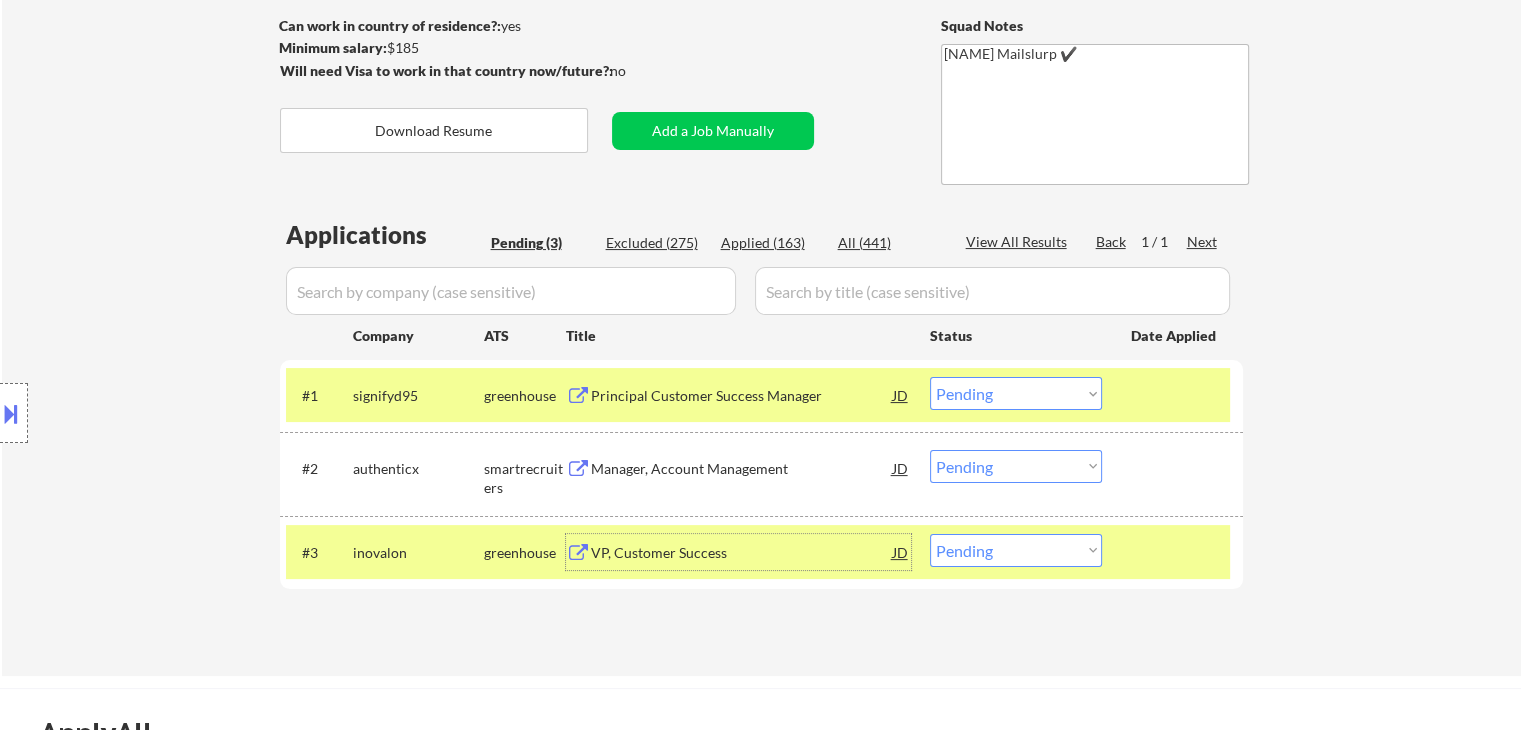 click on "Choose an option... Pending Applied Excluded (Questions) Excluded (Expired) Excluded (Location) Excluded (Bad Match) Excluded (Blocklist) Excluded (Salary) Excluded (Other)" at bounding box center (1016, 550) 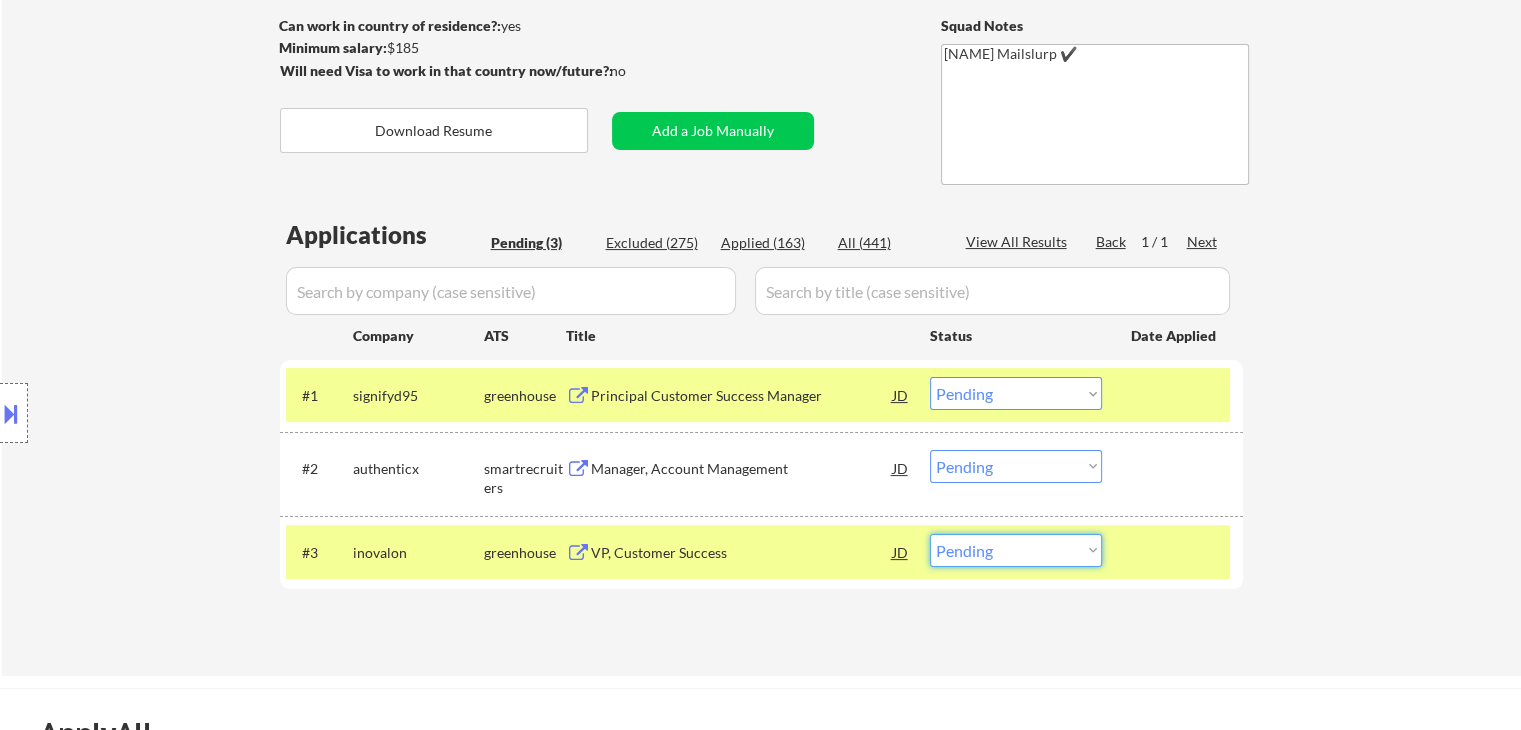 select on ""excluded__expired_"" 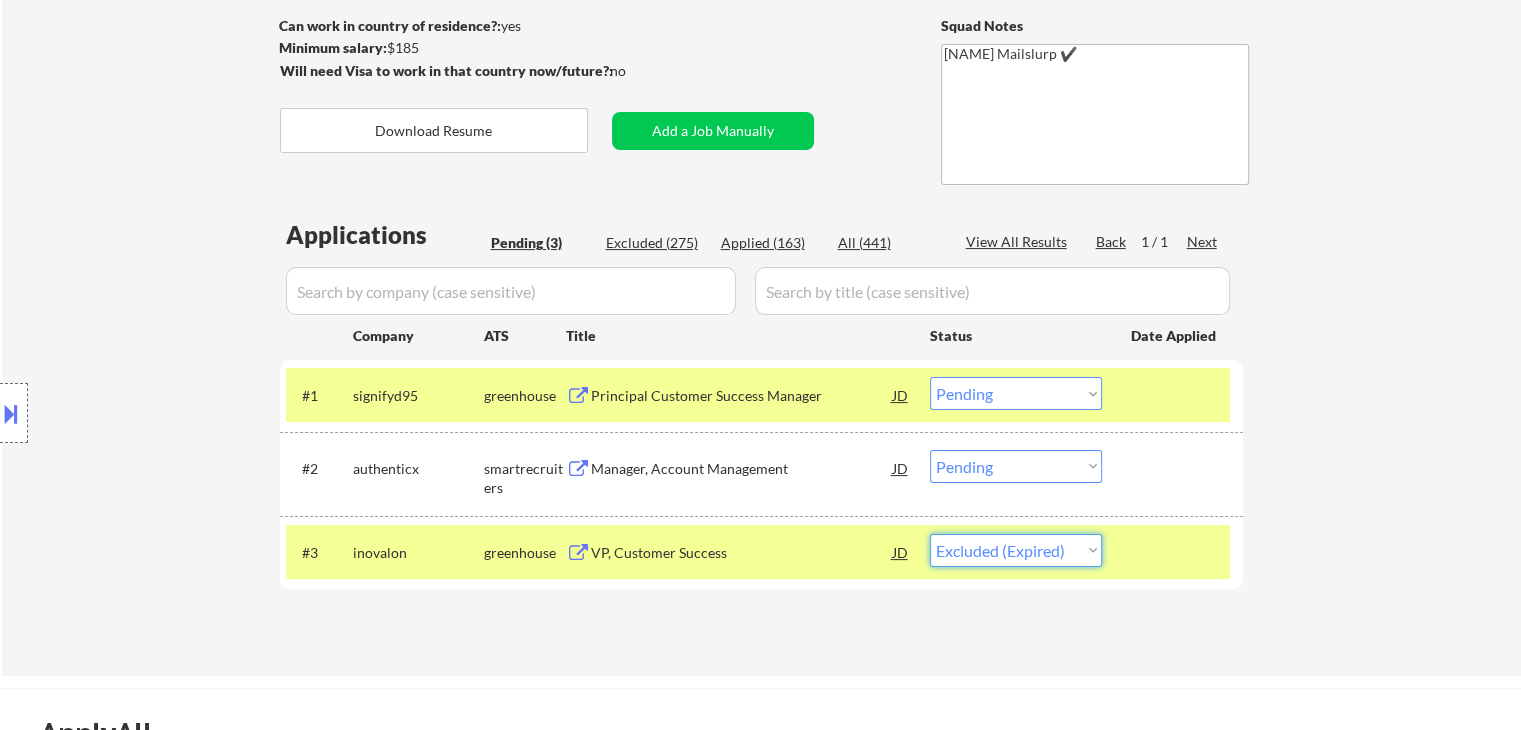 click on "Choose an option... Pending Applied Excluded (Questions) Excluded (Expired) Excluded (Location) Excluded (Bad Match) Excluded (Blocklist) Excluded (Salary) Excluded (Other)" at bounding box center [1016, 550] 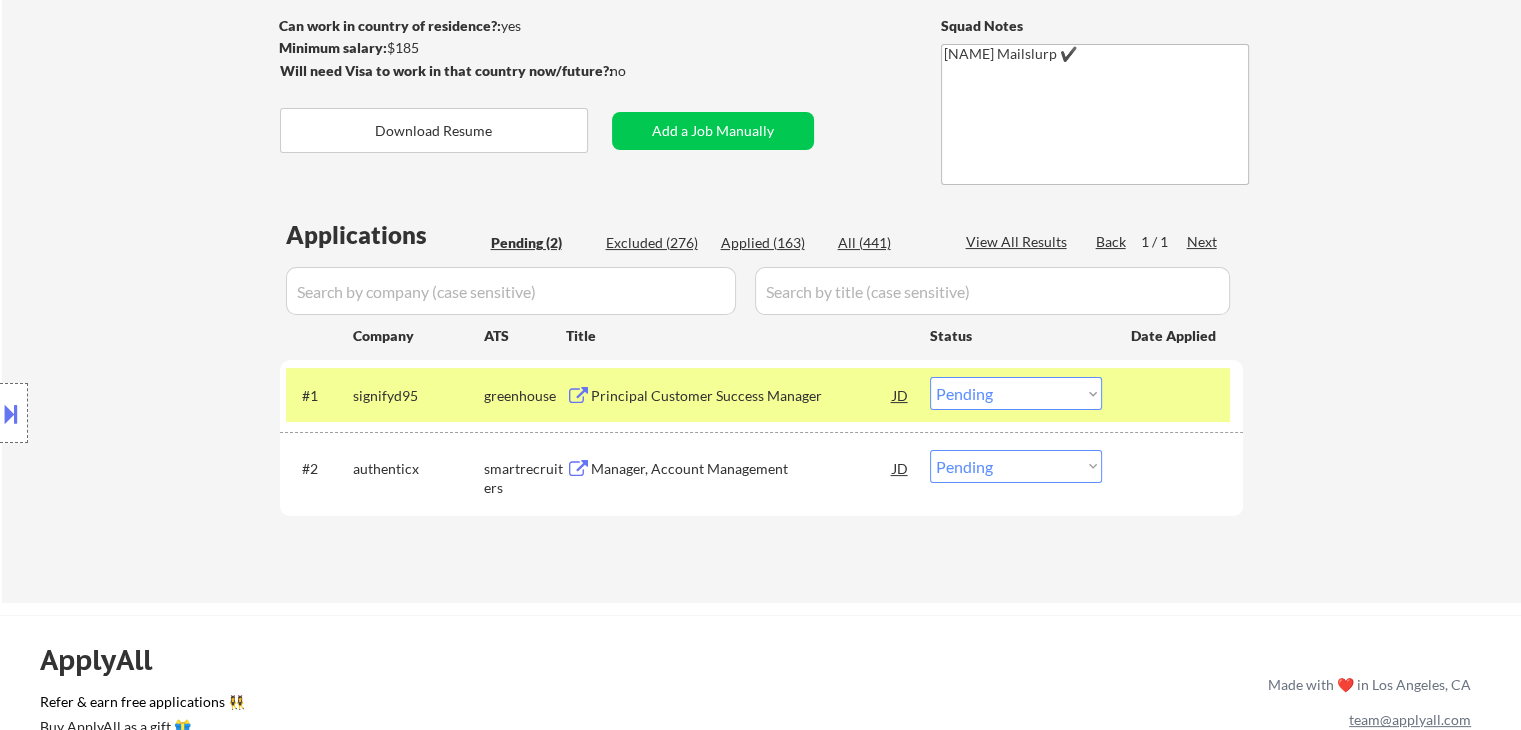 click on "Manager, Account Management" at bounding box center (742, 469) 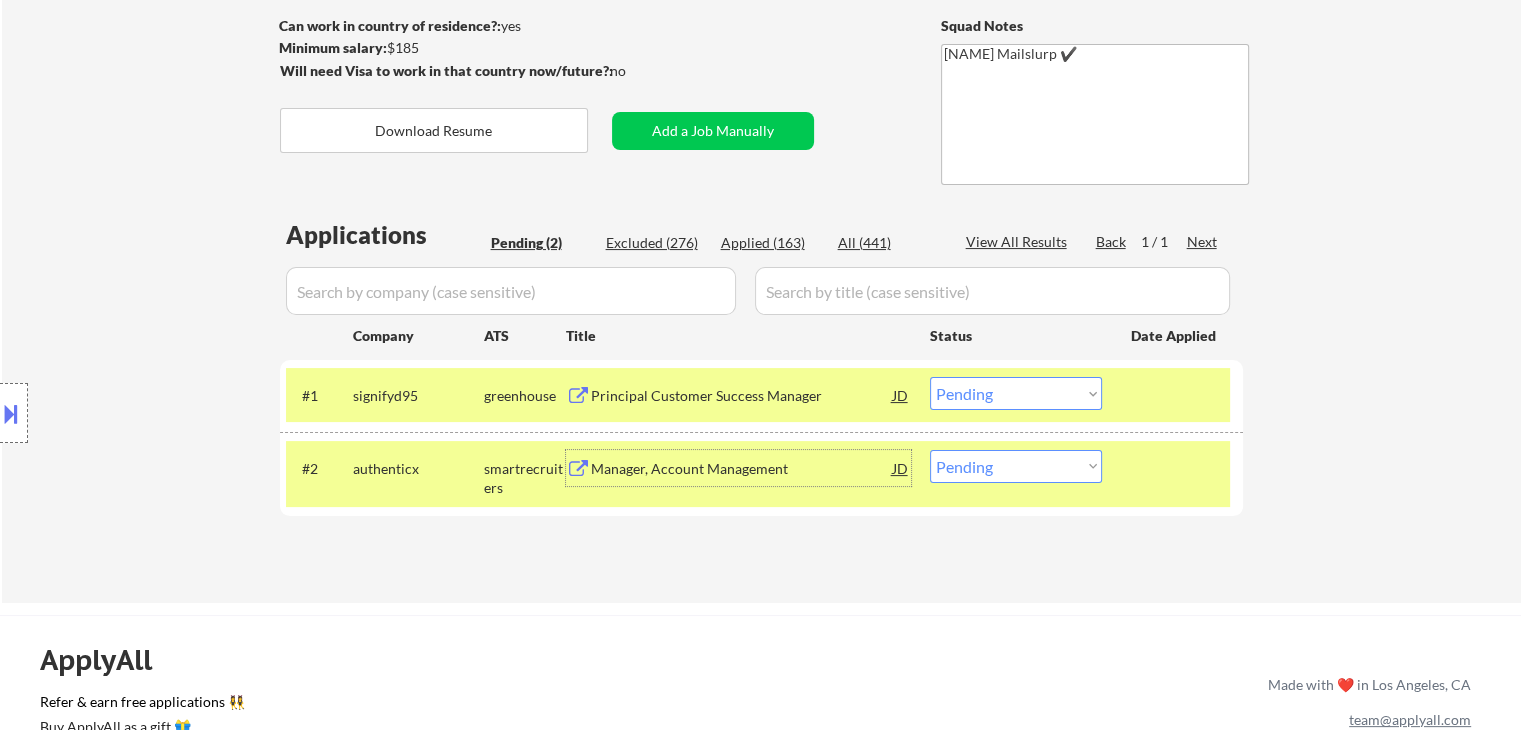 click on "Choose an option... Pending Applied Excluded (Questions) Excluded (Expired) Excluded (Location) Excluded (Bad Match) Excluded (Blocklist) Excluded (Salary) Excluded (Other)" at bounding box center [1016, 466] 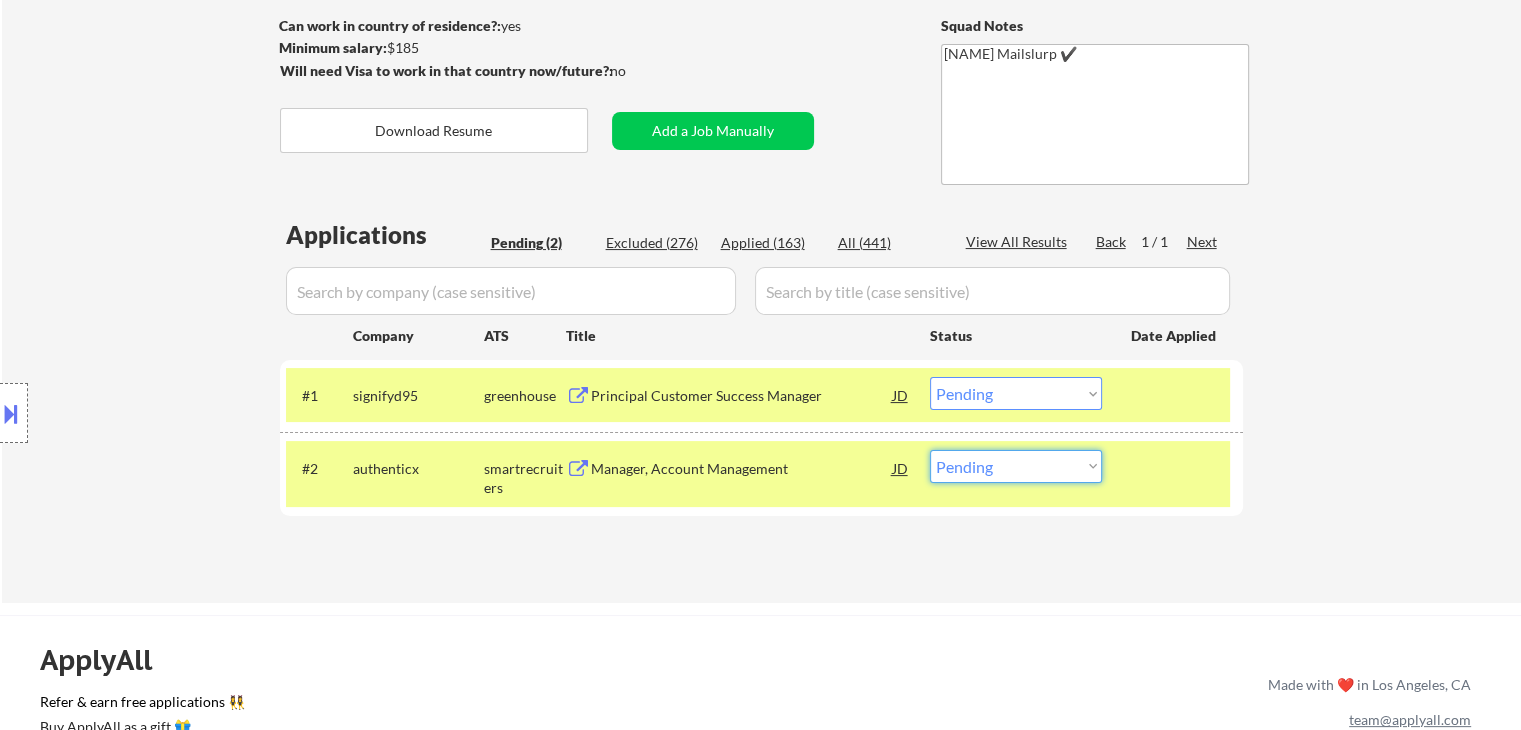 select on ""excluded__bad_match_"" 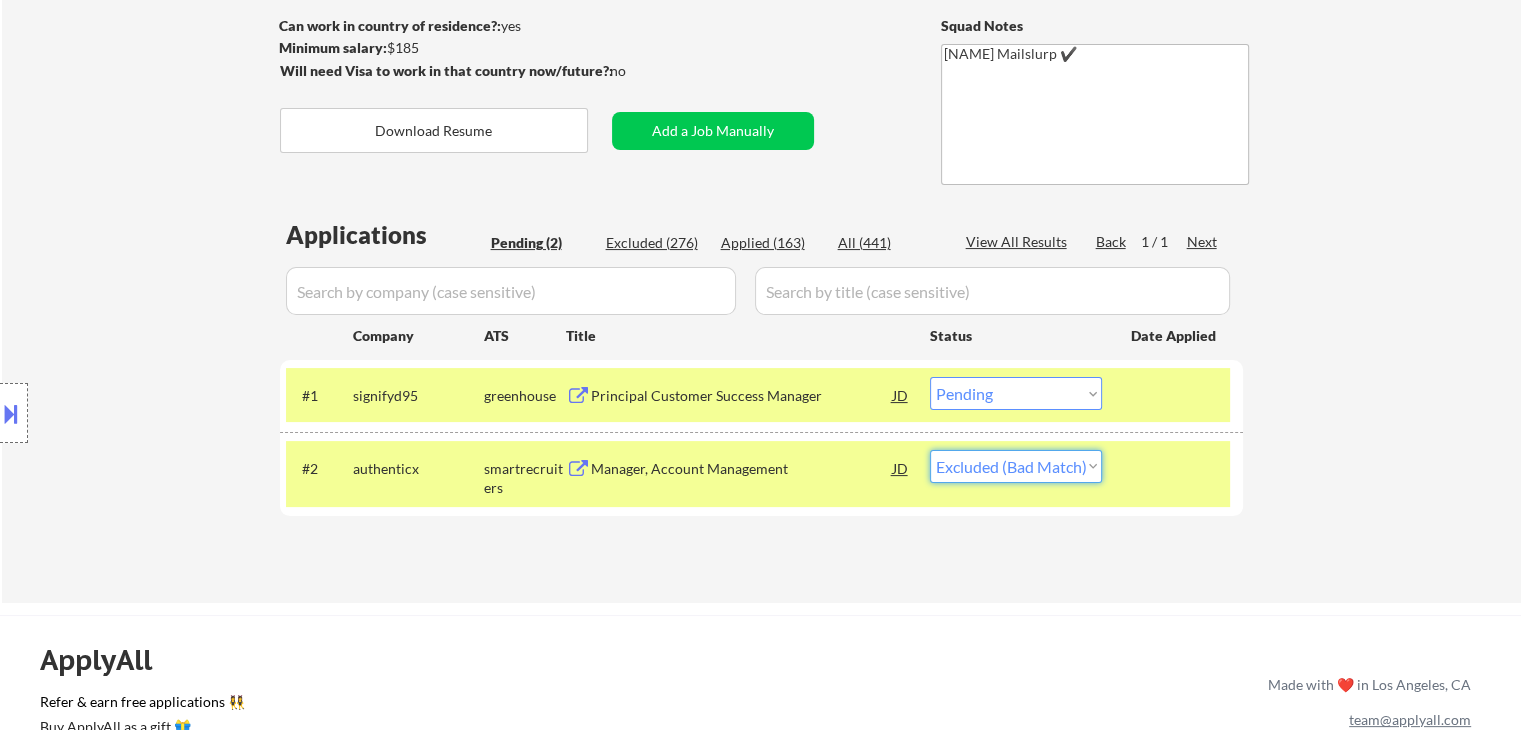 click on "Choose an option... Pending Applied Excluded (Questions) Excluded (Expired) Excluded (Location) Excluded (Bad Match) Excluded (Blocklist) Excluded (Salary) Excluded (Other)" at bounding box center (1016, 466) 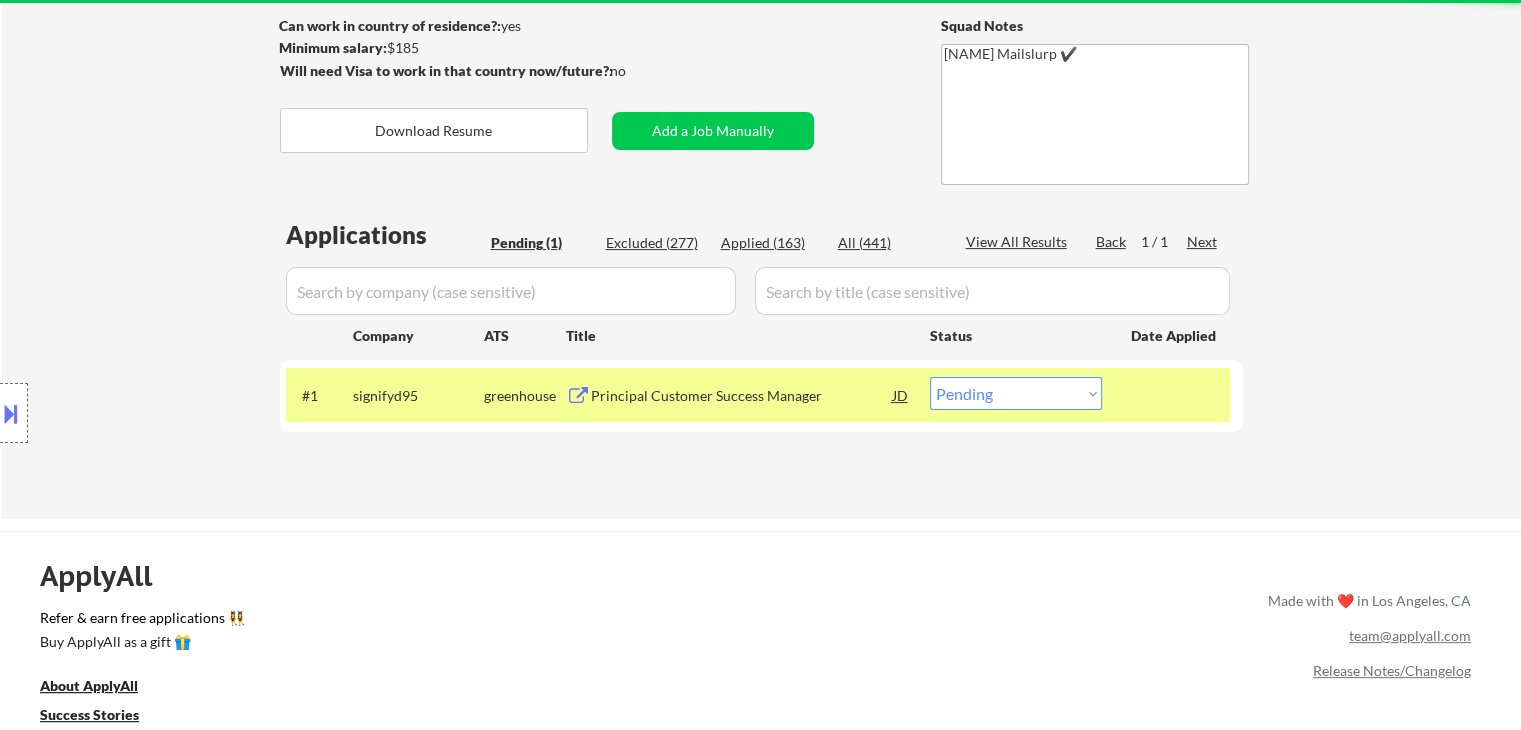 click on "Principal Customer Success Manager" at bounding box center (742, 396) 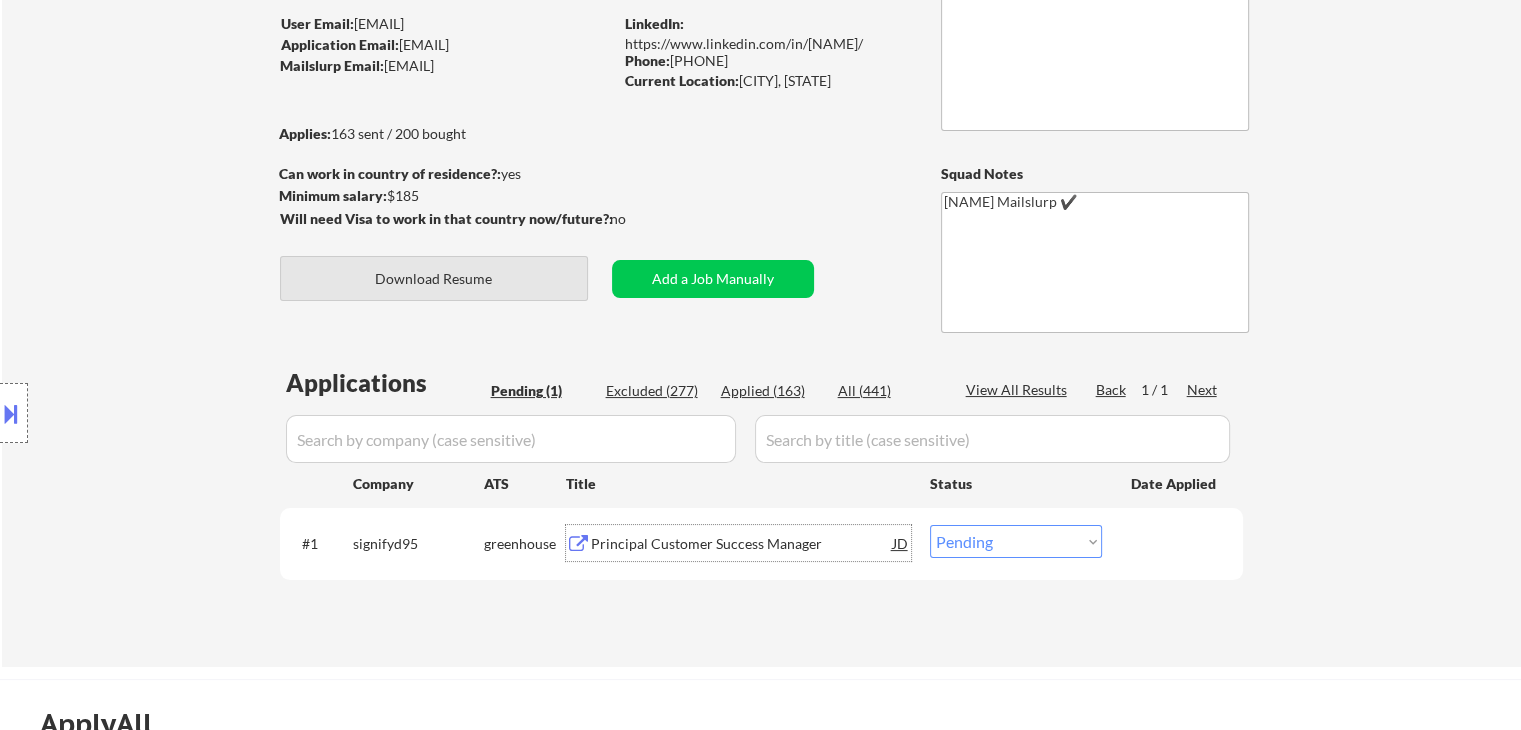 scroll, scrollTop: 0, scrollLeft: 0, axis: both 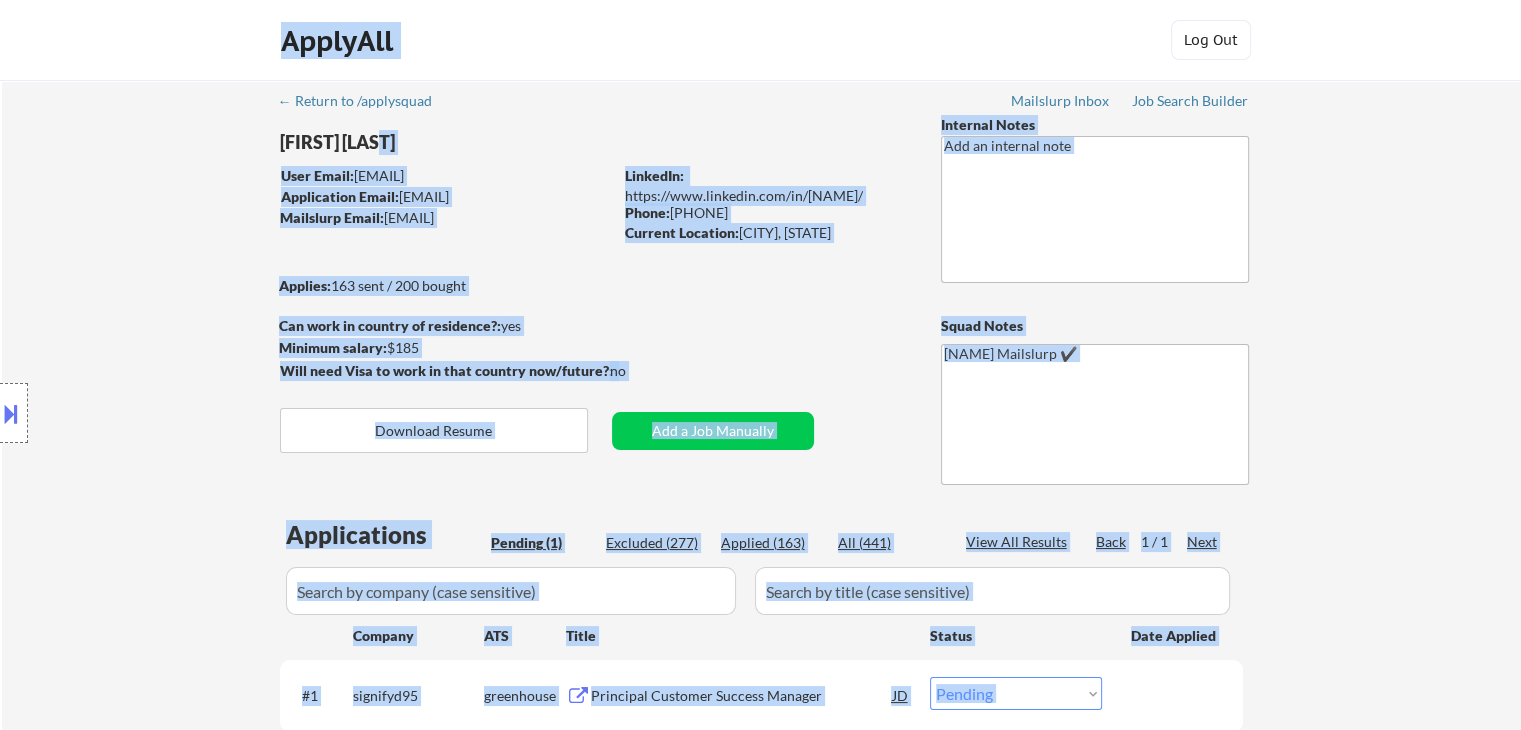 drag, startPoint x: 280, startPoint y: 139, endPoint x: 406, endPoint y: 149, distance: 126.3962 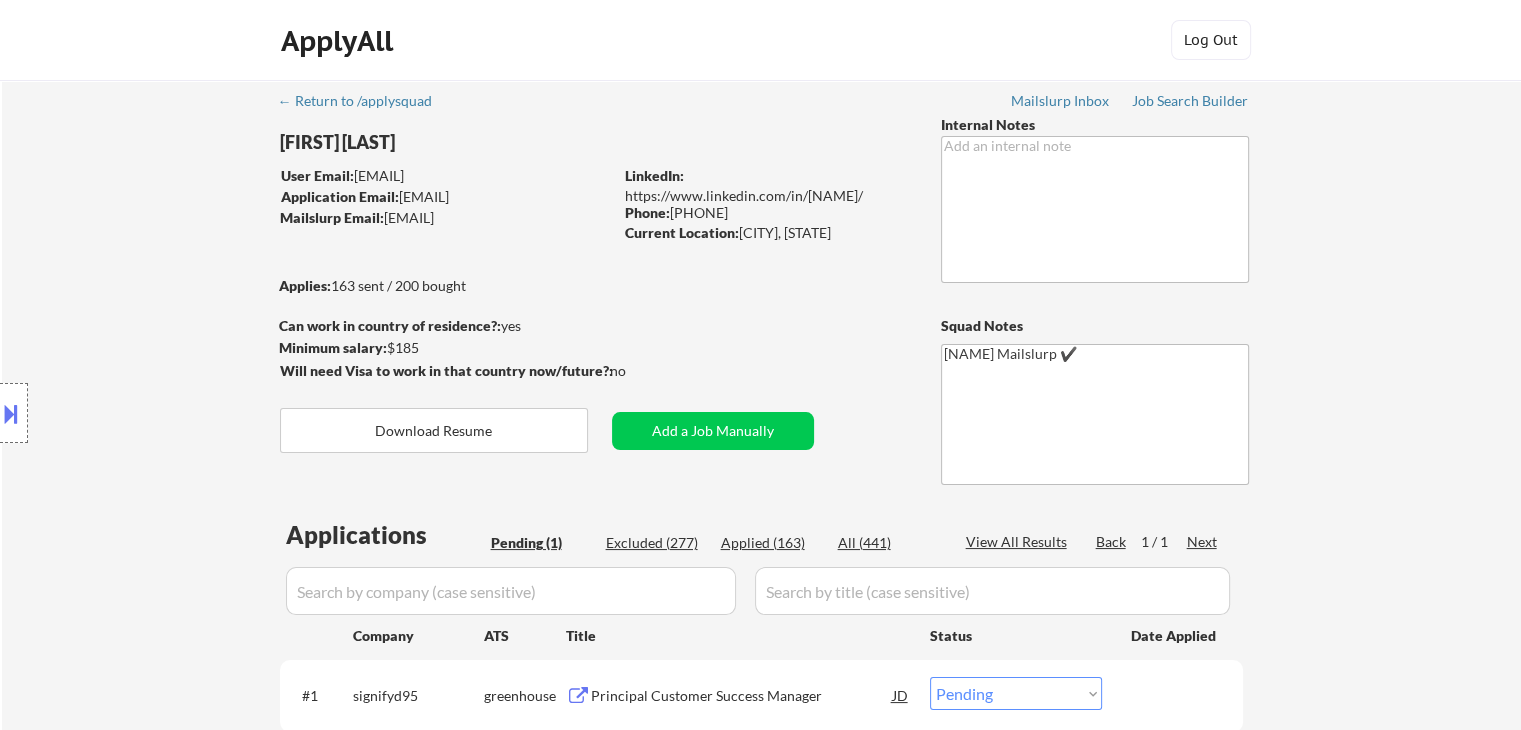 click on "Renu Ahluwalia" at bounding box center [485, 142] 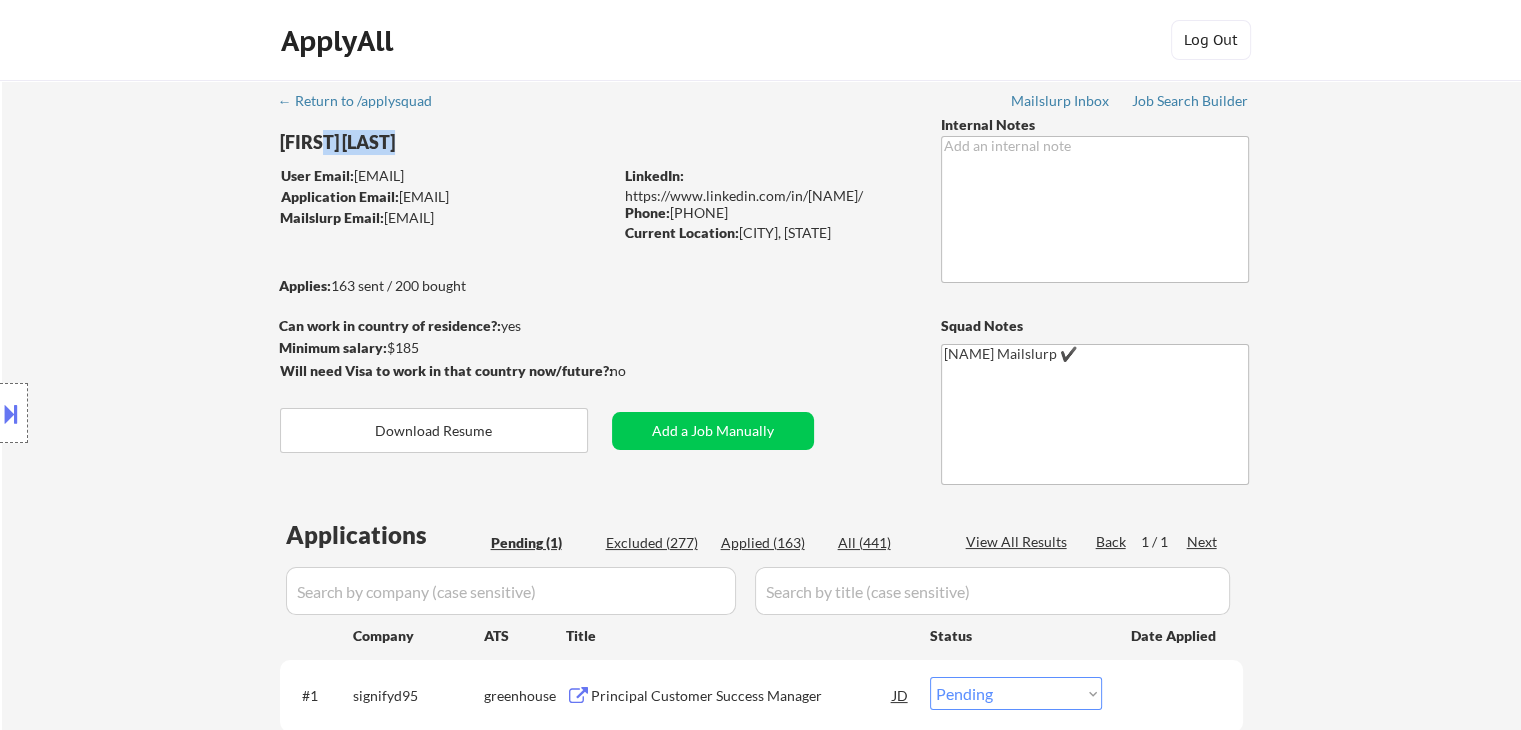 click on "Renu Ahluwalia" at bounding box center [485, 142] 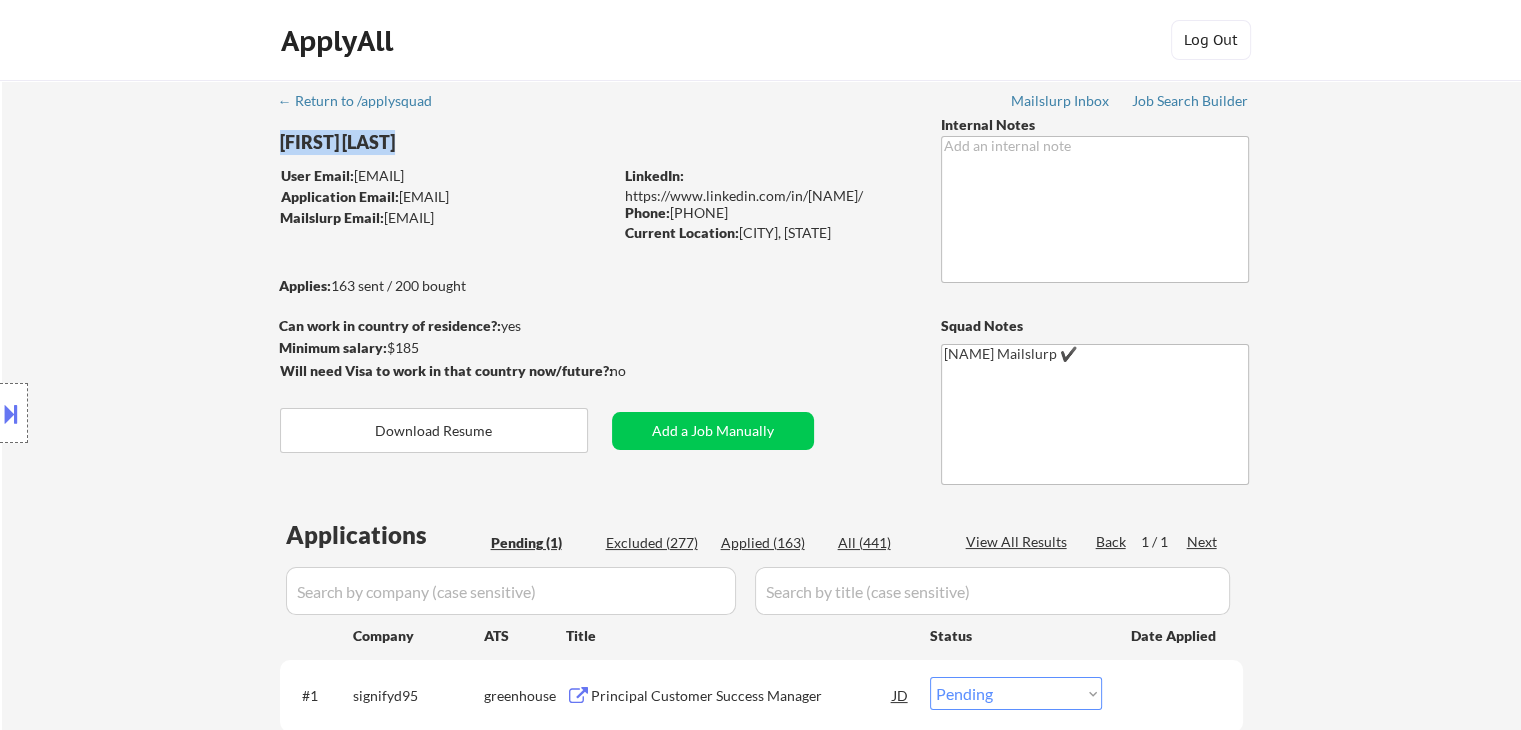 click on "Renu Ahluwalia" at bounding box center (485, 142) 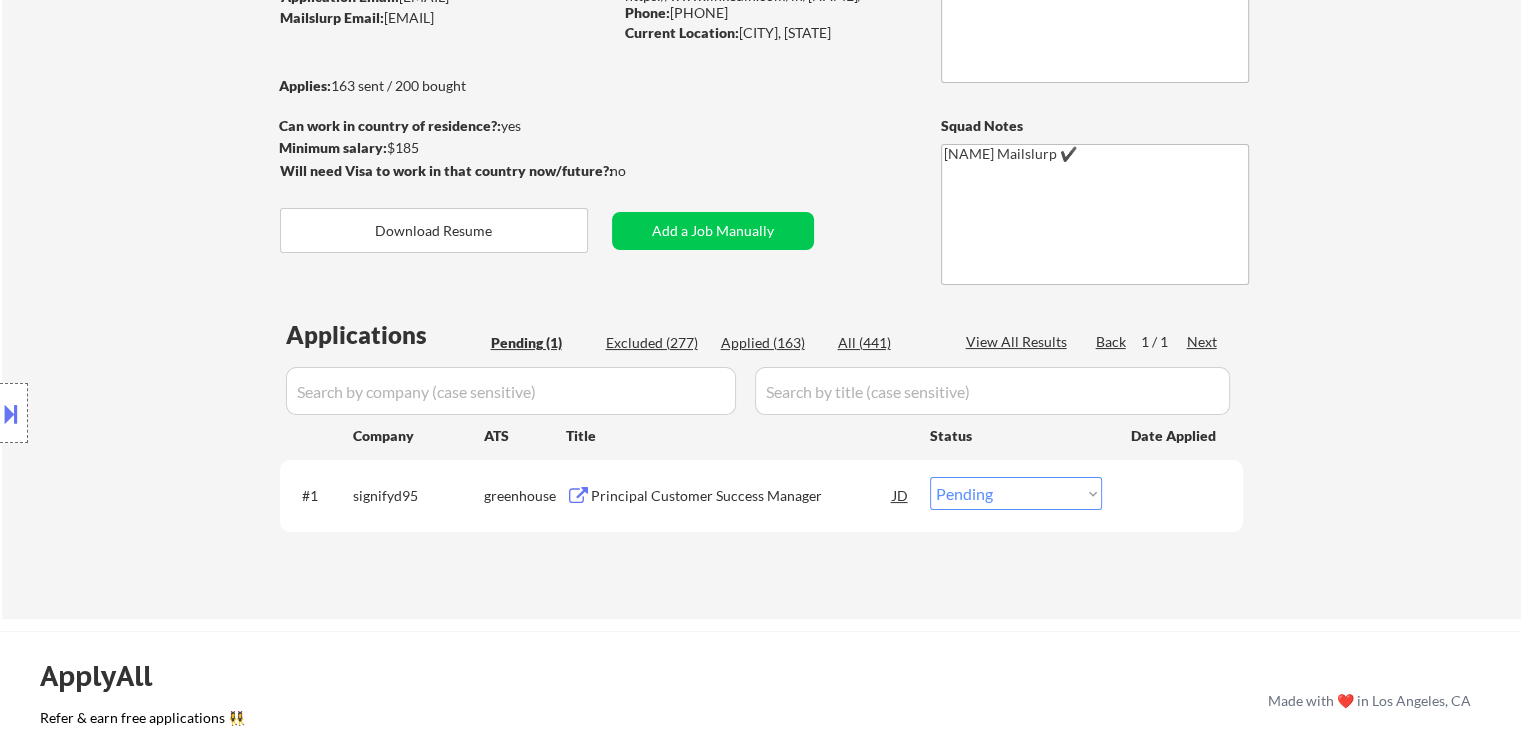 click on "Choose an option... Pending Applied Excluded (Questions) Excluded (Expired) Excluded (Location) Excluded (Bad Match) Excluded (Blocklist) Excluded (Salary) Excluded (Other)" at bounding box center [1016, 493] 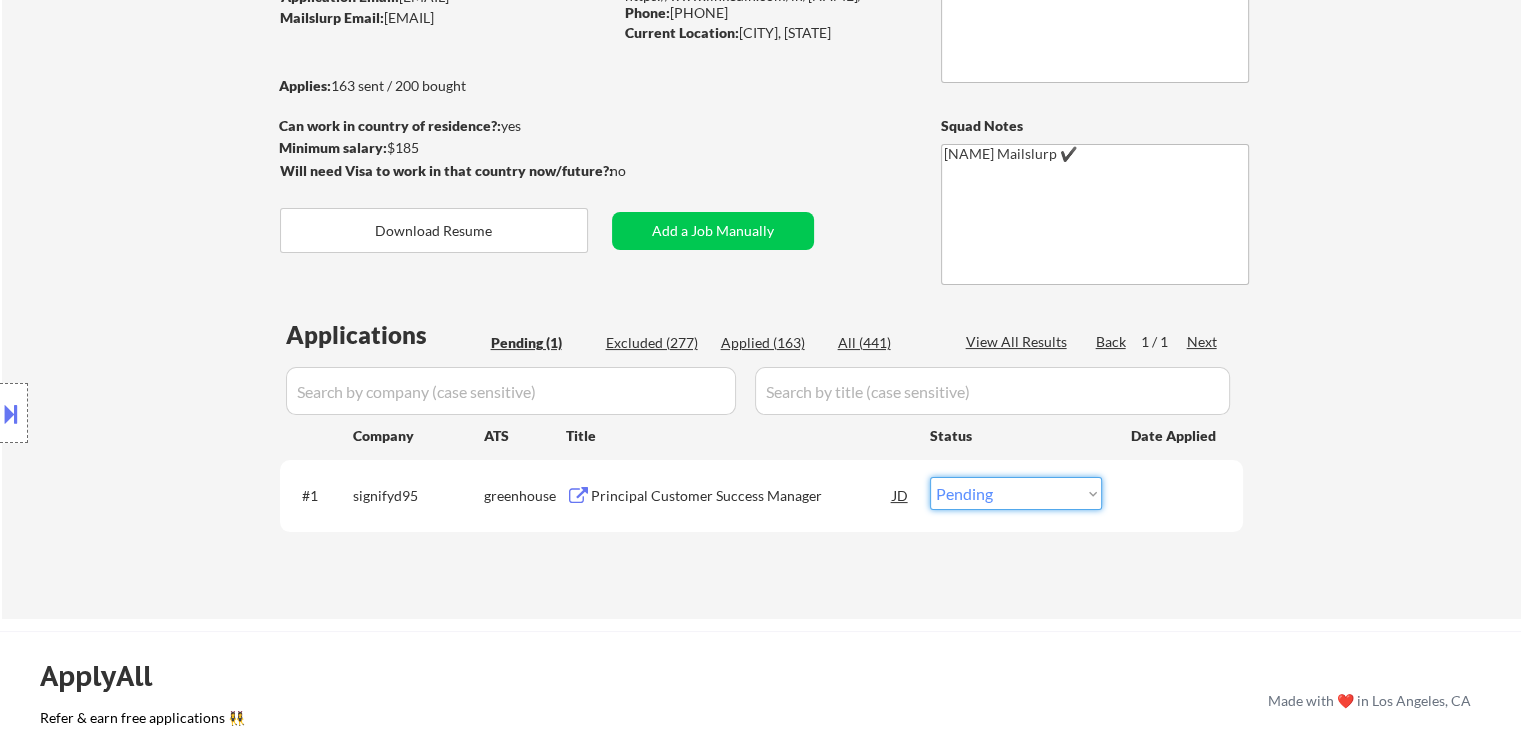 select on ""applied"" 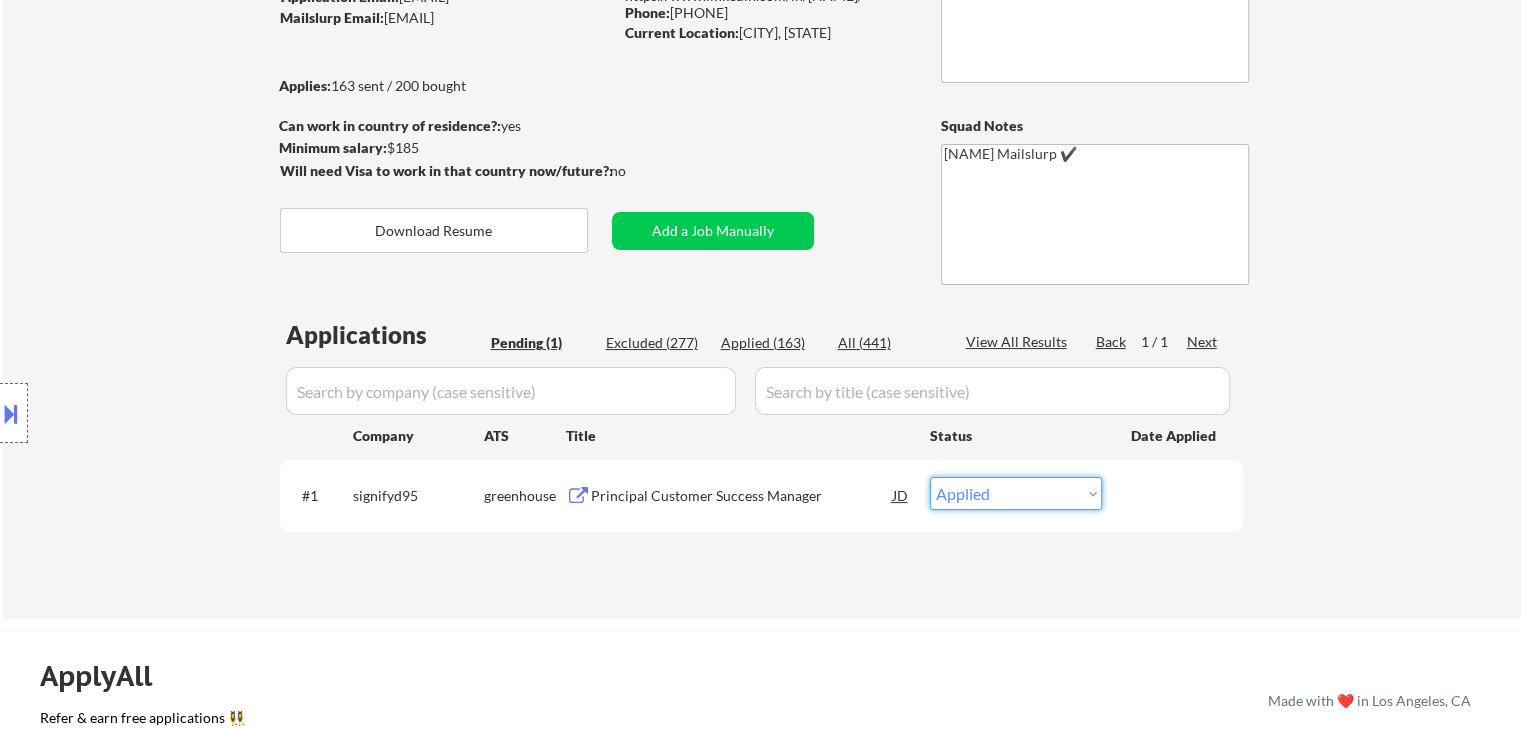 click on "Choose an option... Pending Applied Excluded (Questions) Excluded (Expired) Excluded (Location) Excluded (Bad Match) Excluded (Blocklist) Excluded (Salary) Excluded (Other)" at bounding box center [1016, 493] 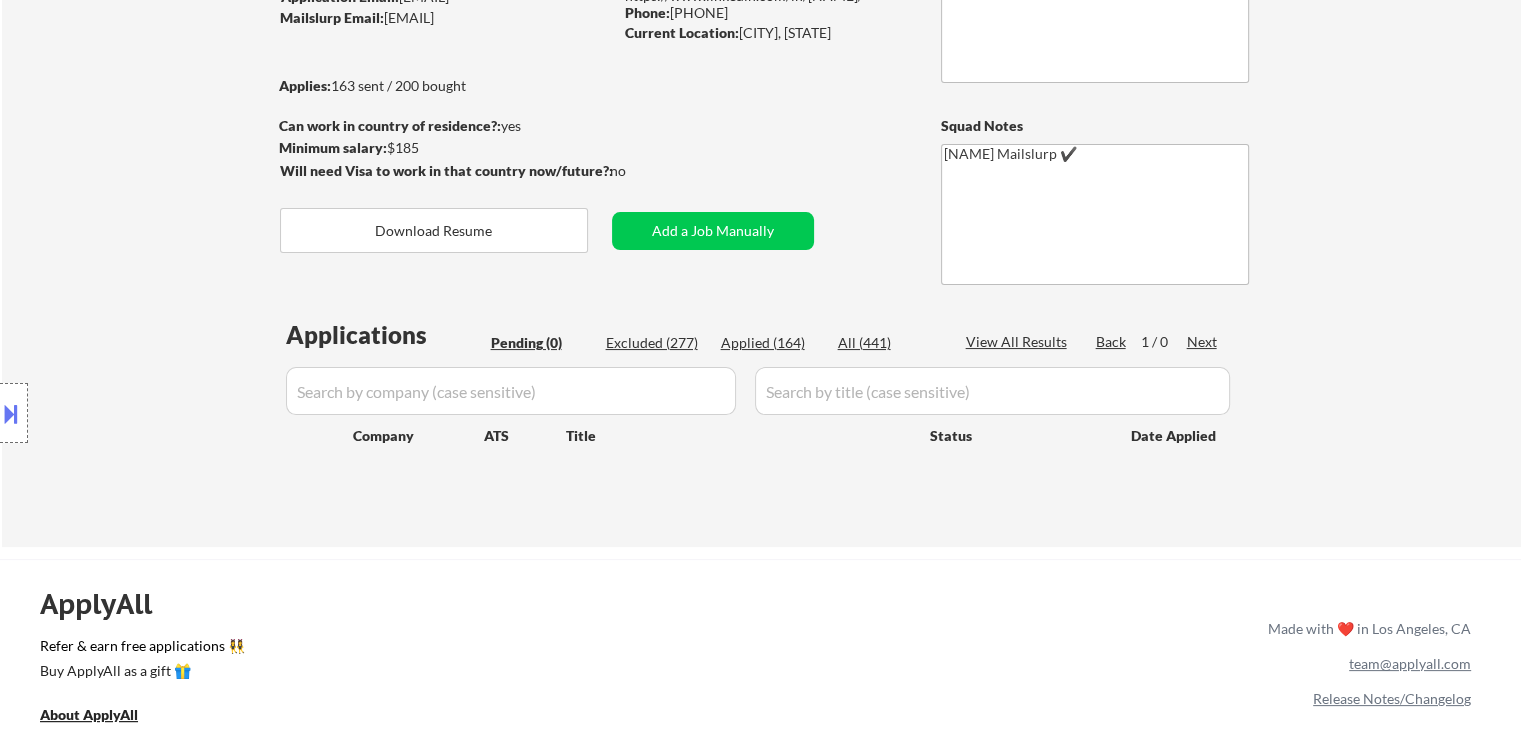 scroll, scrollTop: 100, scrollLeft: 0, axis: vertical 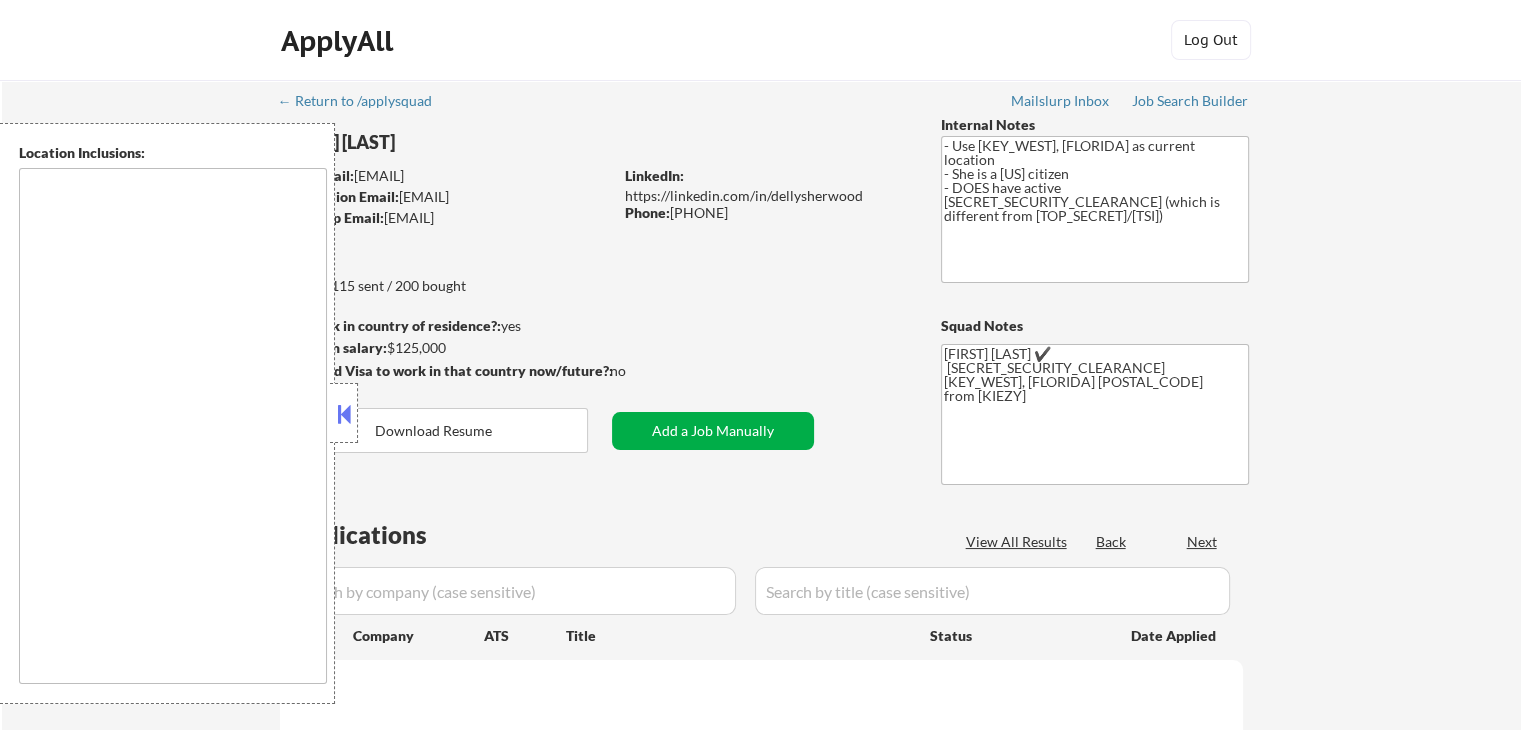 type on "[DALLAS], [TX] [UNIVERSITY_PARK], [TX] [HIGHLAND_PARK], [TX] [IRVING], [TX] [MESQUITE], [TX] [GARLAND], [TX] [RICHARDSON], [TX] [CARROLLTON], [TX] [FARMERS_BRANCH], [TX] [ADDISON], [TX] [GRAND_PRAIRIE], [TX] [PLANO], [TX] [COPPEL], [TX] [DUNCANVILLE], [TX] [LANCASTER], [TX] [DESOTO], [TX] [BALCH_SPRINGS], [TX] [ROWLETT], [TX] [ROCKWALL], [TX] [THE_COLONY], [TX] [LEWISVILLE], [TX] [FLOWER_MOUND], [TX] [CEDAR_HILL], [TX] [GLENN_HEIGHTS], [TX] [SUNNYVALE], [TX] [SACHSE], [TX] [WYLIE], [TX] [MURPHY], [TX] [ALLEN], [TX] [FRISCO], [TX] [MCKINNEY], [TX] [PROSPER], [TX] [LITTLE_ELM], [TX] [FORNEY], [TX] [SEAGOVILLE], [TX] [RED_OAK], [TX] [MIDLOTHIAN], [TX] [WAXAHACHIE], [TX] [ENNIS], [TX] [KEY_WEST], [FL] [STOCK_ISLAND], [FL] [BIG_COPPITT_KEY], [FL] [CUDJOE_KEY], [FL] [SUGARLOAF_KEY], [FL] [SUMMERLAND_KEY], [FL] [MARATHON], [FL] [MIAMI], [FL] [MIAMI_BEACH], [FL] [CORAL_GABLES], [FL] [KEY_BISCAYNE], [FL] [SOUTH_MIAMI], [FL] [NORTH_MIAMI], [FL] [NORTH_MIAMI_BEACH], [FL] [HIALEAH], [FL] [MIAMI_SHORES], [FL] [WEST_MIAMI], [FL] [DORAL], [FL] [MIAMI_SPRINGS], [FL] [VIRGINIA_GARDENS], [FL] [MEDLEY], [FL] [OPA-LOCKA], [FL] [EL_PORTAL], [FL] [PINEC...]" 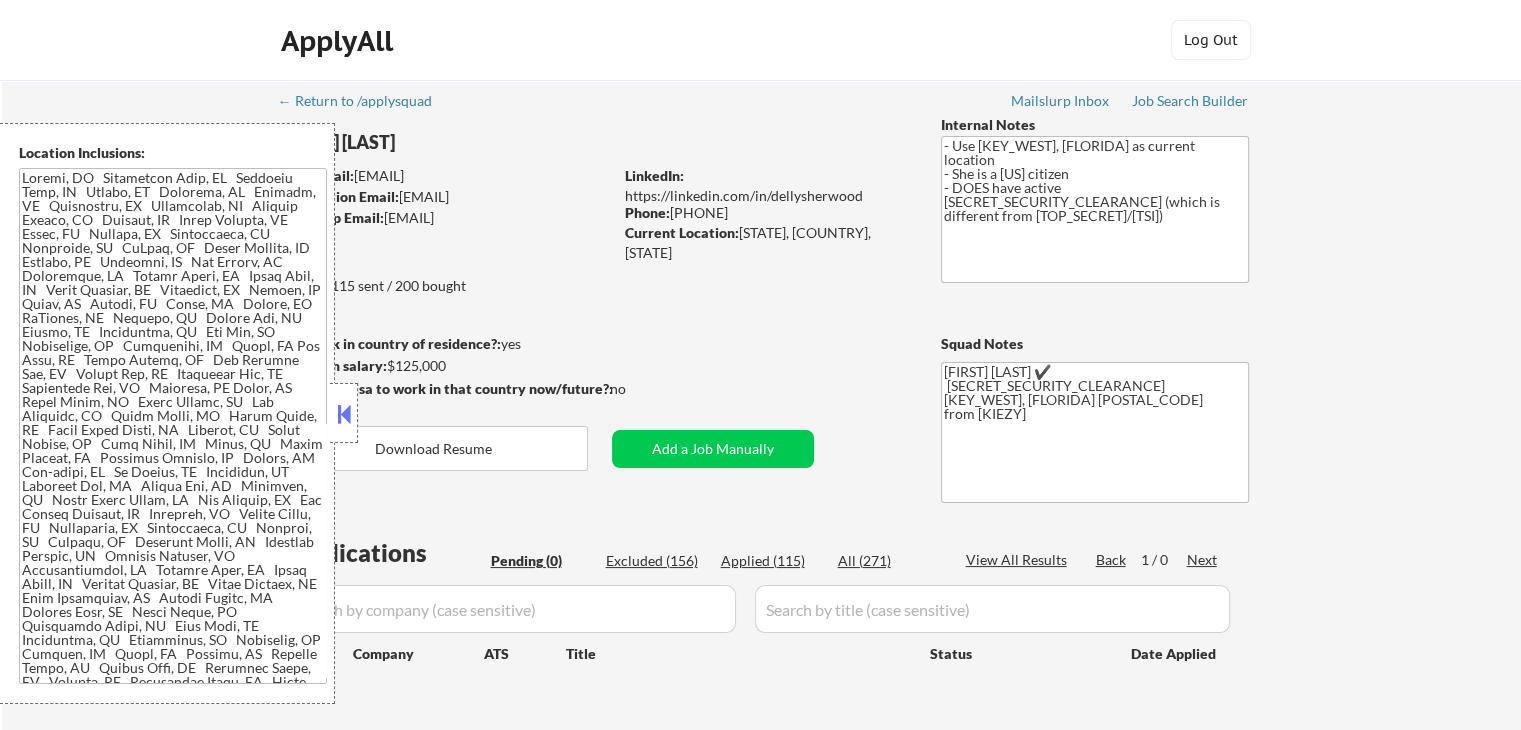 click at bounding box center (344, 414) 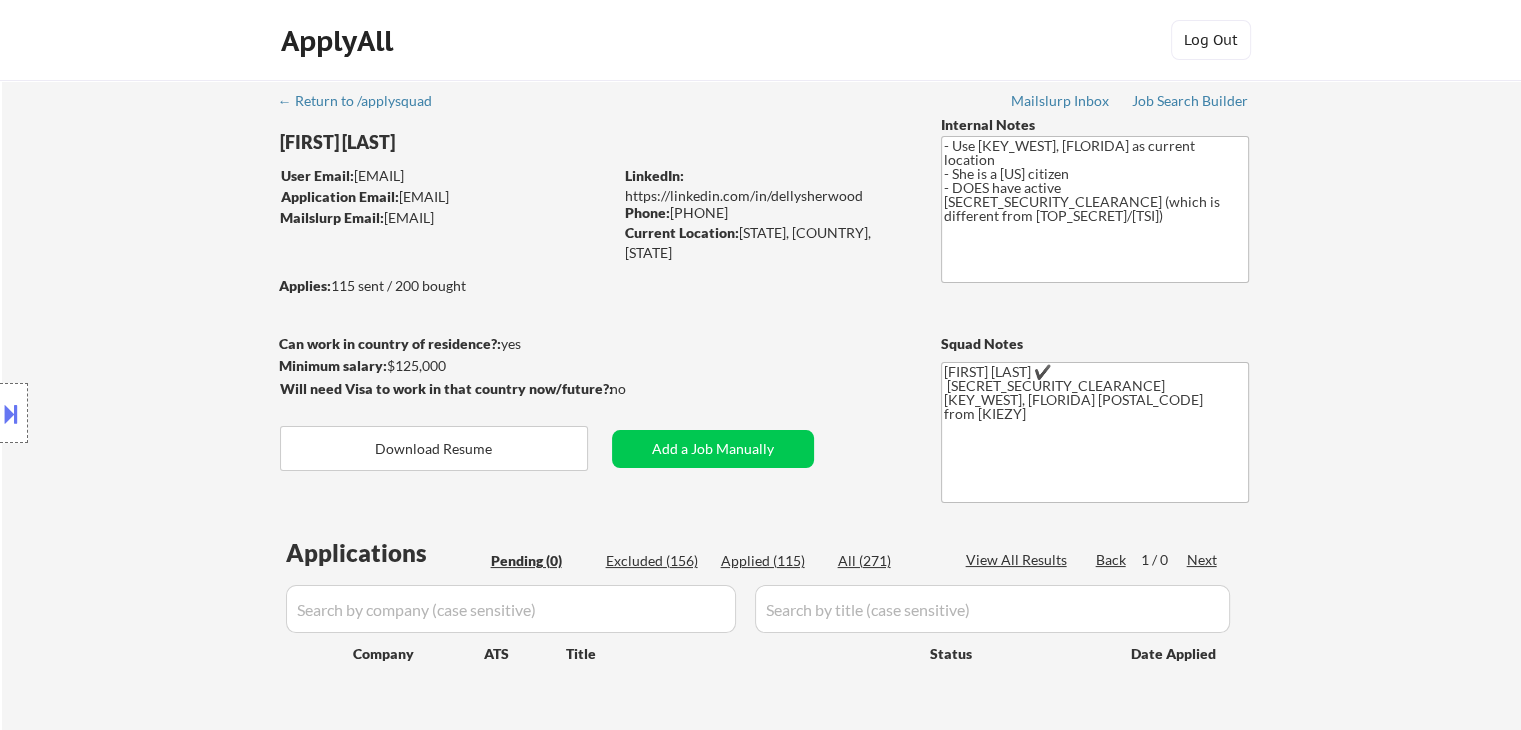 click on "Applied (115)" at bounding box center [771, 561] 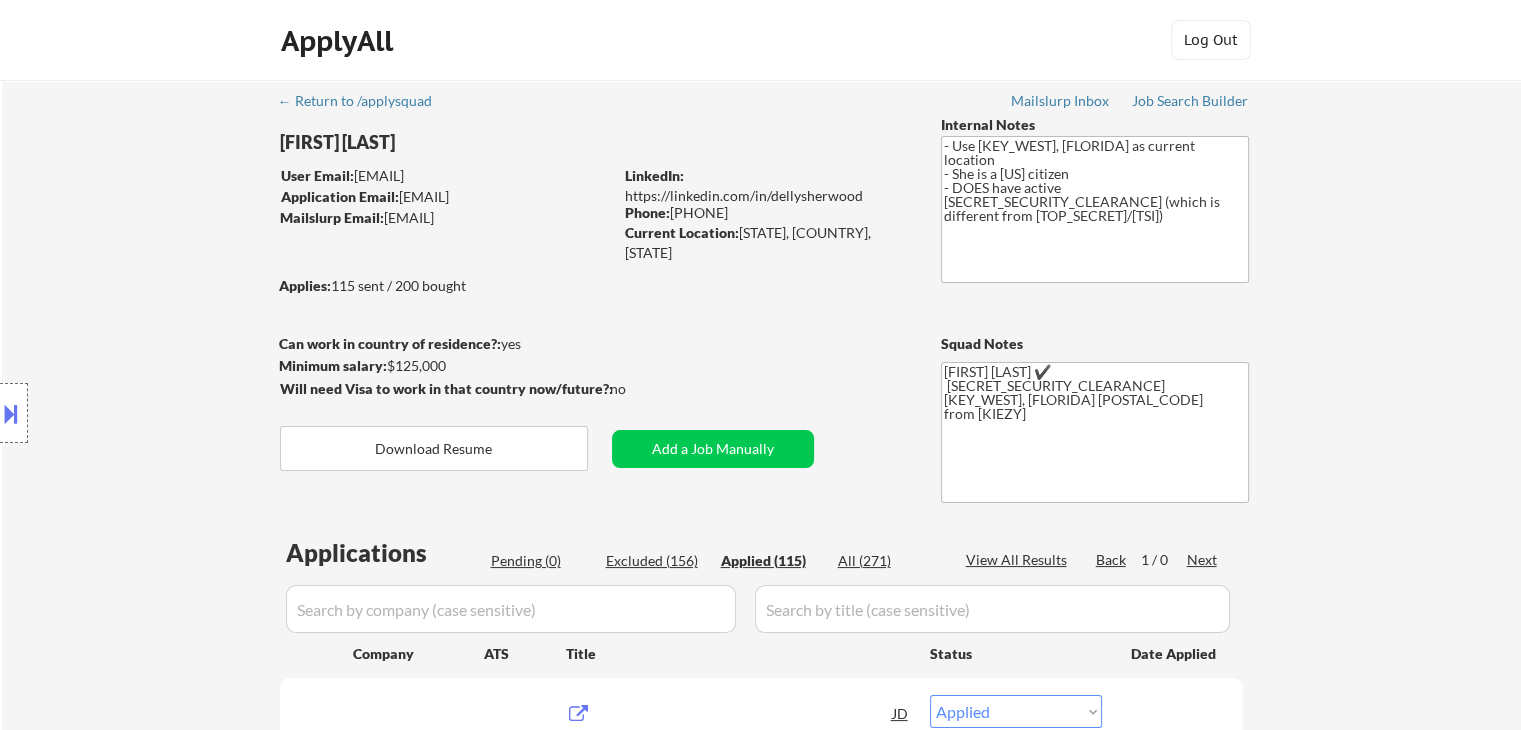 click on "Applied (115)" at bounding box center (771, 561) 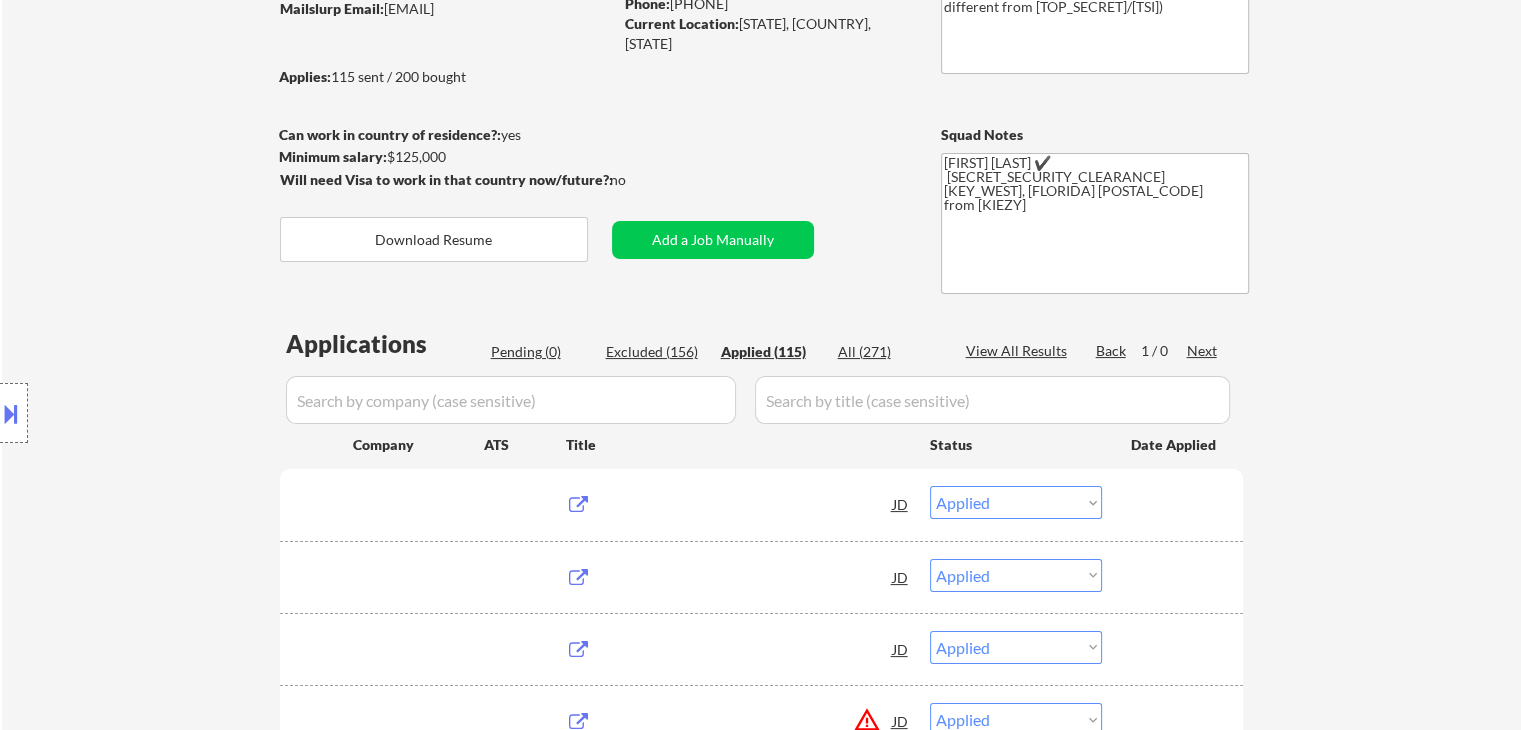 scroll, scrollTop: 200, scrollLeft: 0, axis: vertical 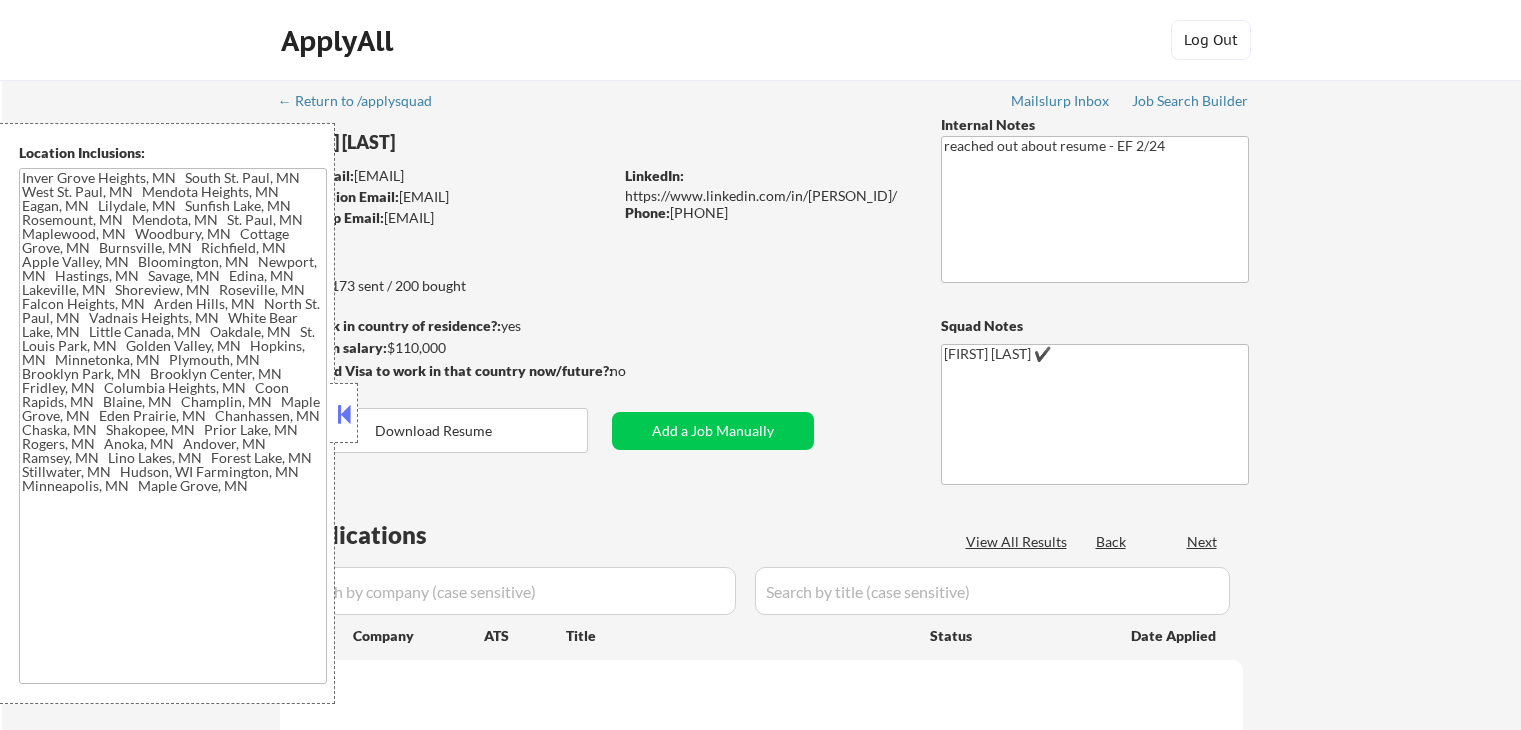 type on "Inver Grove Heights, MN   South St. Paul, MN   West St. Paul, MN   Mendota Heights, MN   Eagan, MN   Lilydale, MN   Sunfish Lake, MN   Rosemount, MN   Mendota, MN   St. Paul, MN   Maplewood, MN   Woodbury, MN   Cottage Grove, MN   Burnsville, MN   Richfield, MN   Apple Valley, MN   Bloomington, MN   Newport, MN   Hastings, MN   Savage, MN   Edina, MN   Lakeville, MN   Shoreview, MN   Roseville, MN   Falcon Heights, MN   Arden Hills, MN   North St. Paul, MN   Vadnais Heights, MN   White Bear Lake, MN   Little Canada, MN   Oakdale, MN   St. Louis Park, MN   Golden Valley, MN   Hopkins, MN   Minnetonka, MN   Plymouth, MN   Brooklyn Park, MN   Brooklyn Center, MN   Fridley, MN   Columbia Heights, MN   Coon Rapids, MN   Blaine, MN   Champlin, MN   Maple Grove, MN   Eden Prairie, MN   Chanhassen, MN   Chaska, MN   Shakopee, MN   Prior Lake, MN   Rogers, MN   Anoka, MN   Andover, MN   Ramsey, MN   Lino Lakes, MN   Forest Lake, MN   Stillwater, MN   Hudson, WI Farmington, MN   Minneapolis, MN   Maple Grove, MN" 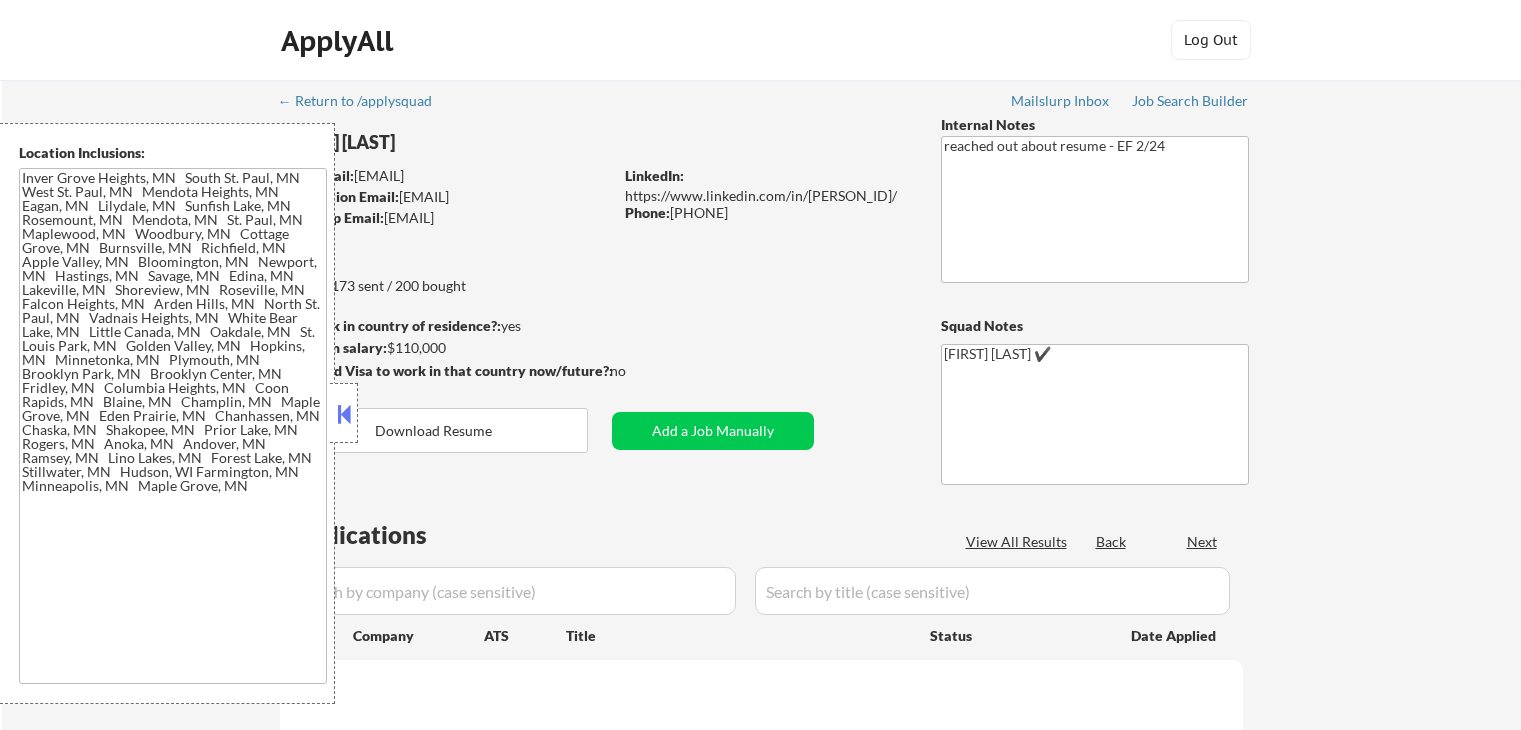 select on ""applied"" 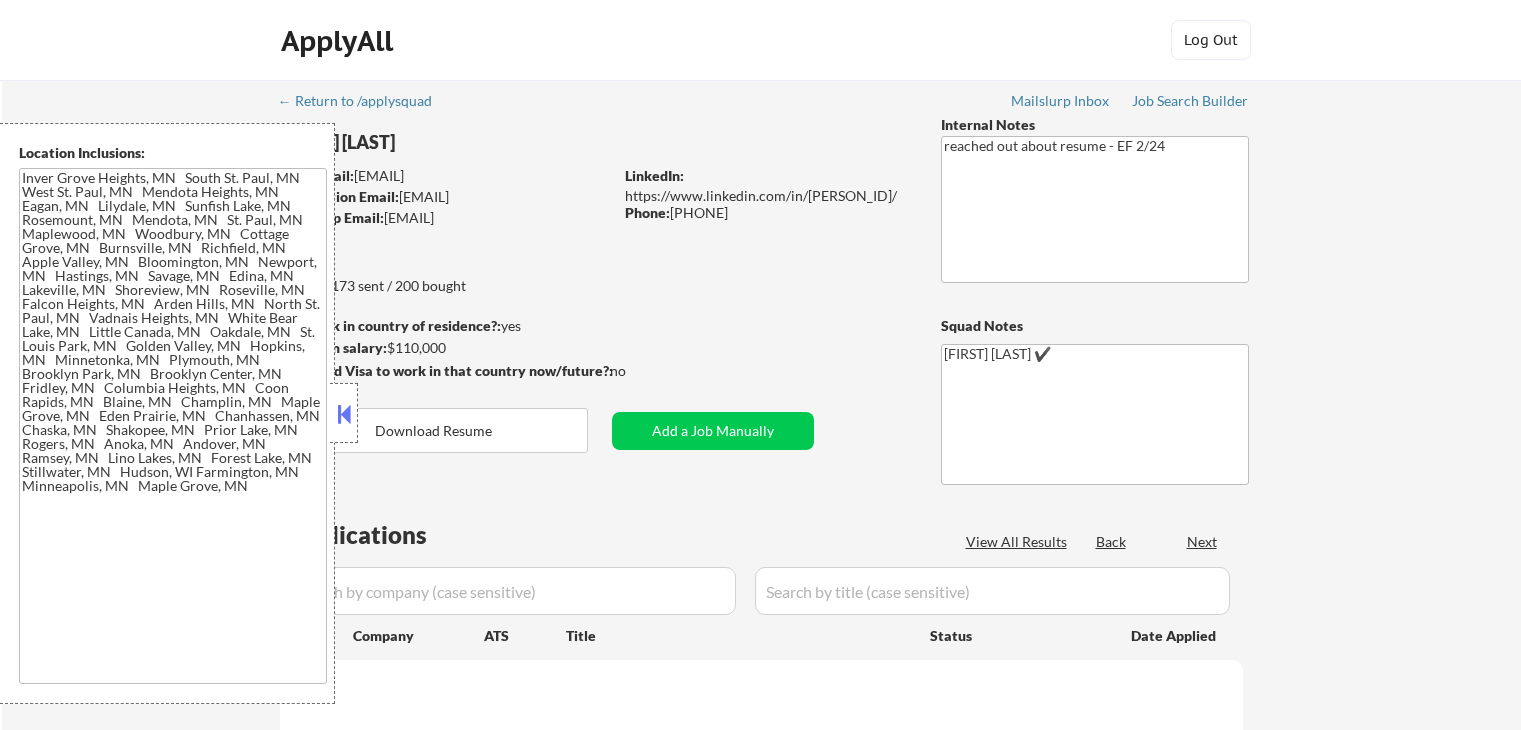 select on ""applied"" 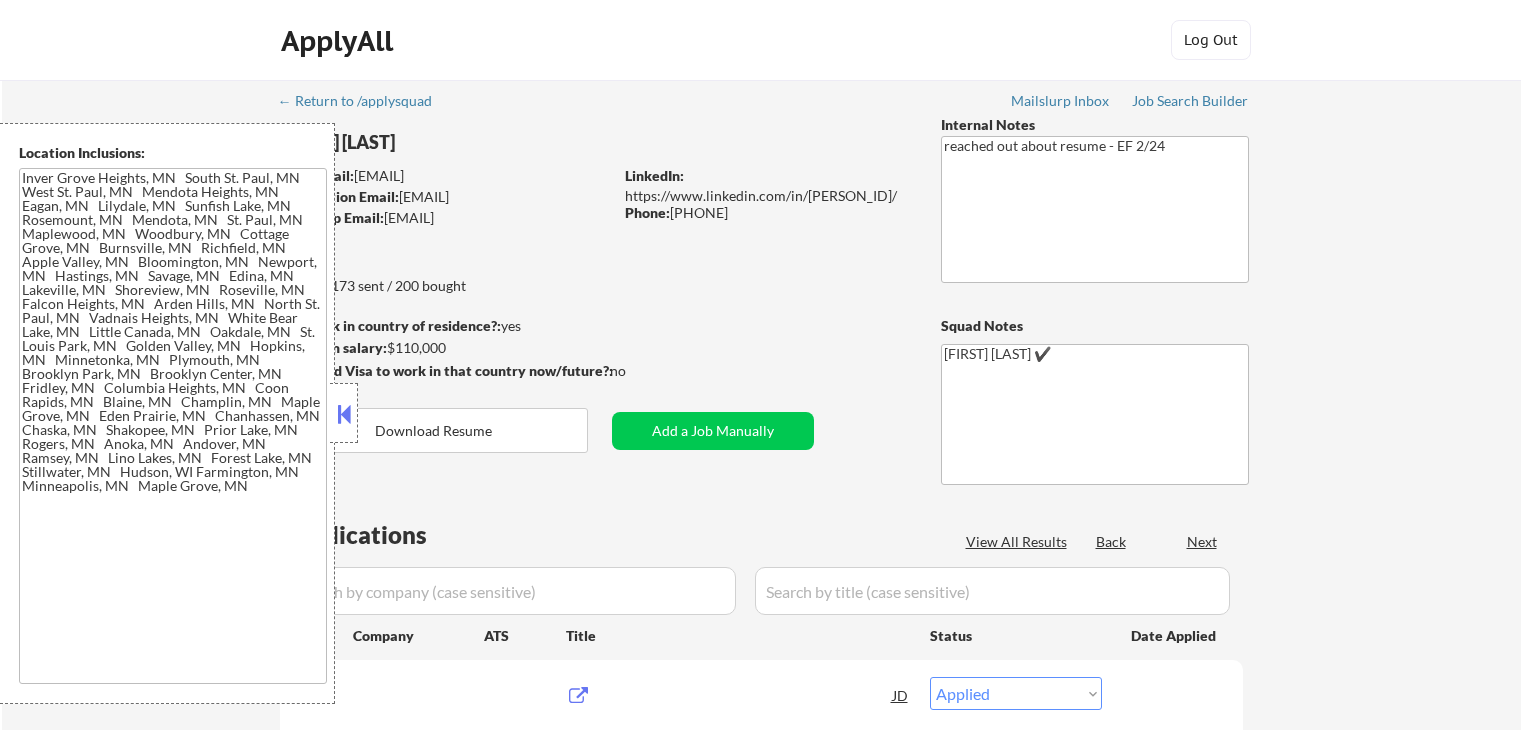 scroll, scrollTop: 0, scrollLeft: 0, axis: both 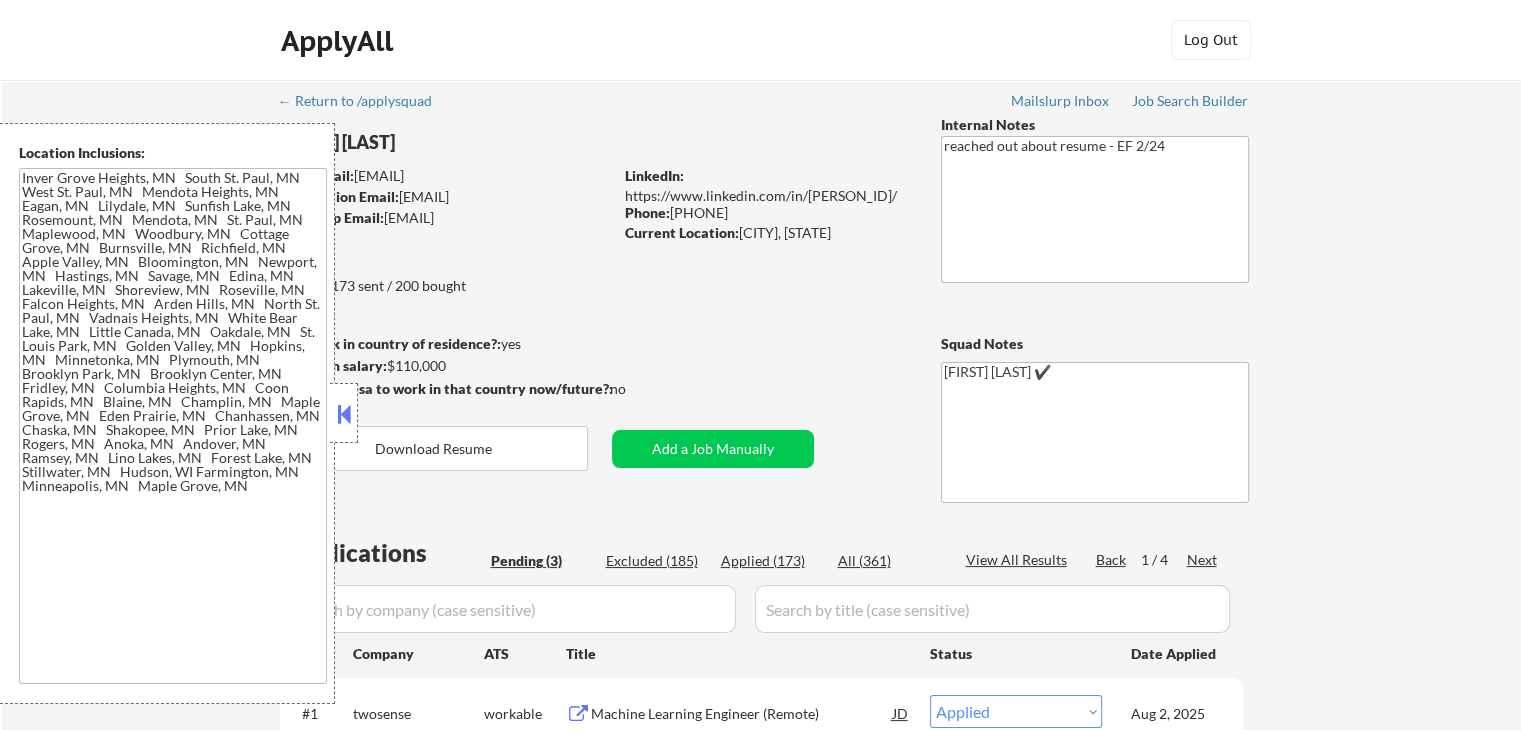select on ""pending"" 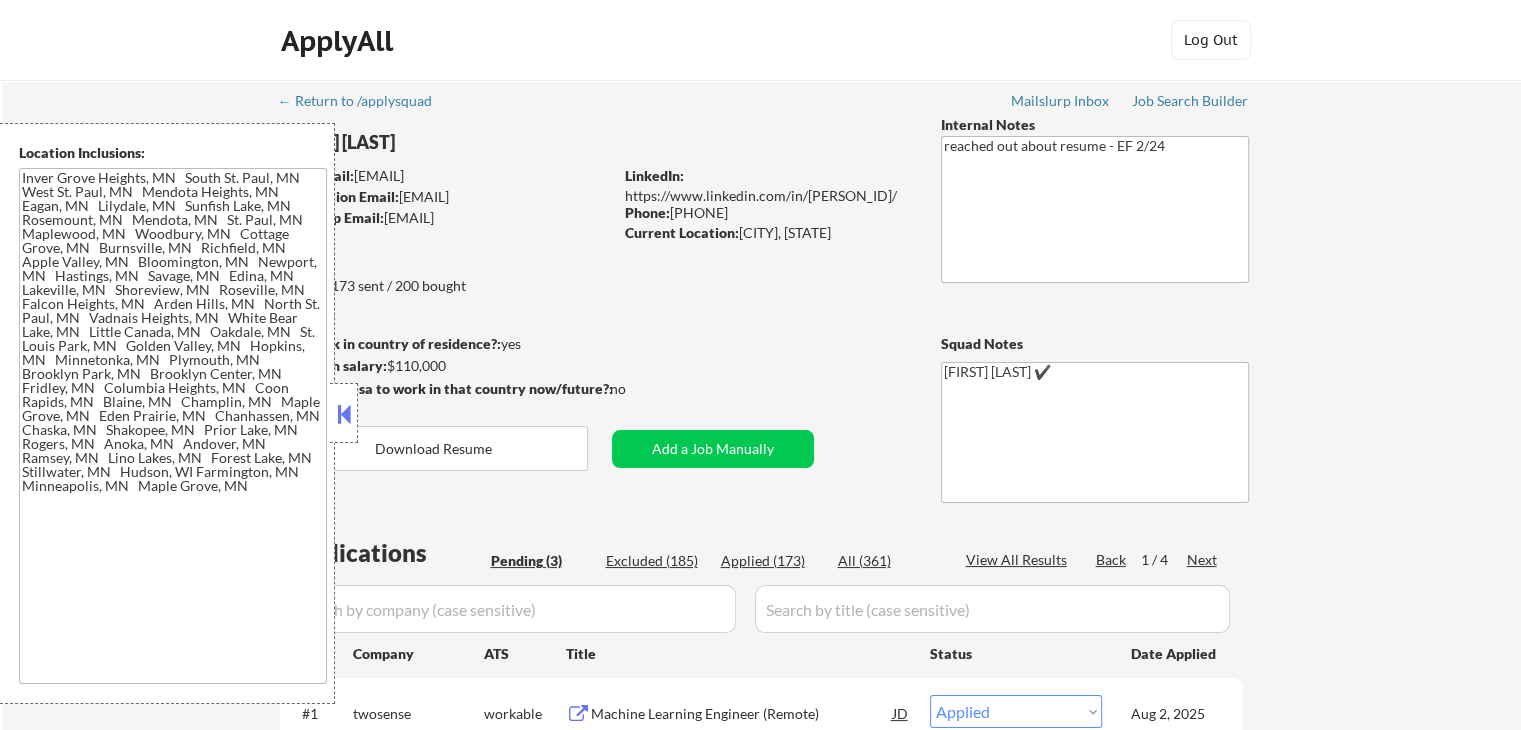 select on ""pending"" 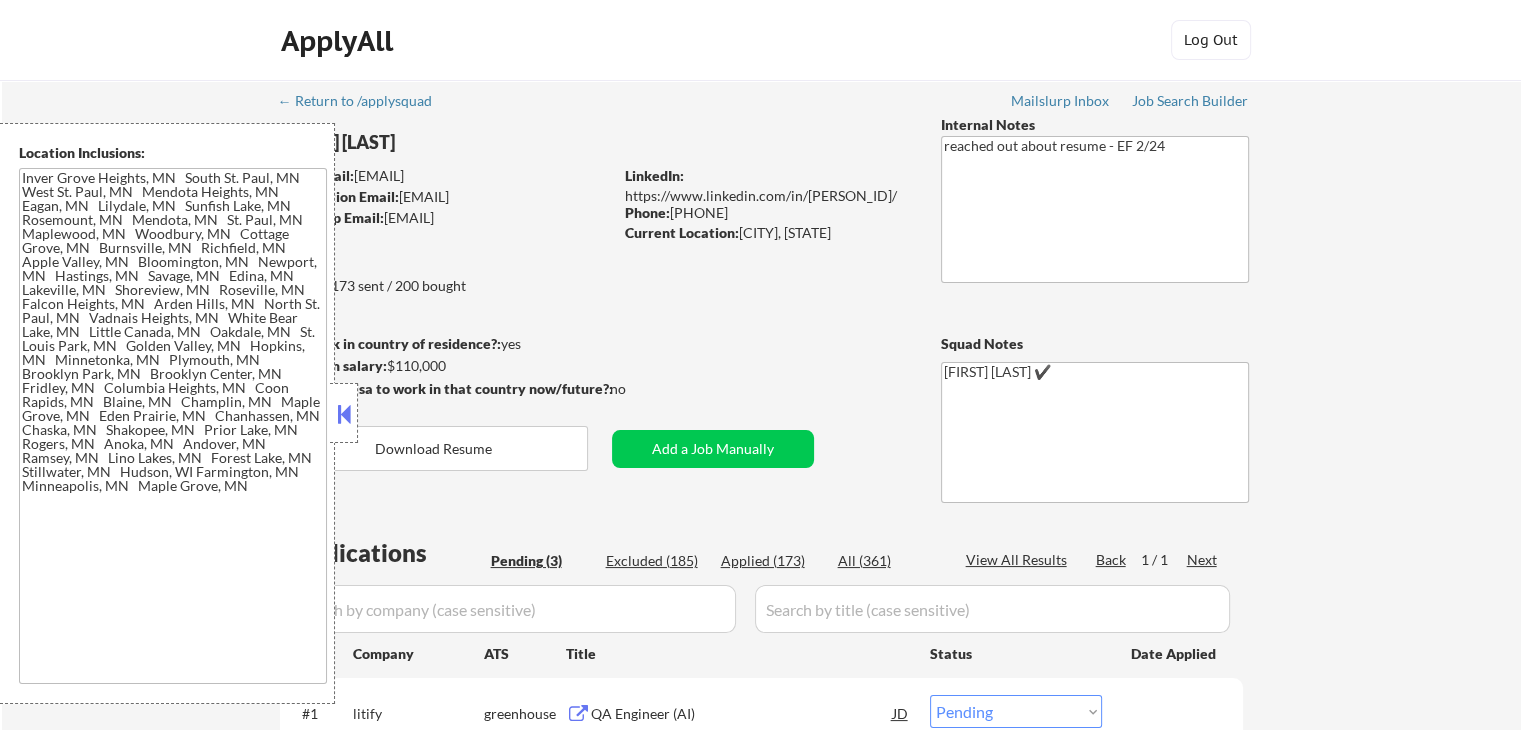 click at bounding box center (344, 414) 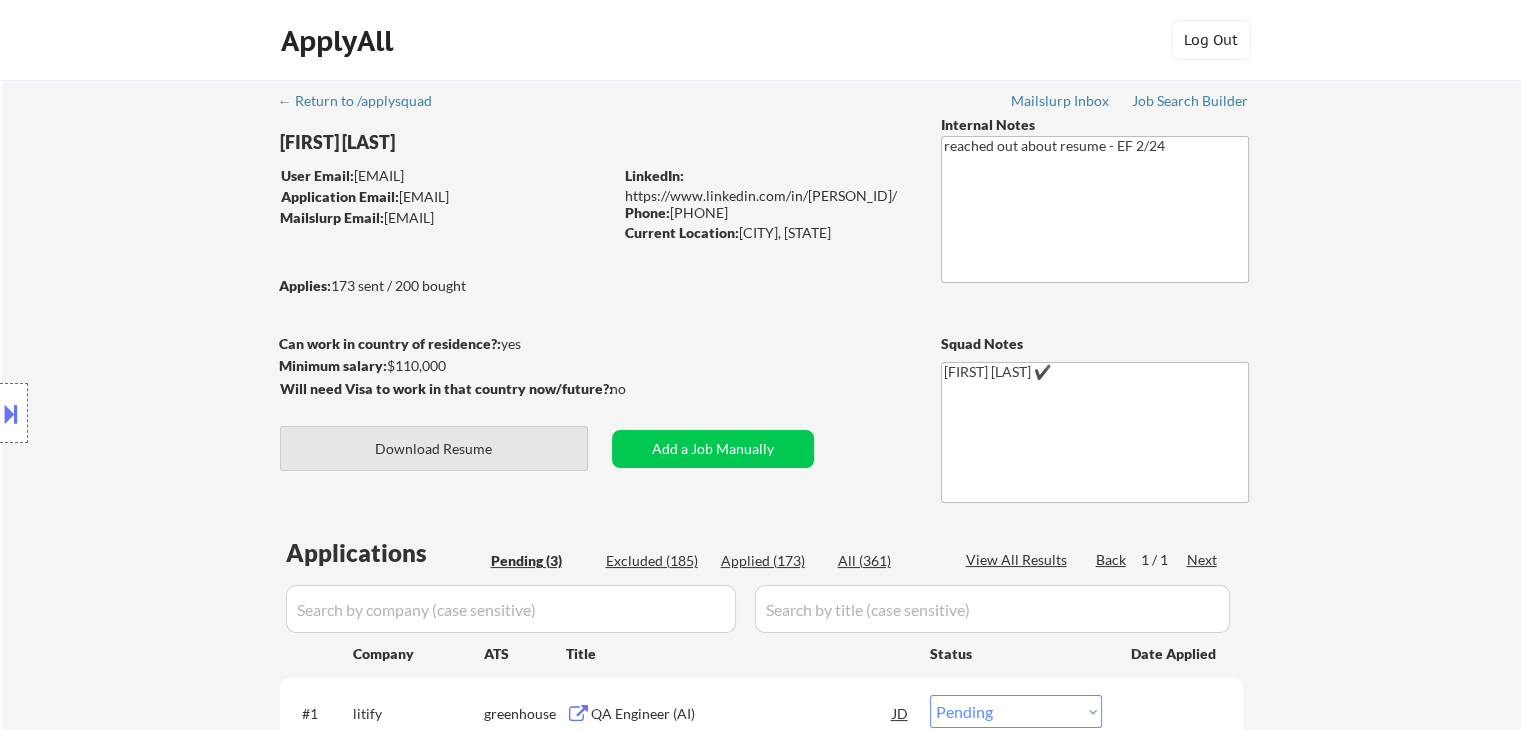 click on "Download Resume" at bounding box center [434, 448] 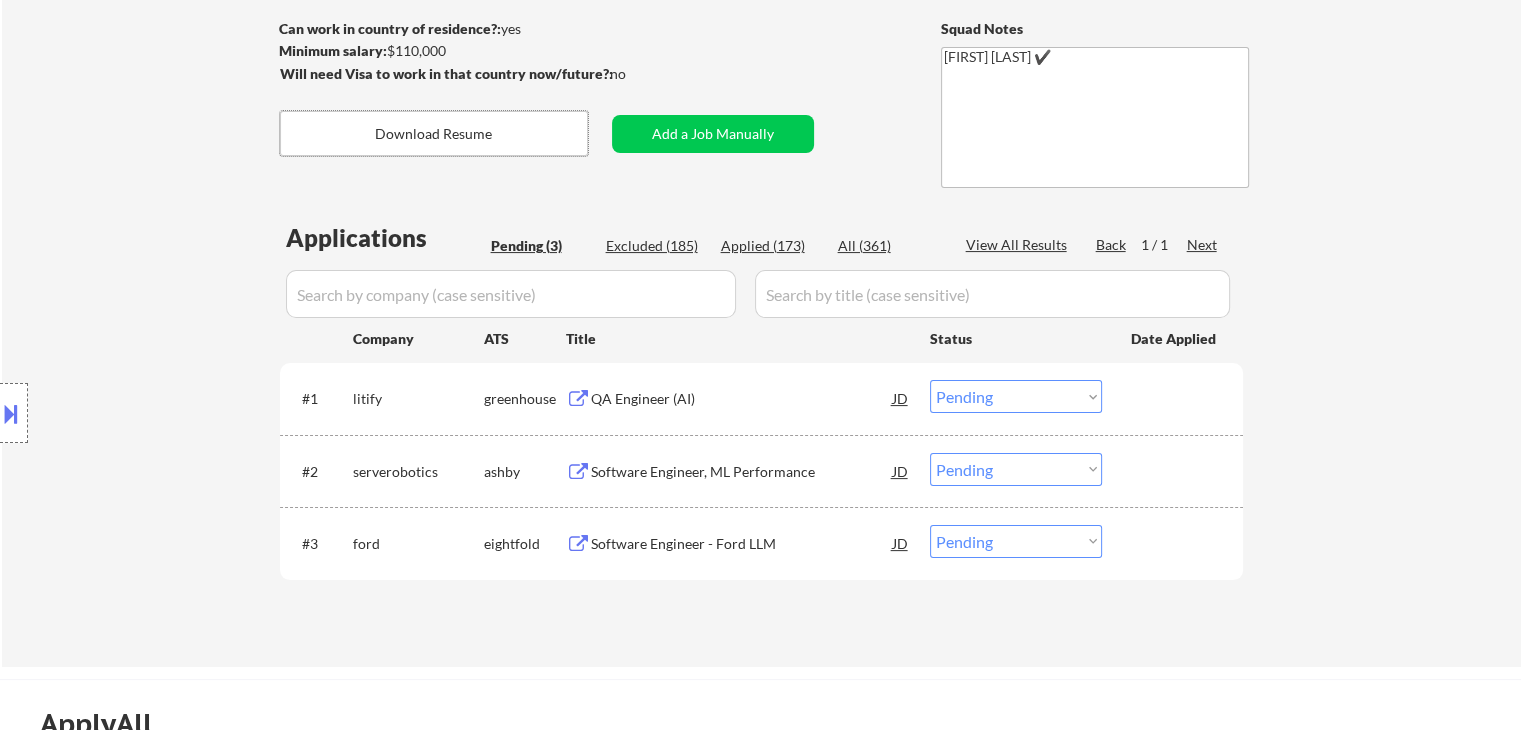 scroll, scrollTop: 500, scrollLeft: 0, axis: vertical 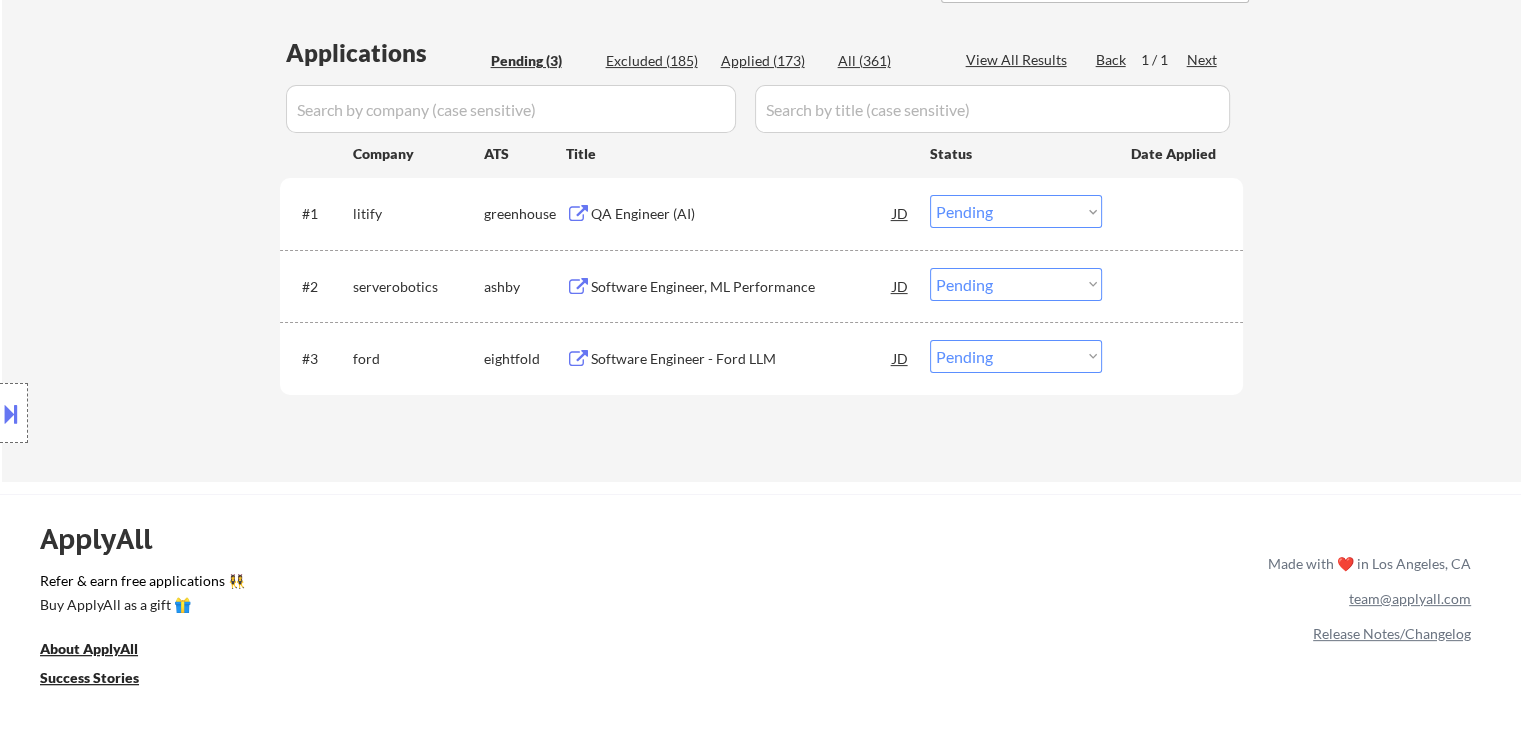 click on "Software Engineer - Ford LLM" at bounding box center [742, 359] 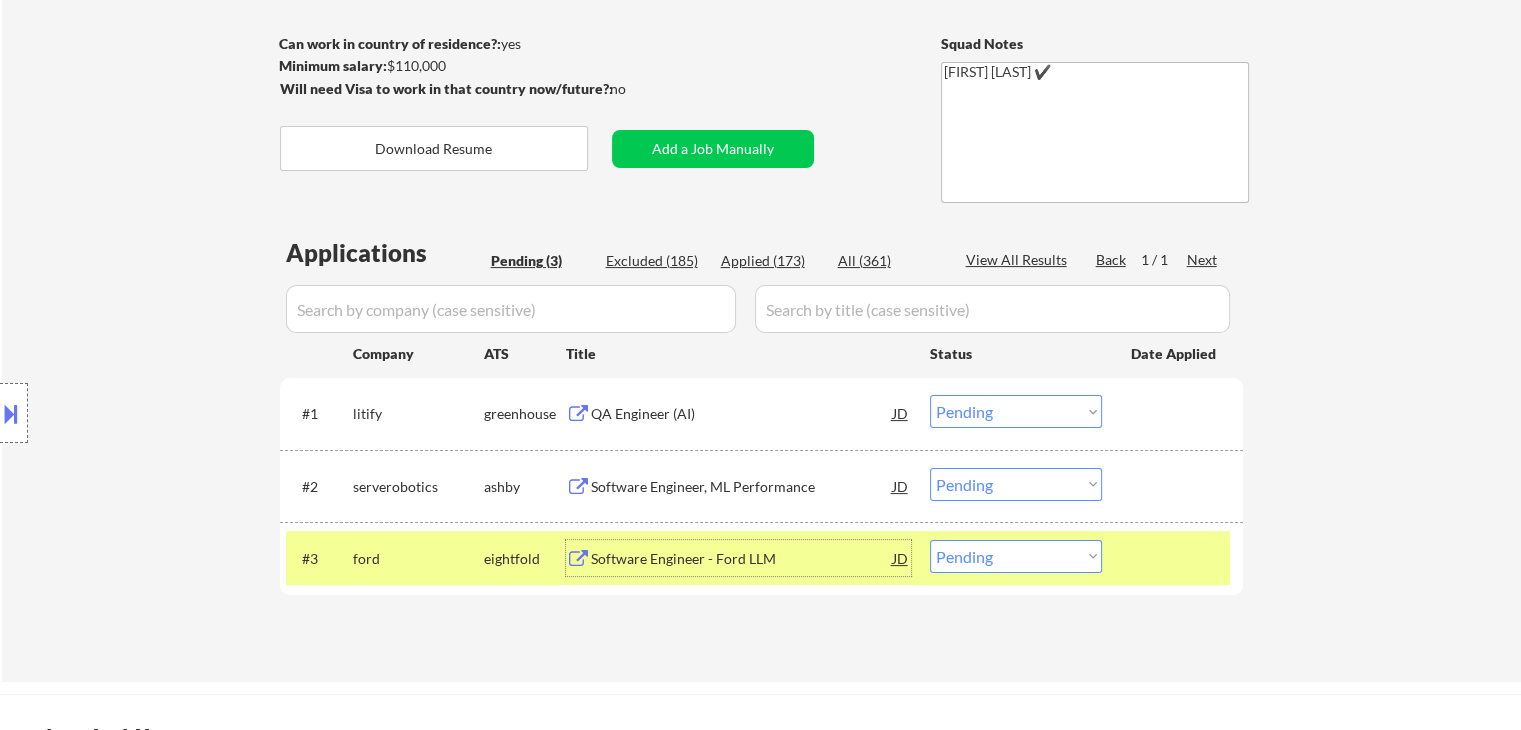 scroll, scrollTop: 100, scrollLeft: 0, axis: vertical 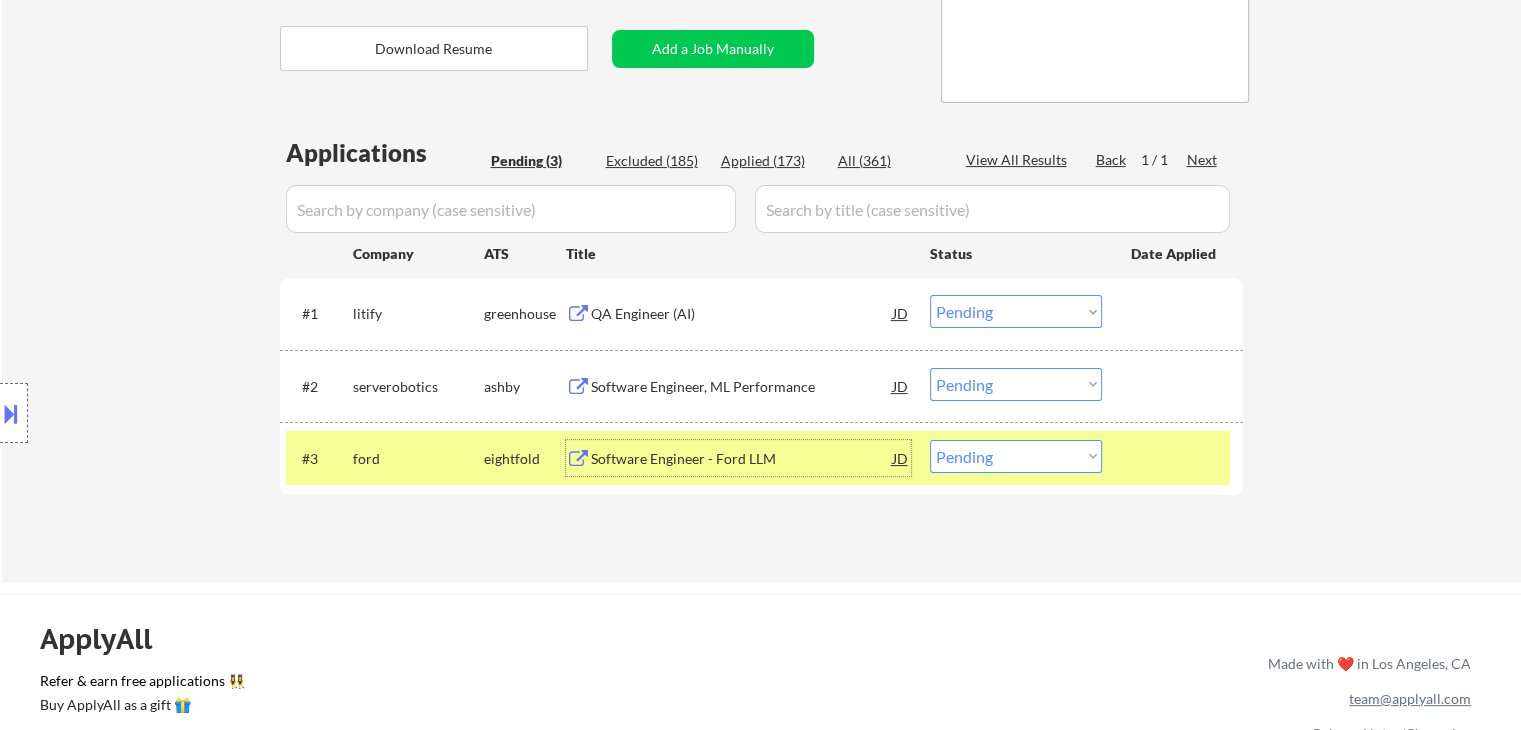 click on "QA Engineer (AI)" at bounding box center (742, 314) 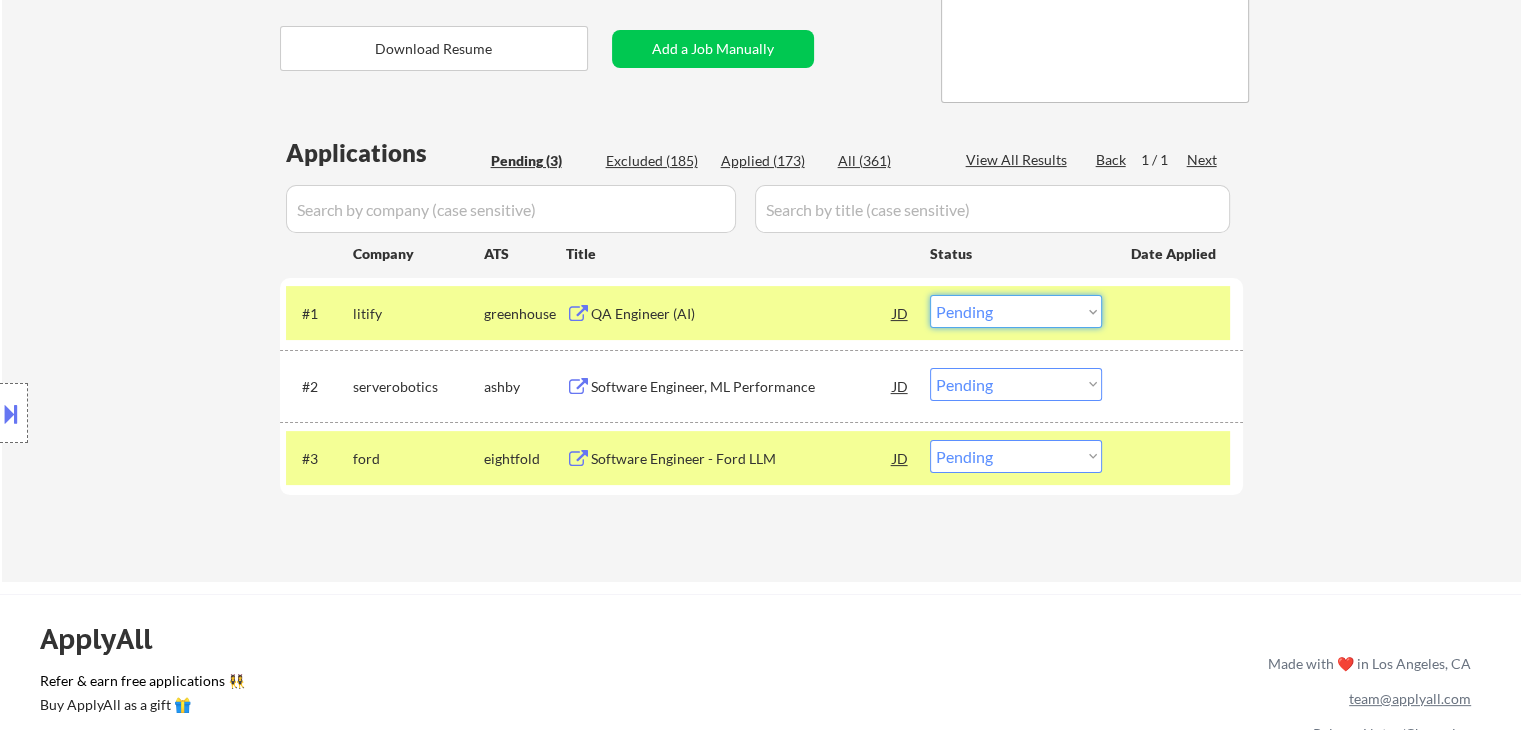 click on "Choose an option... Pending Applied Excluded (Questions) Excluded (Expired) Excluded (Location) Excluded (Bad Match) Excluded (Blocklist) Excluded (Salary) Excluded (Other)" at bounding box center [1016, 311] 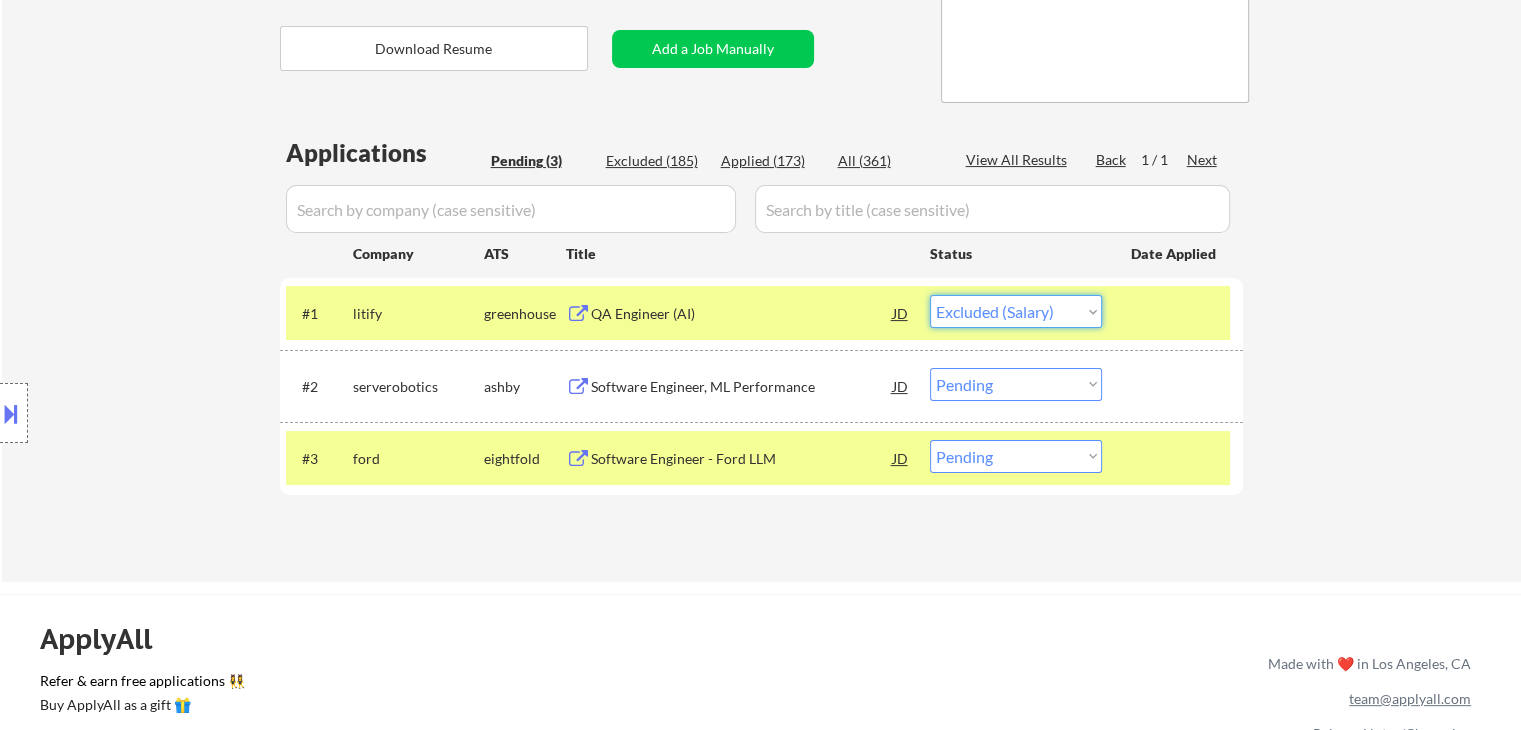 click on "Choose an option... Pending Applied Excluded (Questions) Excluded (Expired) Excluded (Location) Excluded (Bad Match) Excluded (Blocklist) Excluded (Salary) Excluded (Other)" at bounding box center [1016, 311] 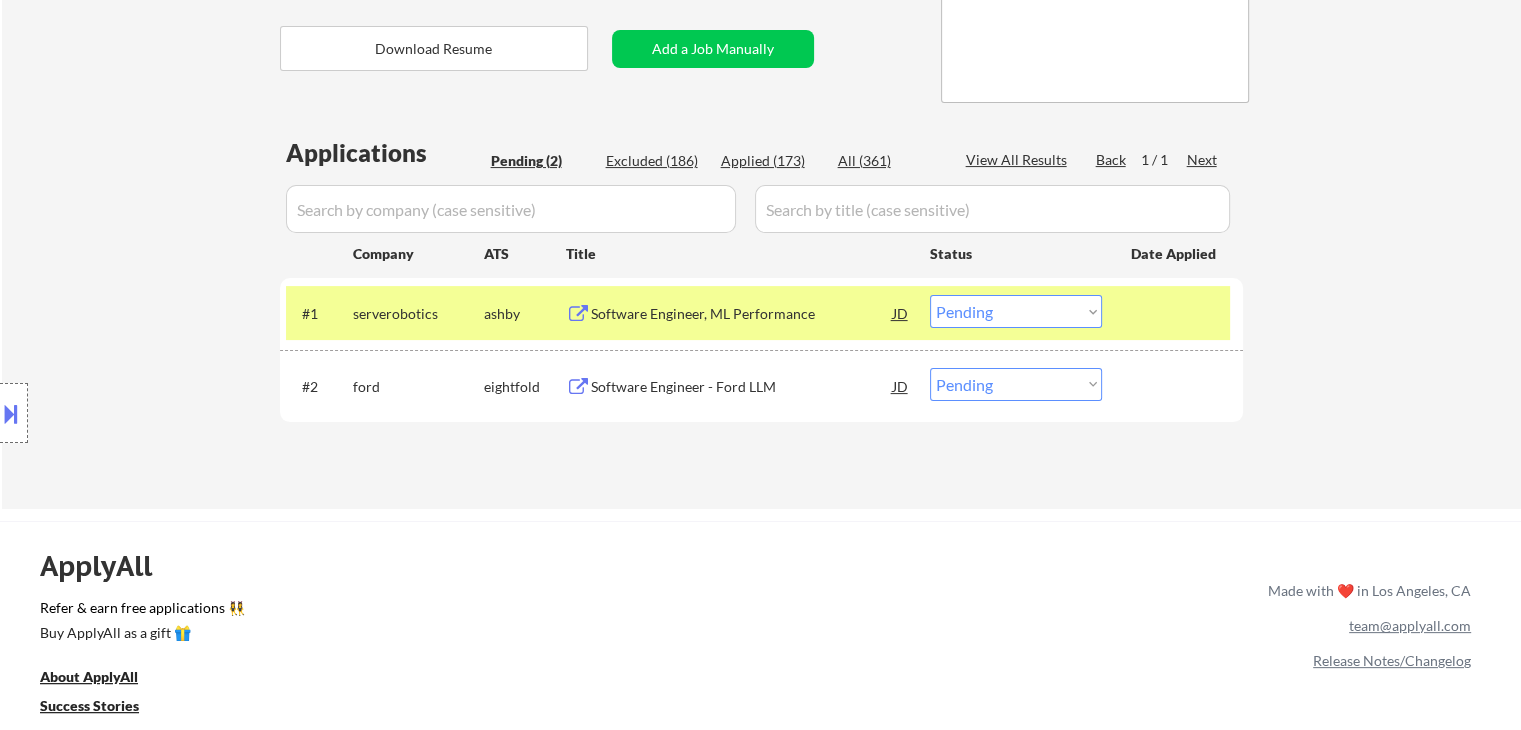 click on "Software Engineer, ML Performance" at bounding box center (742, 314) 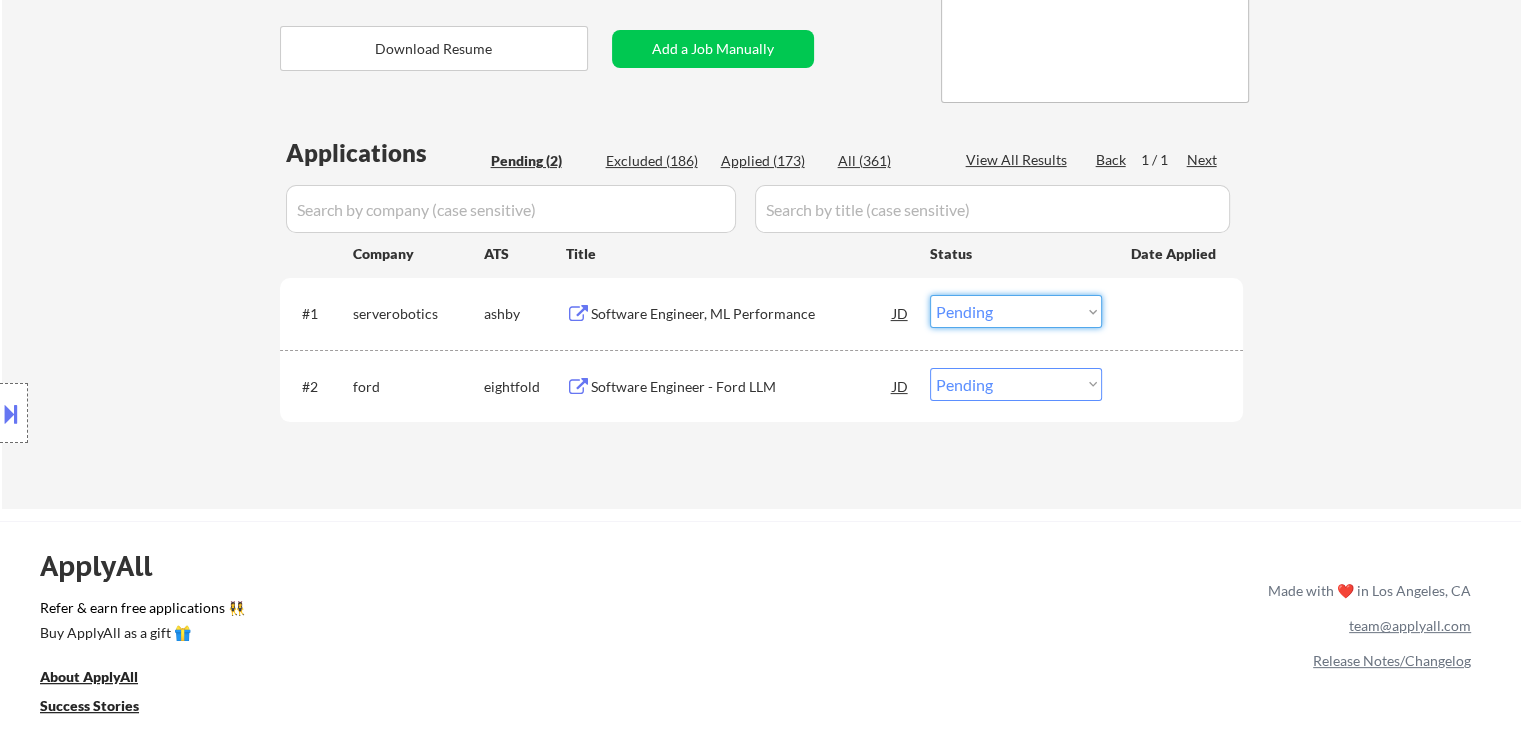 drag, startPoint x: 980, startPoint y: 308, endPoint x: 984, endPoint y: 326, distance: 18.439089 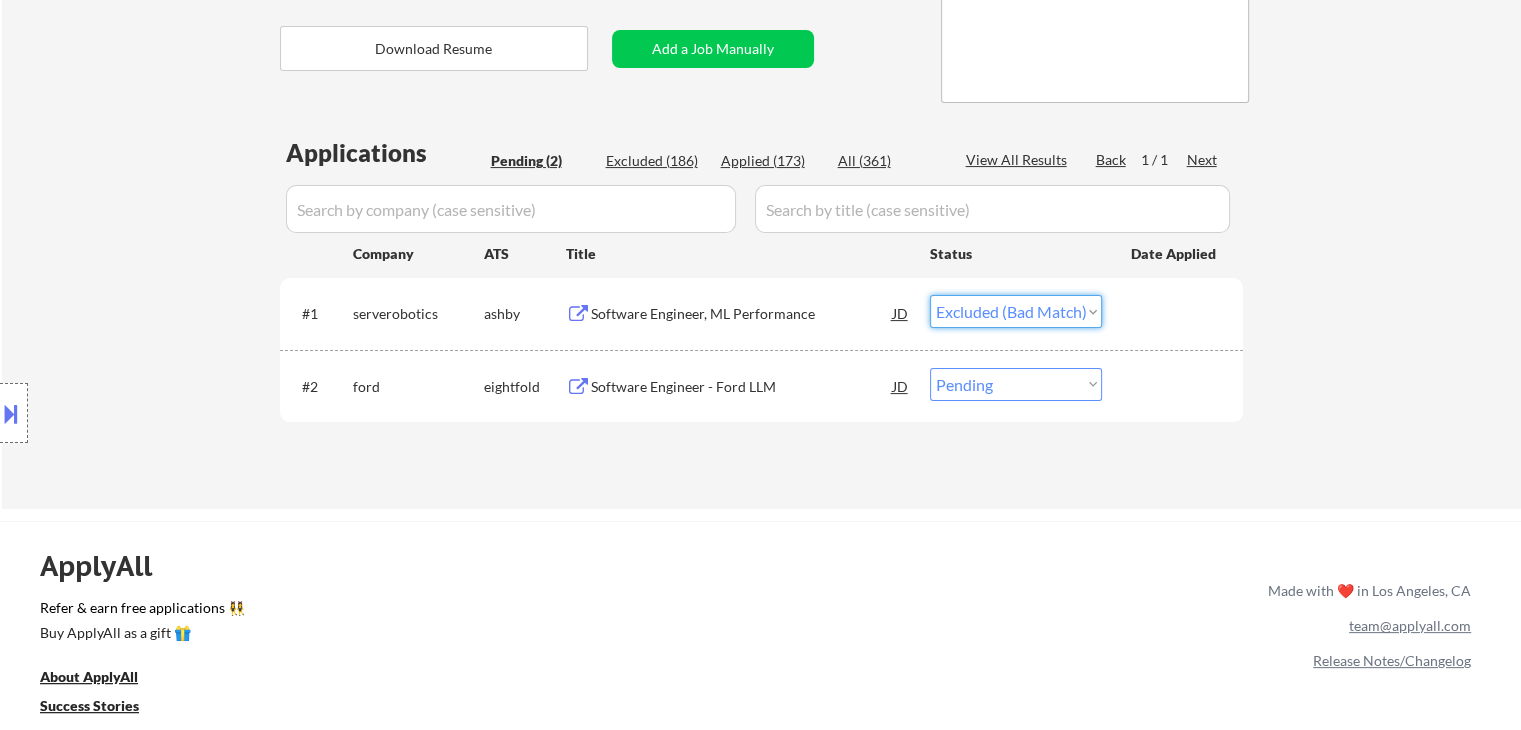 click on "Choose an option... Pending Applied Excluded (Questions) Excluded (Expired) Excluded (Location) Excluded (Bad Match) Excluded (Blocklist) Excluded (Salary) Excluded (Other)" at bounding box center (1016, 311) 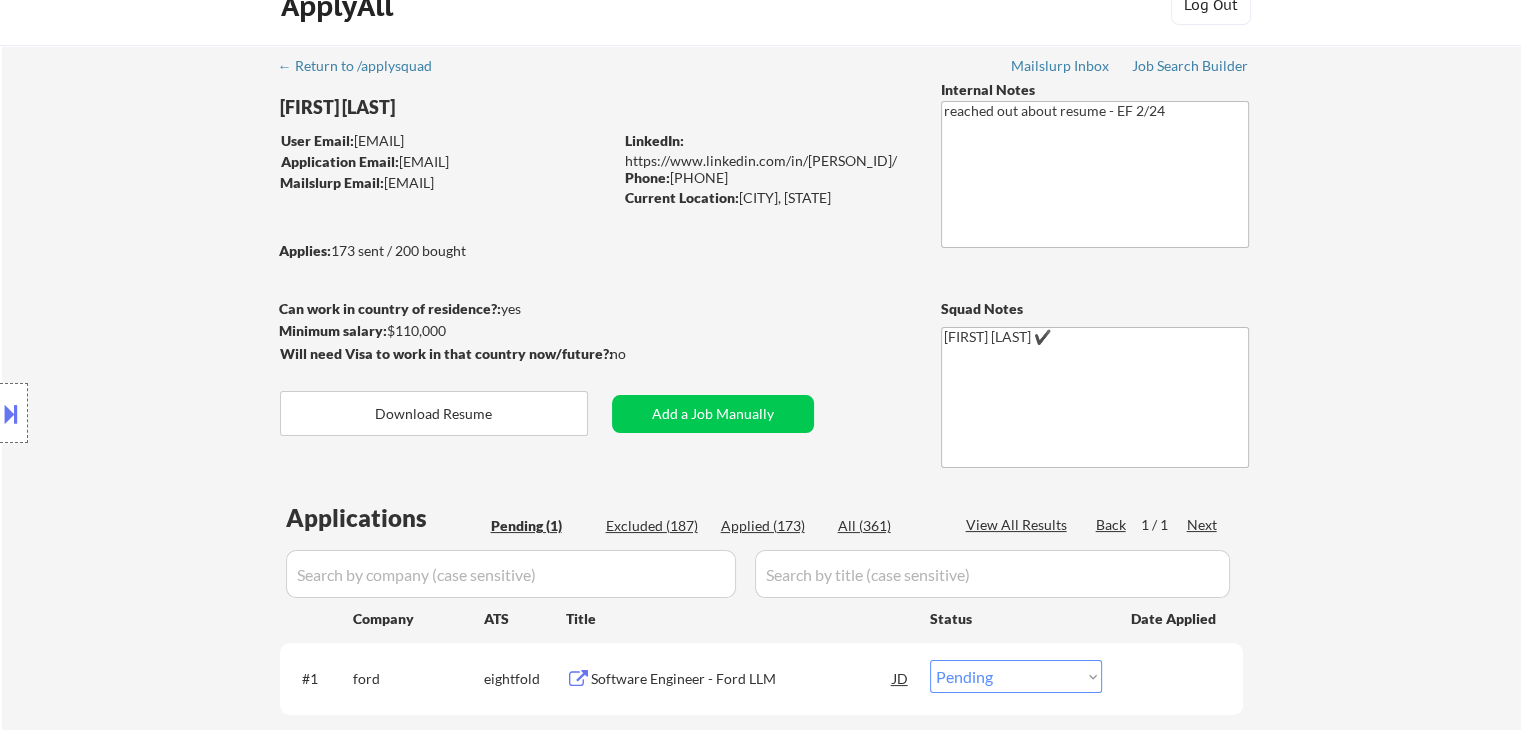 scroll, scrollTop: 0, scrollLeft: 0, axis: both 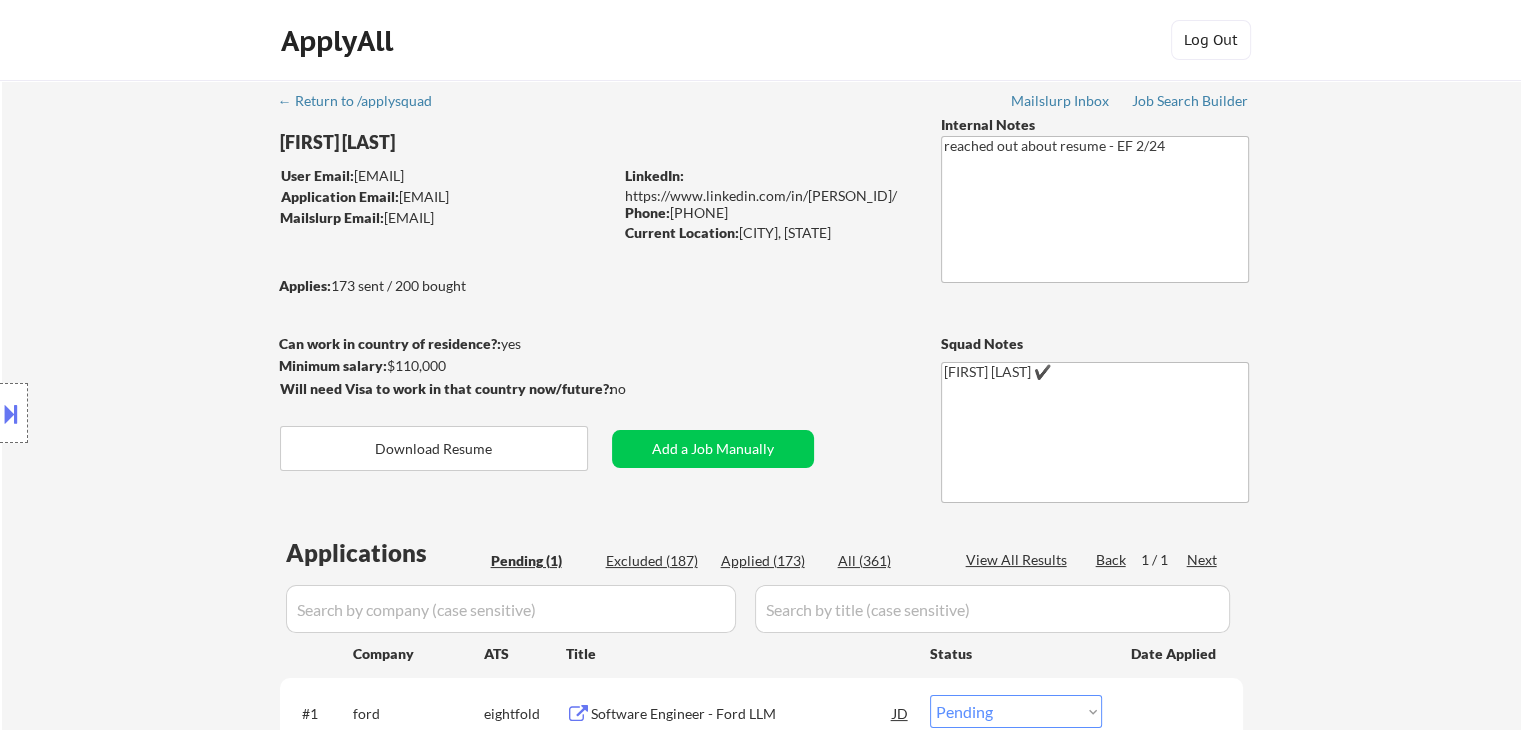 drag, startPoint x: 740, startPoint y: 233, endPoint x: 733, endPoint y: 257, distance: 25 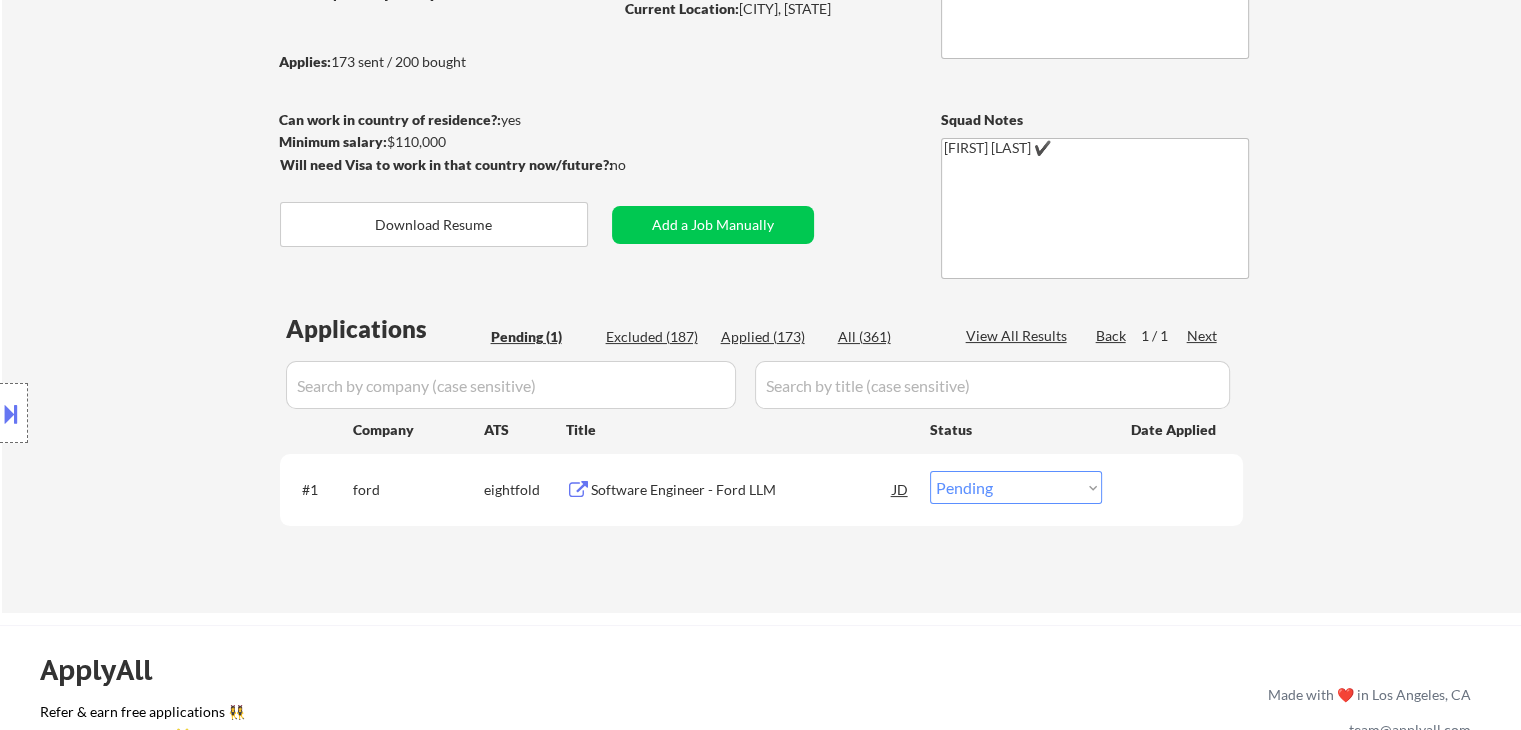 scroll, scrollTop: 300, scrollLeft: 0, axis: vertical 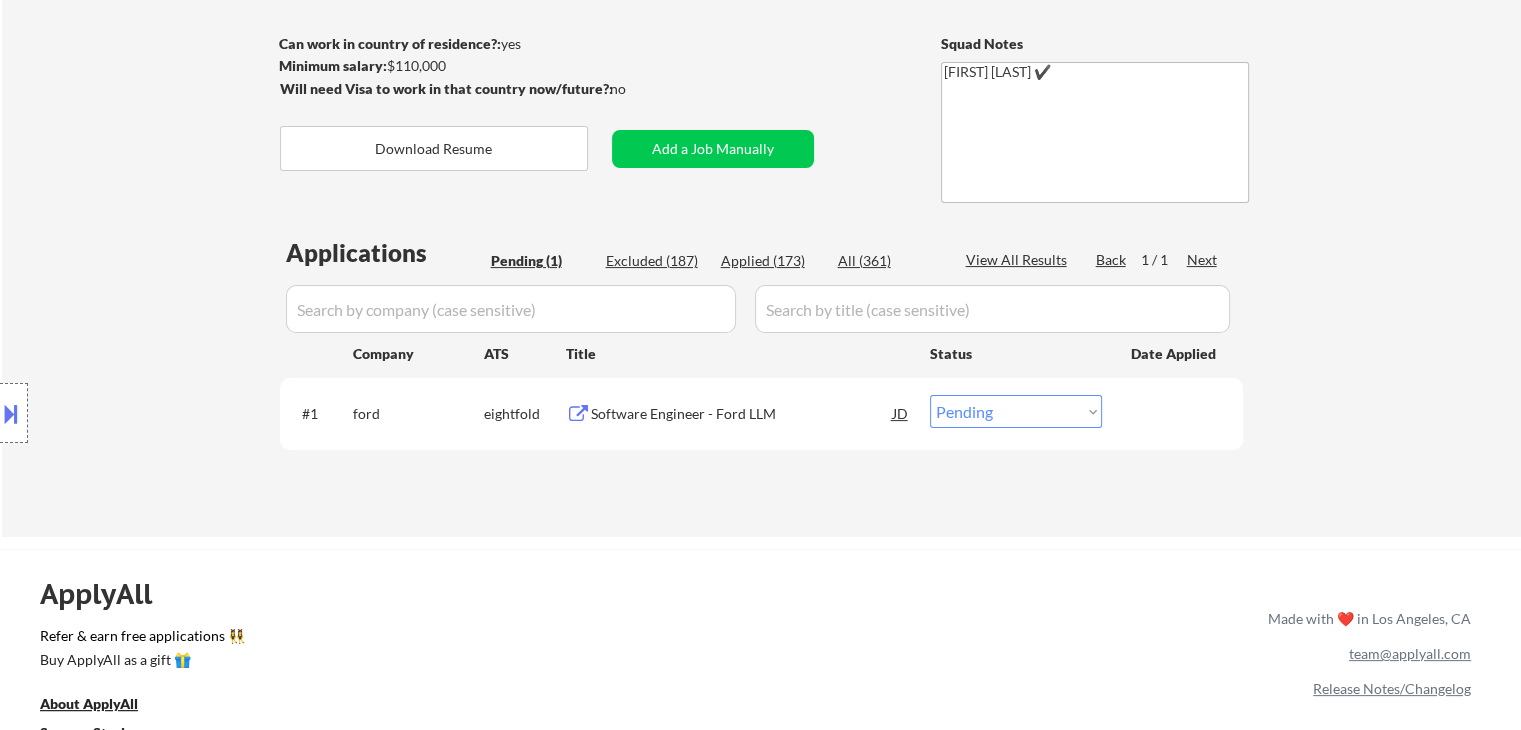 click on "Choose an option... Pending Applied Excluded (Questions) Excluded (Expired) Excluded (Location) Excluded (Bad Match) Excluded (Blocklist) Excluded (Salary) Excluded (Other)" at bounding box center [1016, 411] 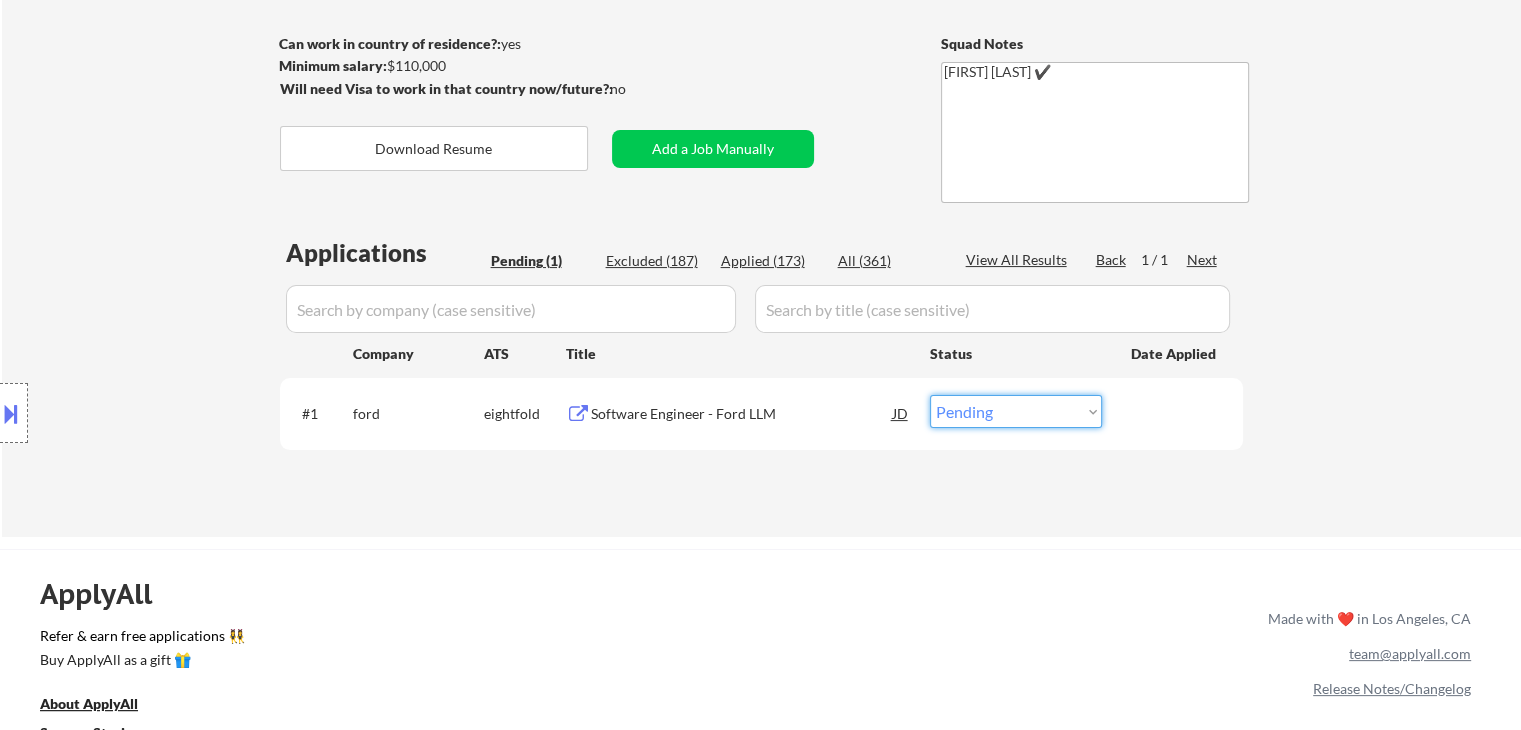 select on ""excluded__bad_match_"" 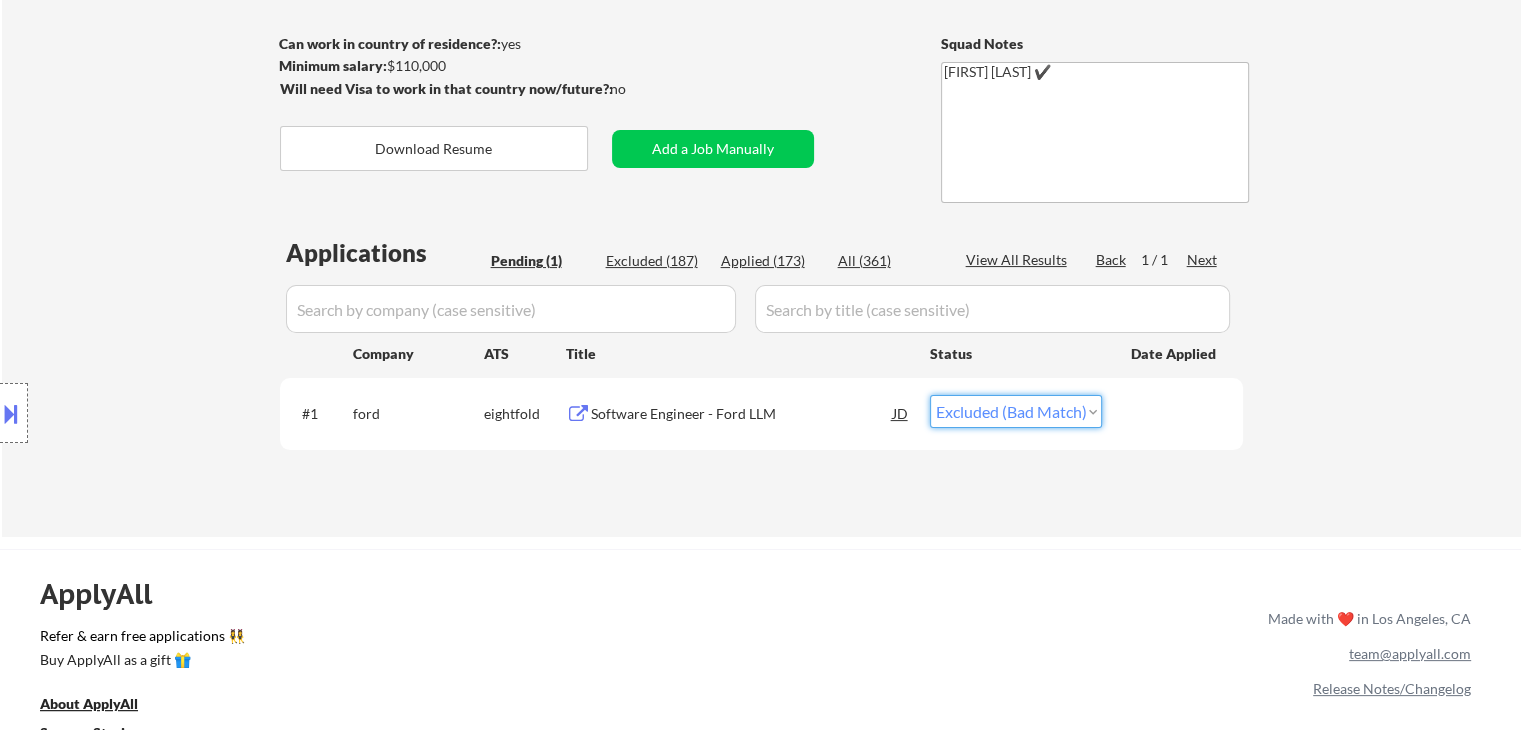 click on "Choose an option... Pending Applied Excluded (Questions) Excluded (Expired) Excluded (Location) Excluded (Bad Match) Excluded (Blocklist) Excluded (Salary) Excluded (Other)" at bounding box center (1016, 411) 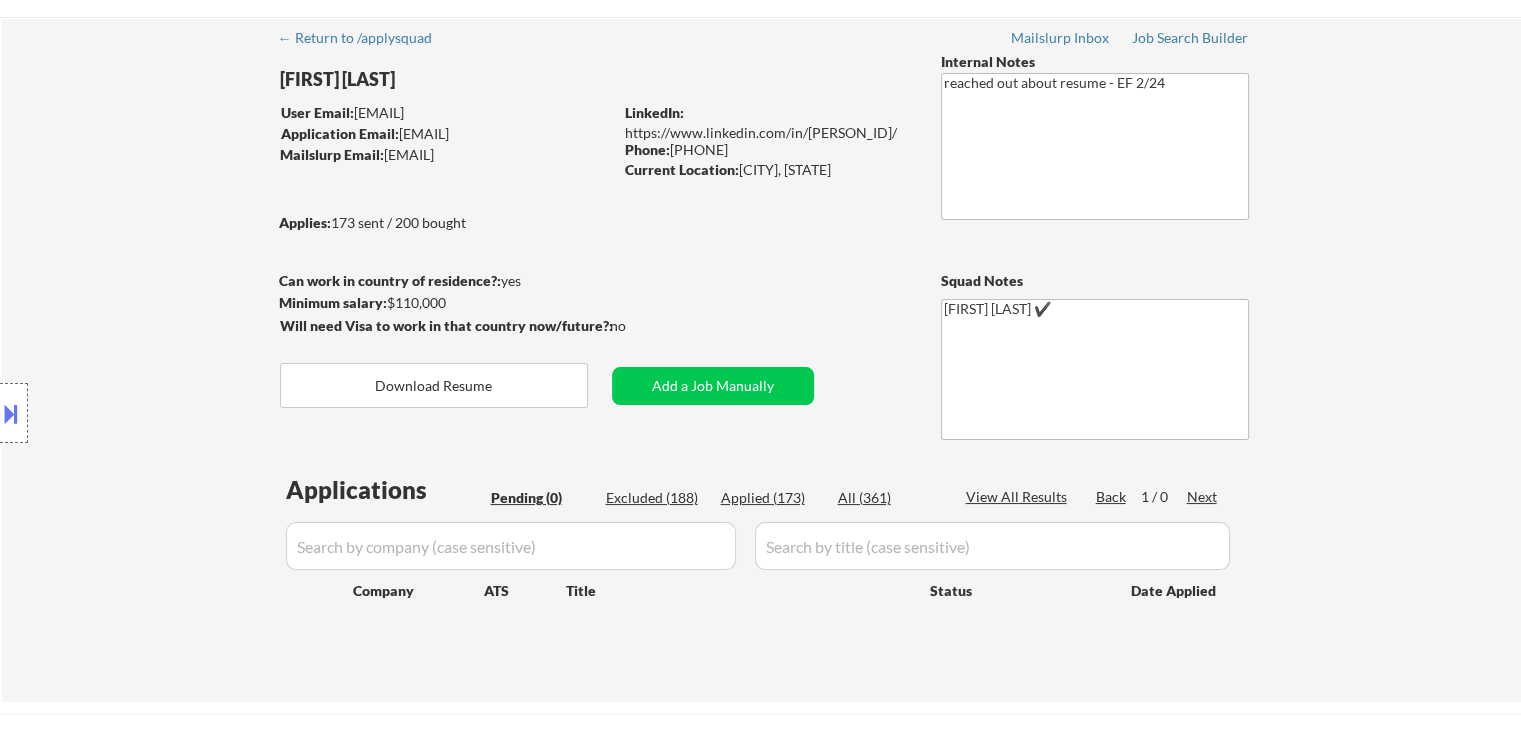 scroll, scrollTop: 0, scrollLeft: 0, axis: both 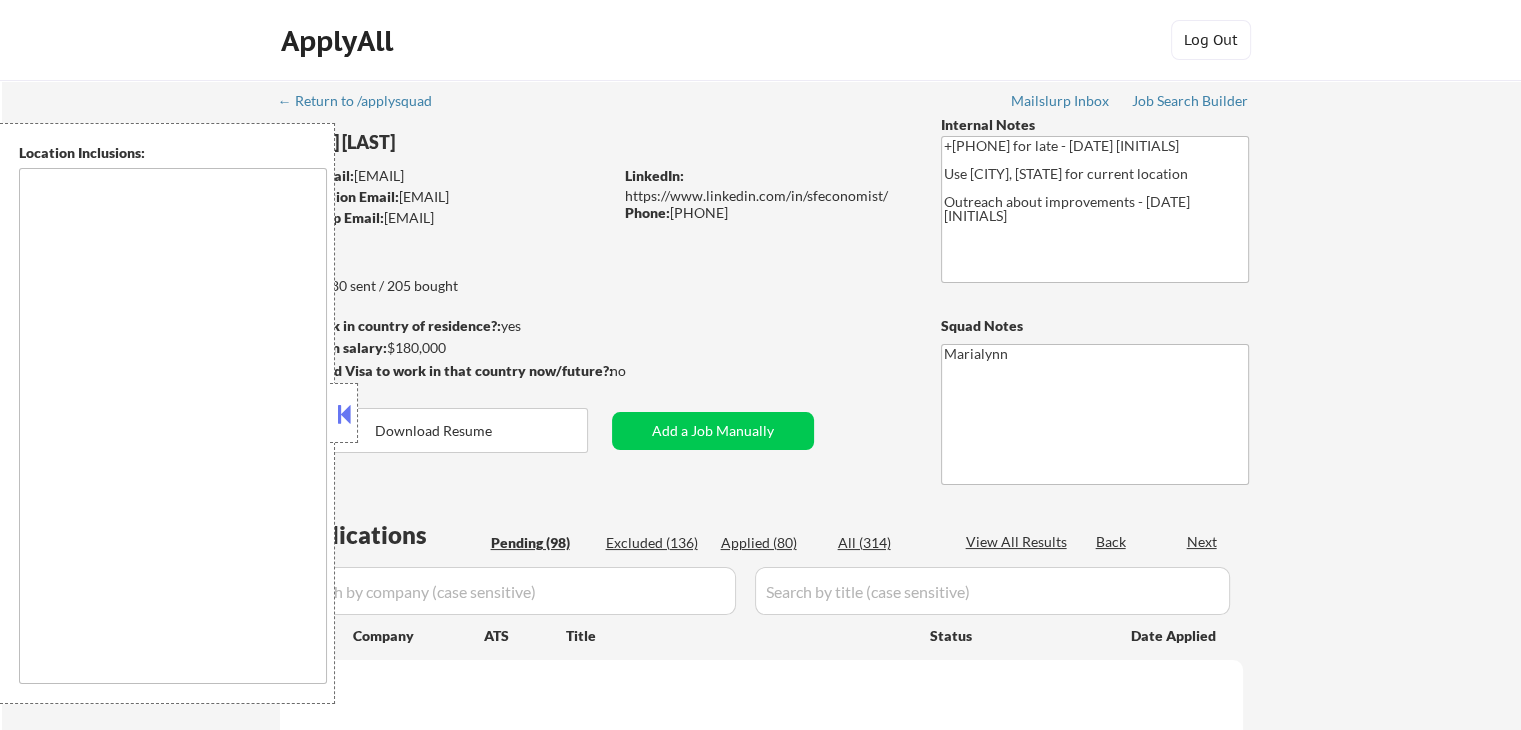 type on "San Francisco, CA   Daly City, CA   South San Francisco, CA   Brisbane, CA   Colma, CA   Pacifica, CA   San Bruno, CA   Millbrae, CA   Burlingame, CA   San Mateo, CA   Foster City, CA   Belmont, CA   Redwood City, CA   San Carlos, CA   Half Moon Bay, CA   Alameda, CA   Oakland, CA   Berkeley, CA   Emeryville, CA   Albany, CA   El Cerrito, CA   Richmond, CA   Piedmont, CA   Tiburon, CA   Sausalito, CA   Mill Valley, CA   Larkspur, CA   Corte Madera, CA   San Rafael, CA   Novato, CA   Moraga, CA   Orinda, CA   Lafayette, CA   Walnut Creek, CA   Pleasant Hill, CA   Concord, CA   Martinez, CA   Benicia, CA   Vallejo, CA   Fairfax, CA   San Anselmo, CA   Ross, CA   Kentfield, CA   Greenbrae, CA   El Sobrante, CA   Pinole, CA   Hercules, CA   Crockett, CA   Rodeo, CA   Kensington, CA   San Pablo, CA   Rodeo, CA Seattle, WA   Mercer Island, WA   Bellevue, WA   Kirkland, WA   Redmond, WA   Shoreline, WA   Renton, WA   Tukwila, WA   Burien, WA   SeaTac, WA   Kenmore, WA   Bothell, WA   Lynnwood, WA   Edmonds, WA   ..." 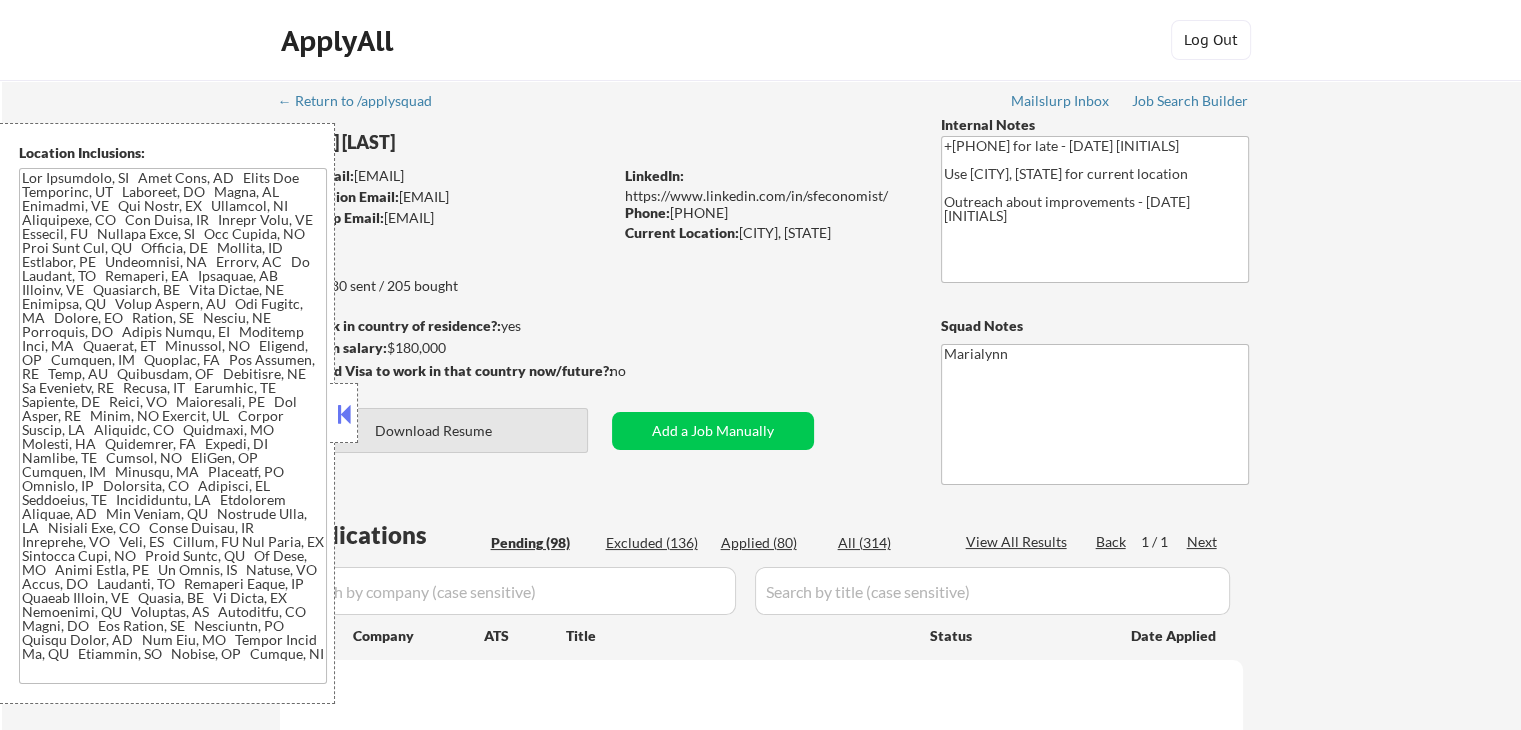 click on "Download Resume" at bounding box center [434, 430] 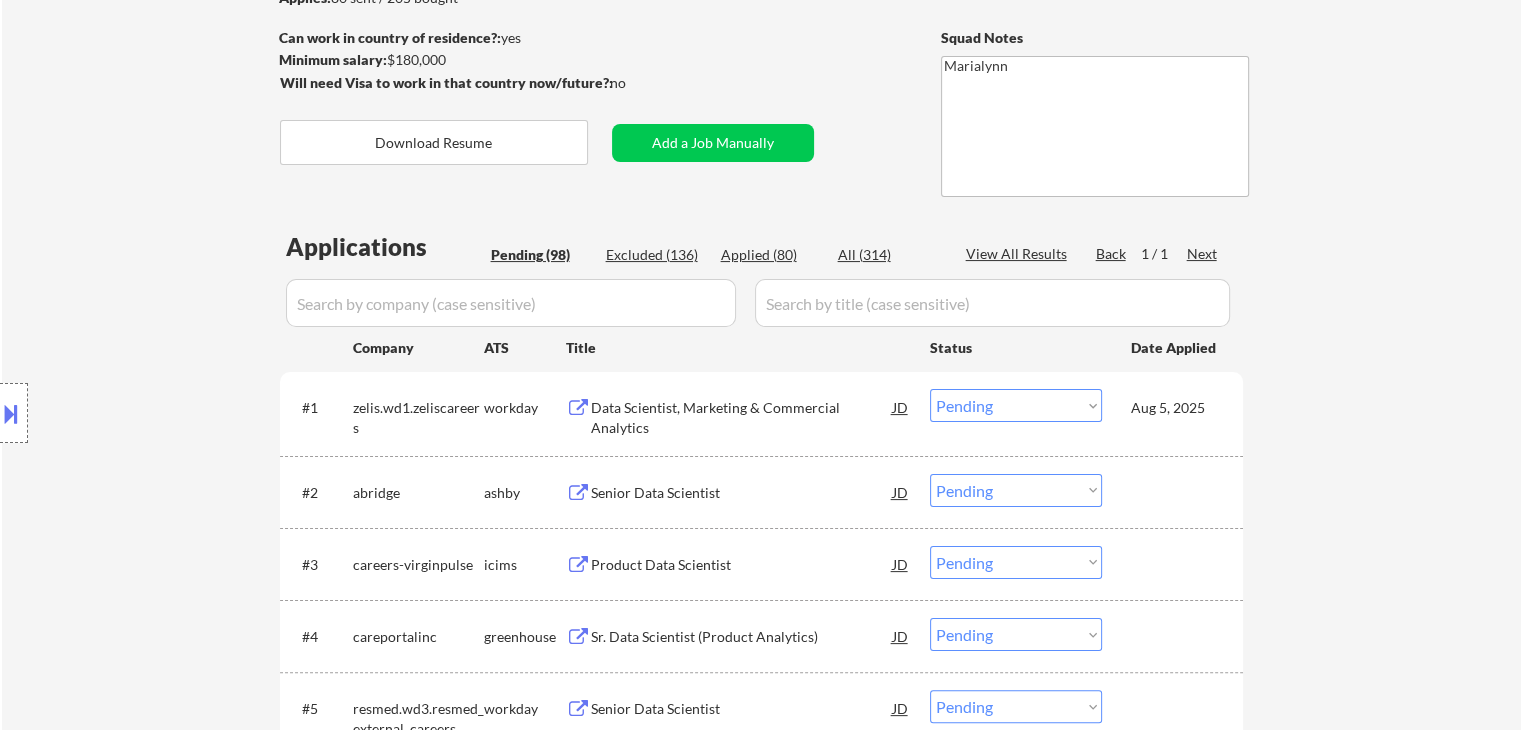 scroll, scrollTop: 400, scrollLeft: 0, axis: vertical 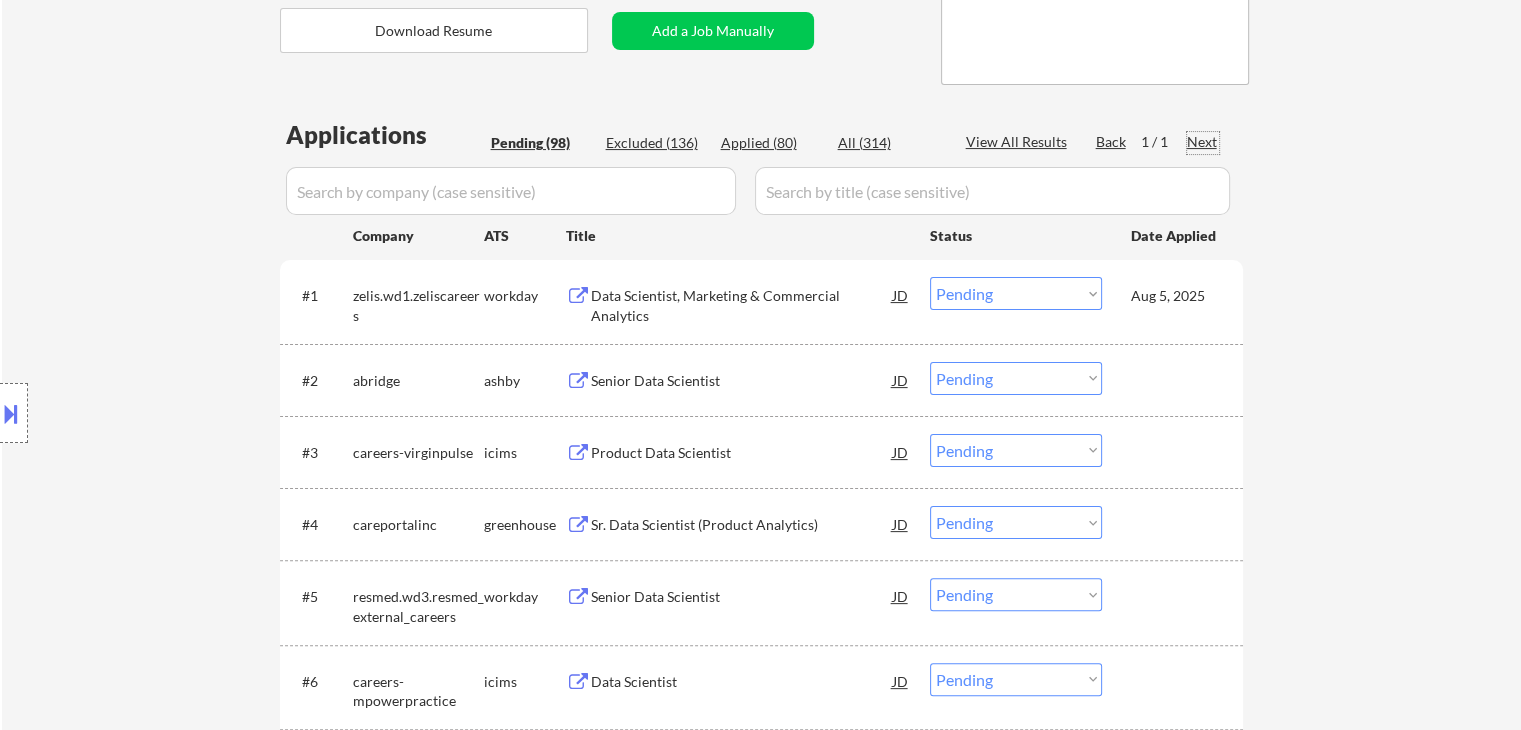 click on "Next" at bounding box center (1203, 142) 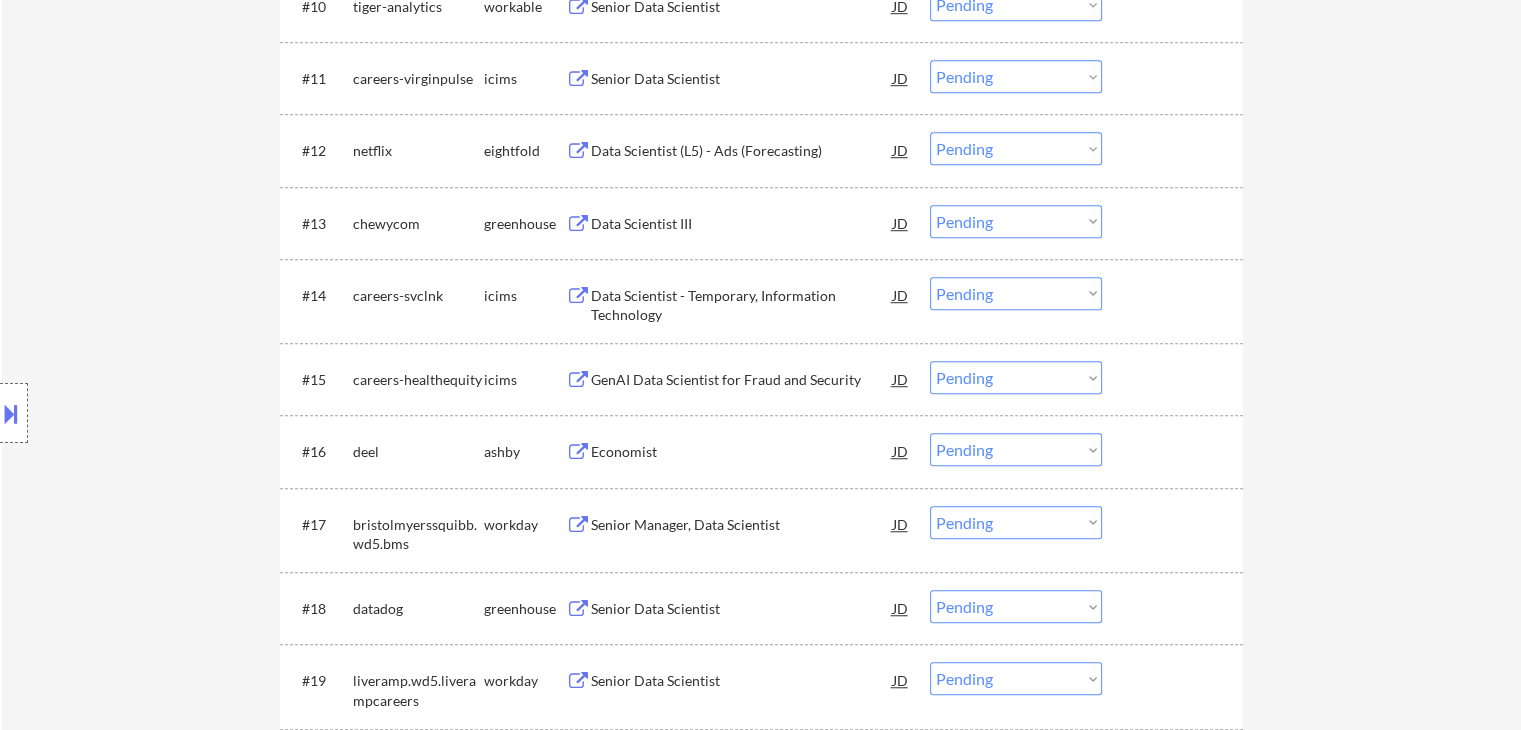 scroll, scrollTop: 1500, scrollLeft: 0, axis: vertical 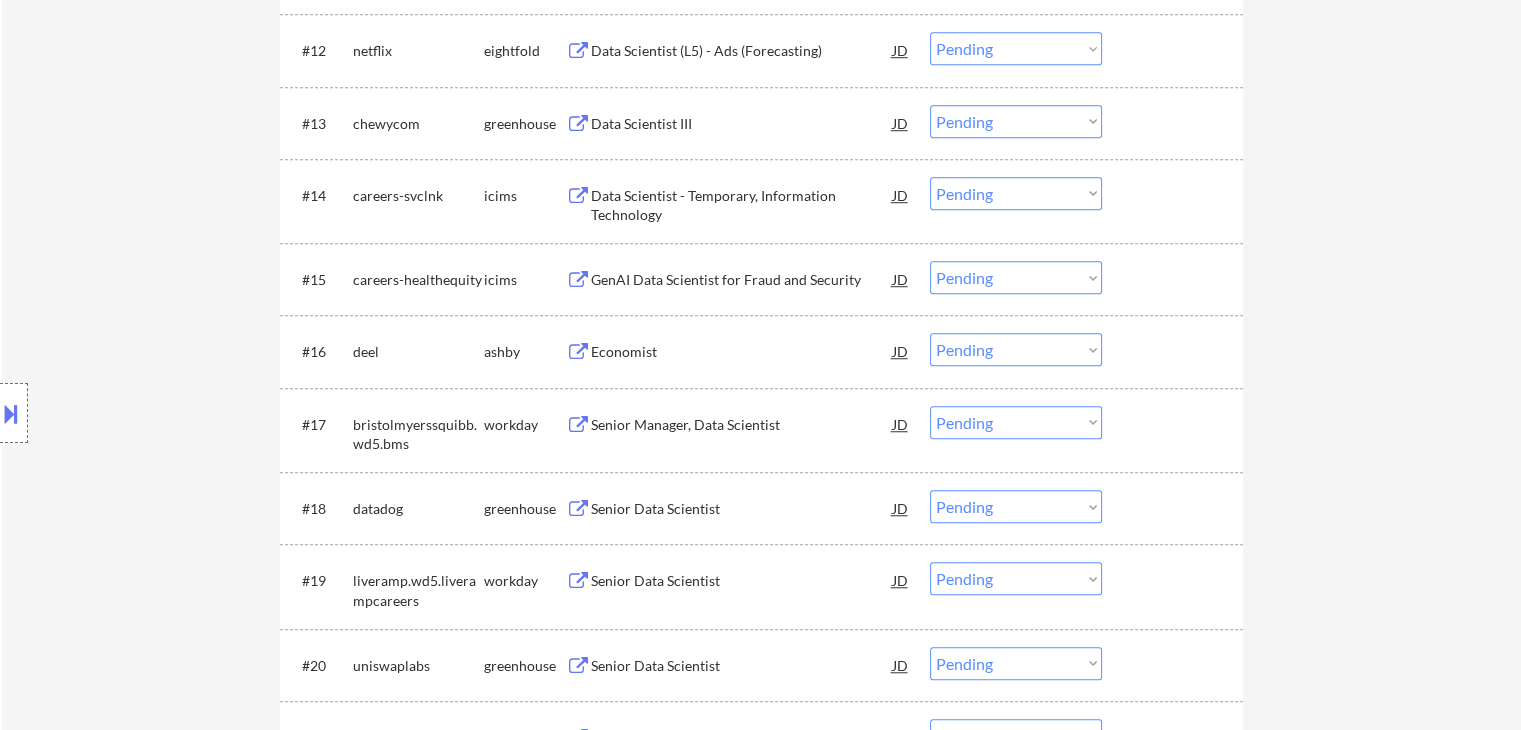 click on "Economist" at bounding box center (742, 352) 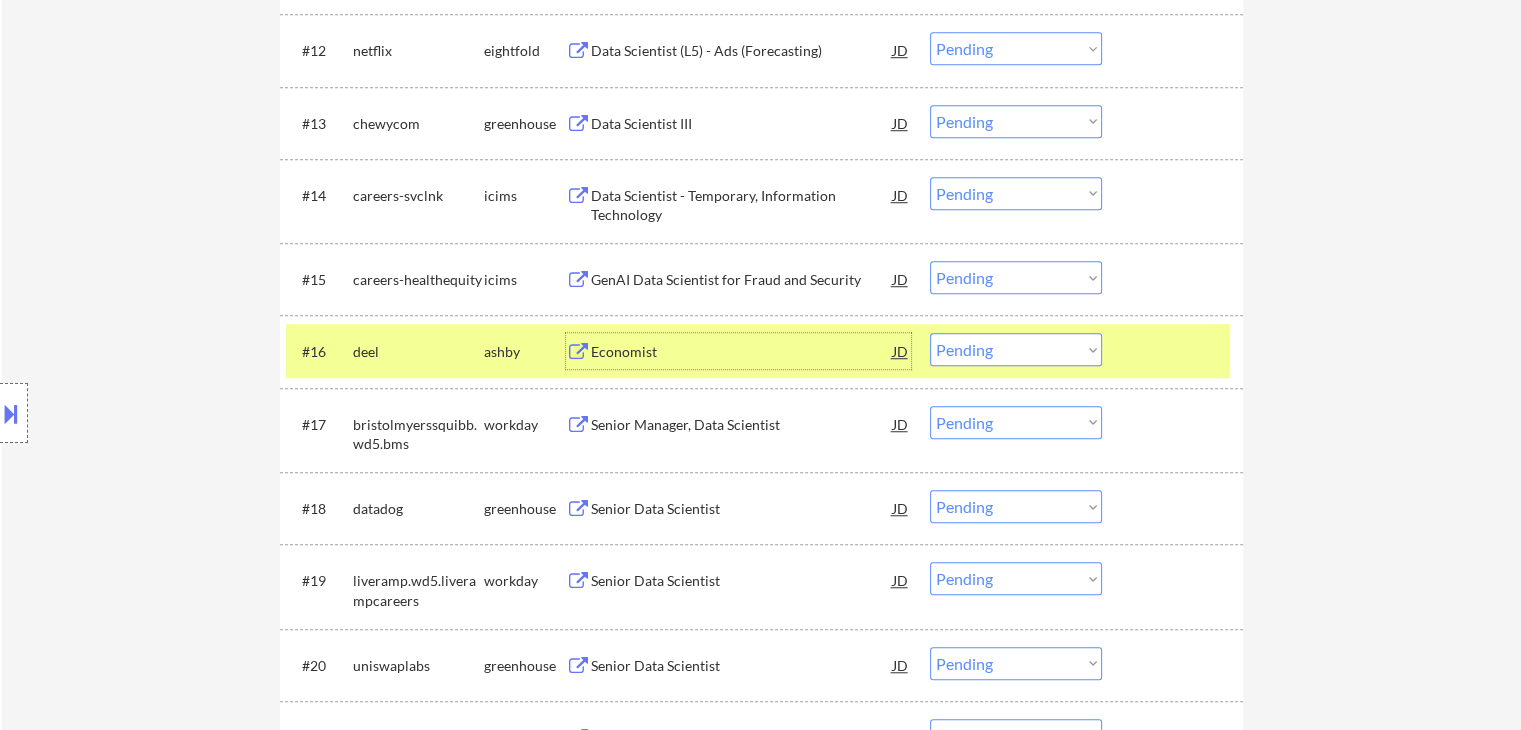 click on "Choose an option... Pending Applied Excluded (Questions) Excluded (Expired) Excluded (Location) Excluded (Bad Match) Excluded (Blocklist) Excluded (Salary) Excluded (Other)" at bounding box center (1016, 349) 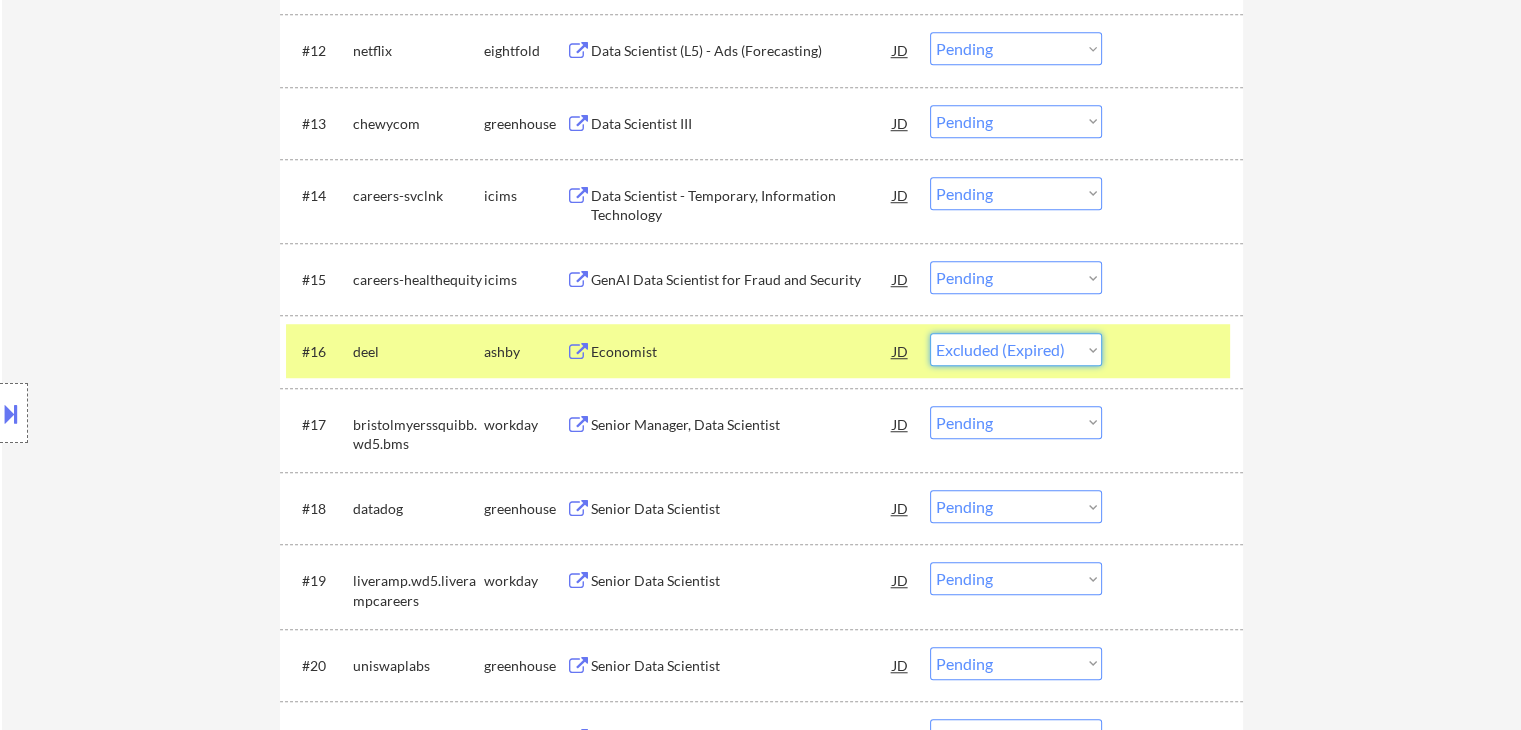 click on "Choose an option... Pending Applied Excluded (Questions) Excluded (Expired) Excluded (Location) Excluded (Bad Match) Excluded (Blocklist) Excluded (Salary) Excluded (Other)" at bounding box center (1016, 349) 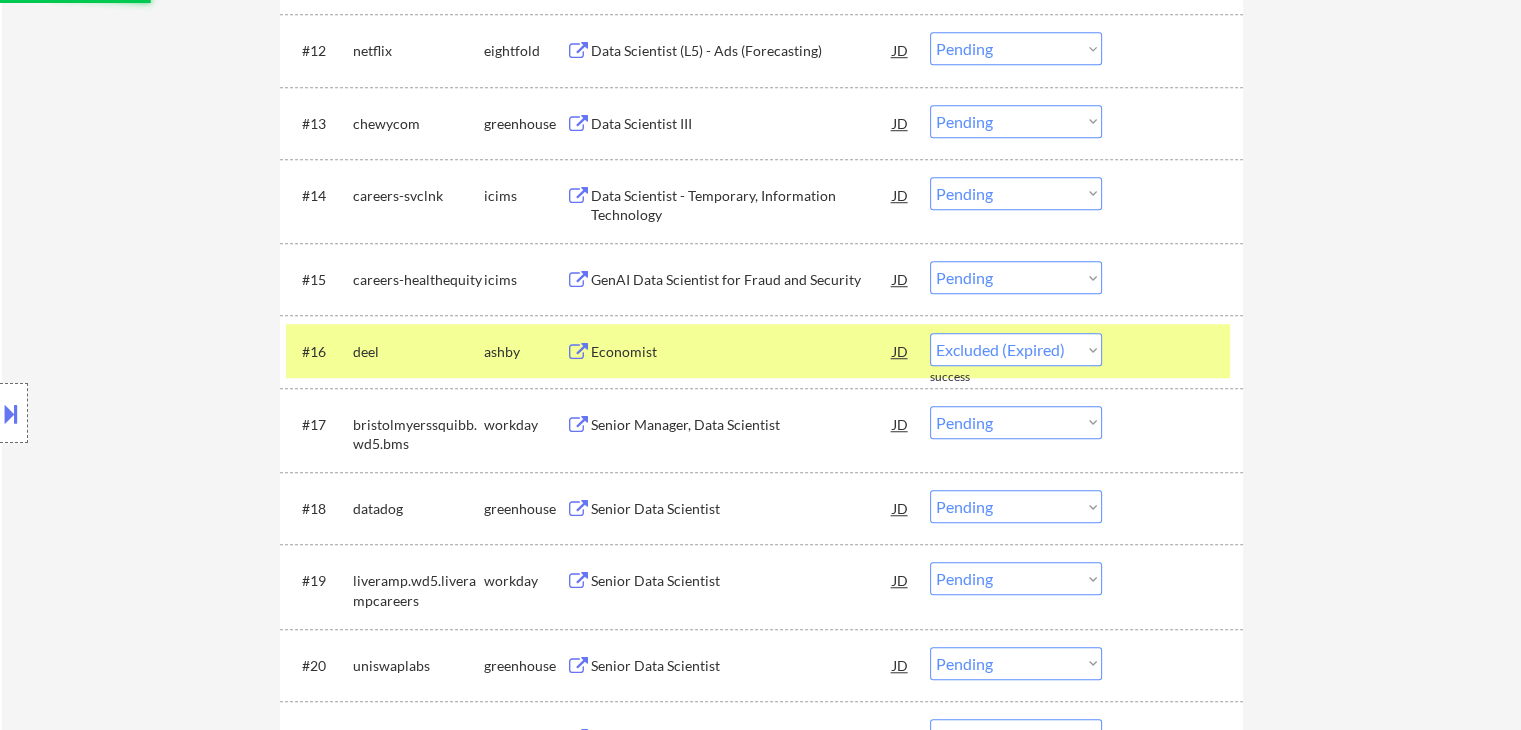 select on ""pending"" 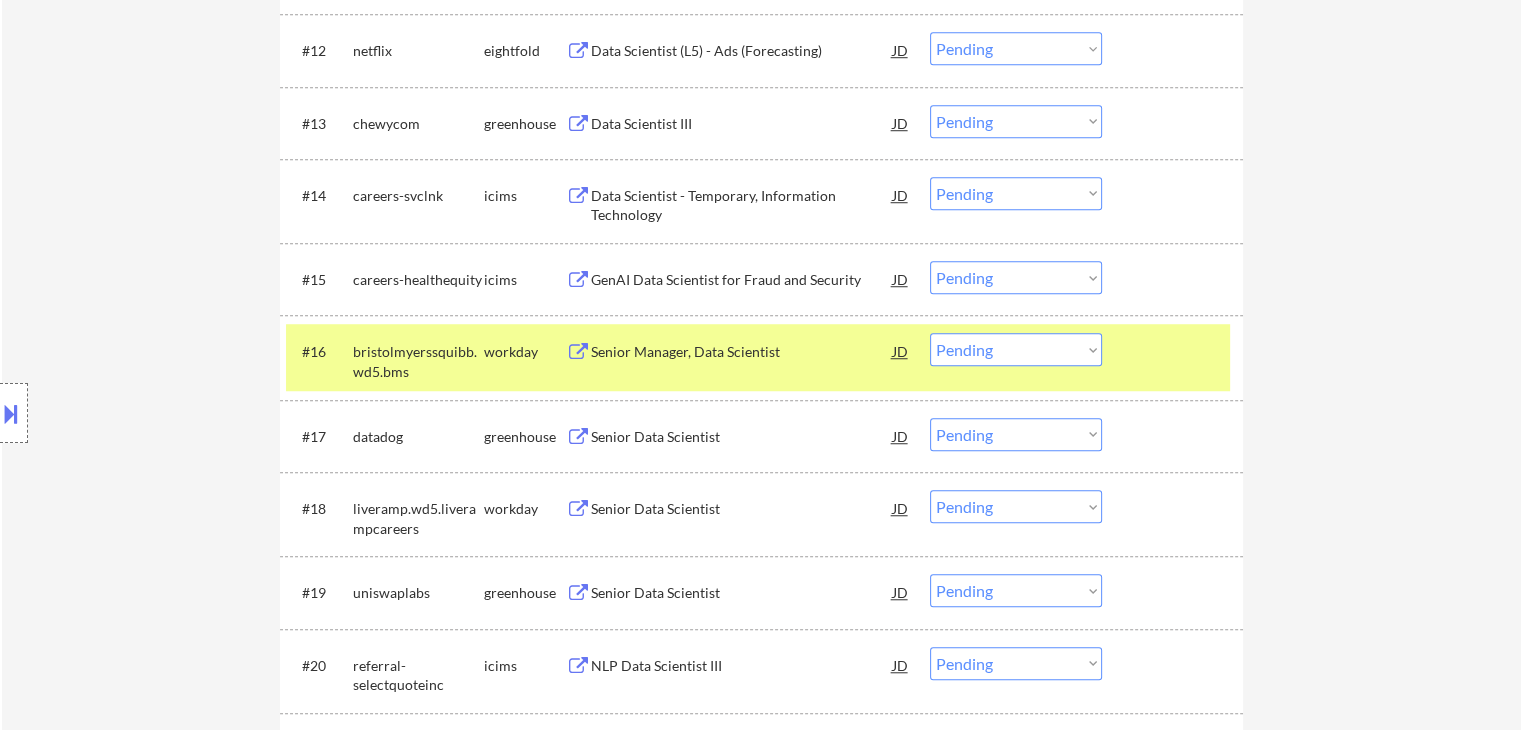 click on "#[NUMBER] [COMPANY] [COMPANY] [COMPANY] [COMPANY] Senior Manager, Data Scientist JD Choose an option... Pending Applied Excluded (Questions) Excluded (Expired) Excluded (Location) Excluded (Bad Match) Excluded (Blocklist) Excluded (Salary) Excluded (Other)" at bounding box center [758, 357] 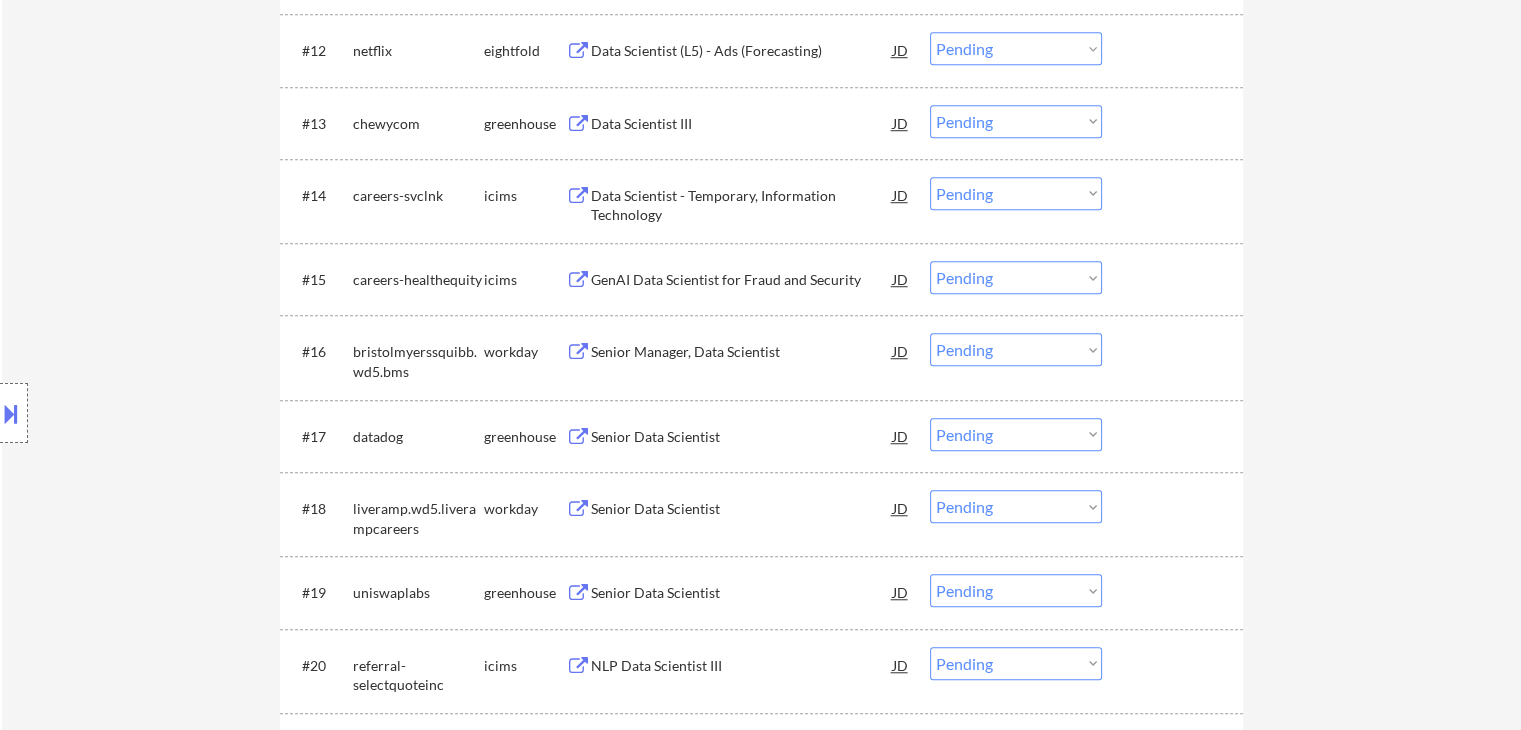 click on "Senior Data Scientist" at bounding box center [742, 437] 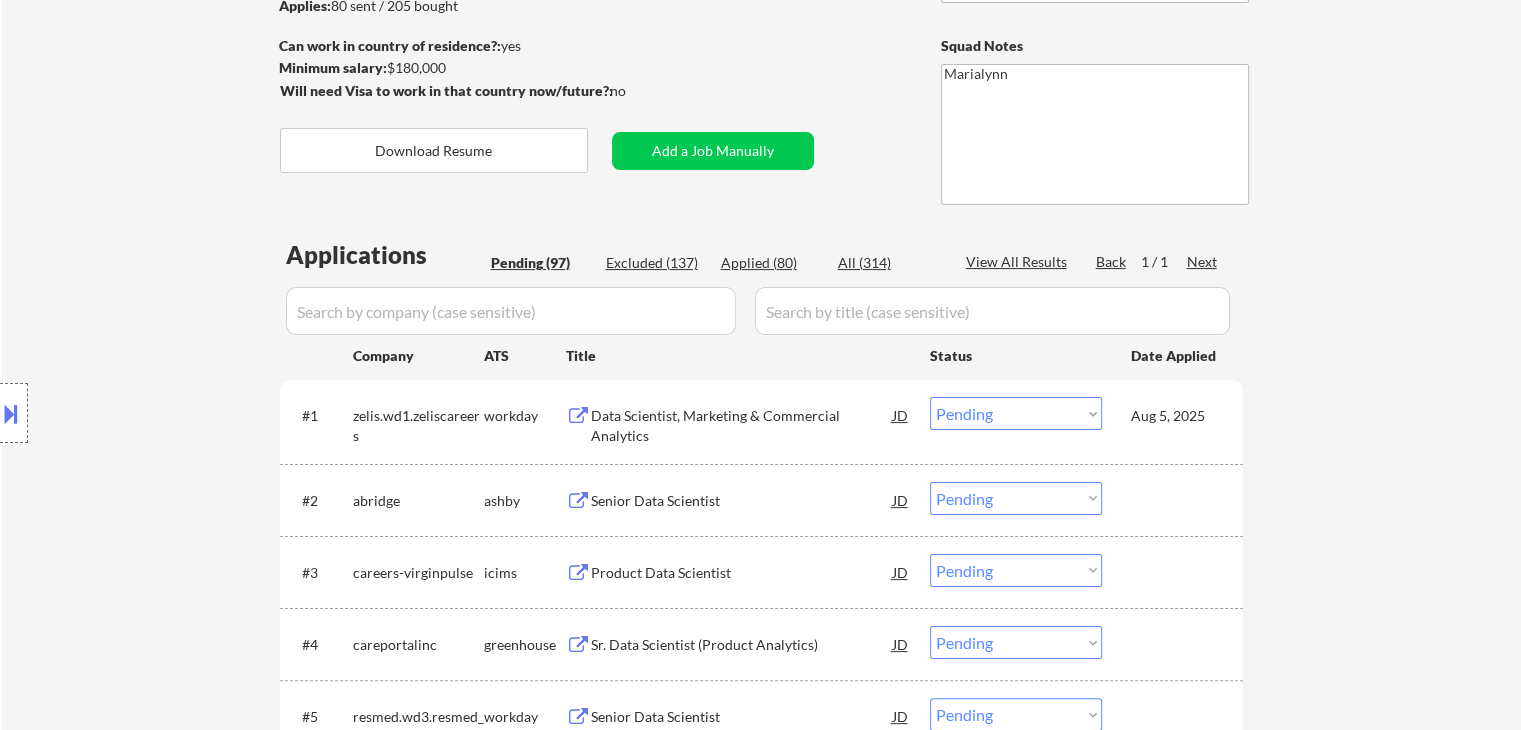 scroll, scrollTop: 0, scrollLeft: 0, axis: both 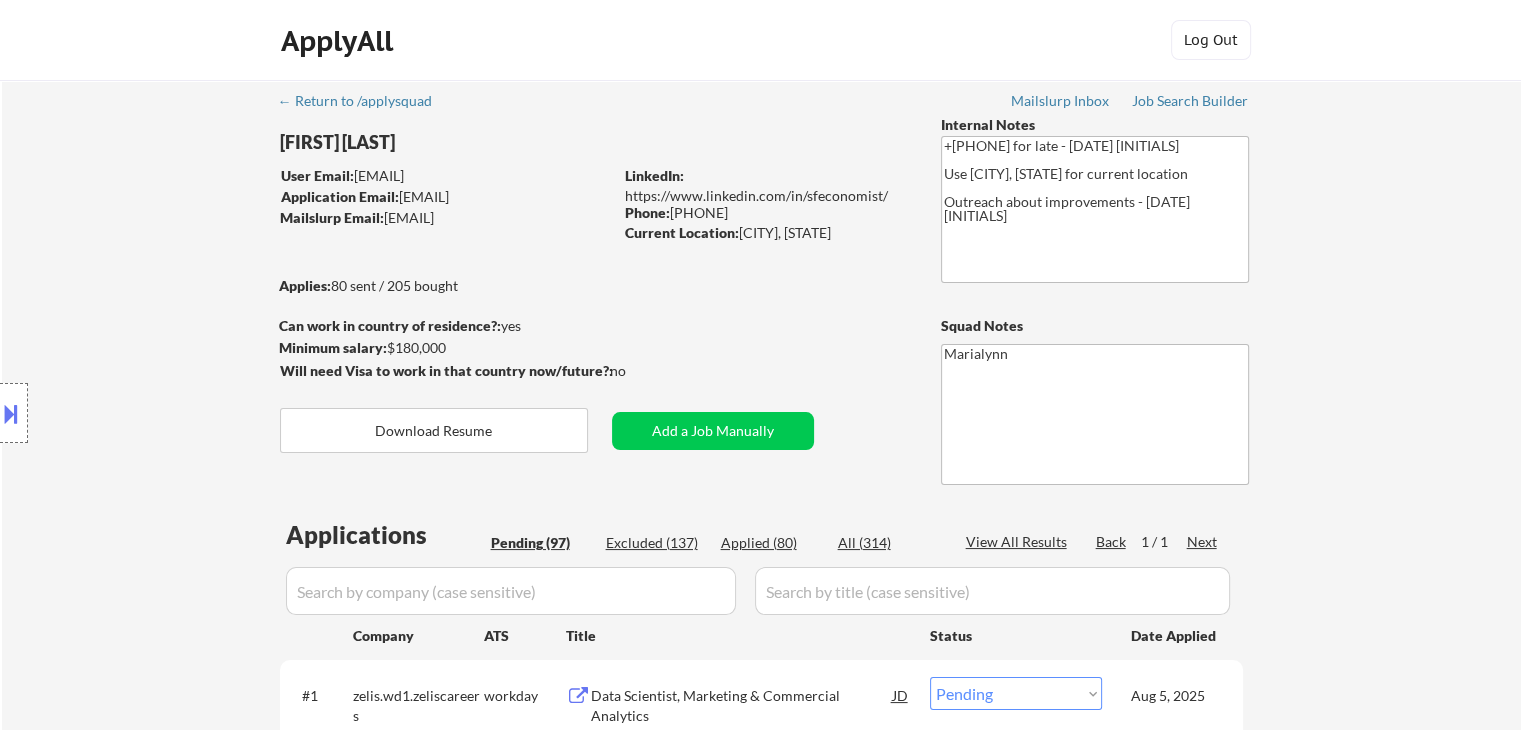 click at bounding box center (14, 413) 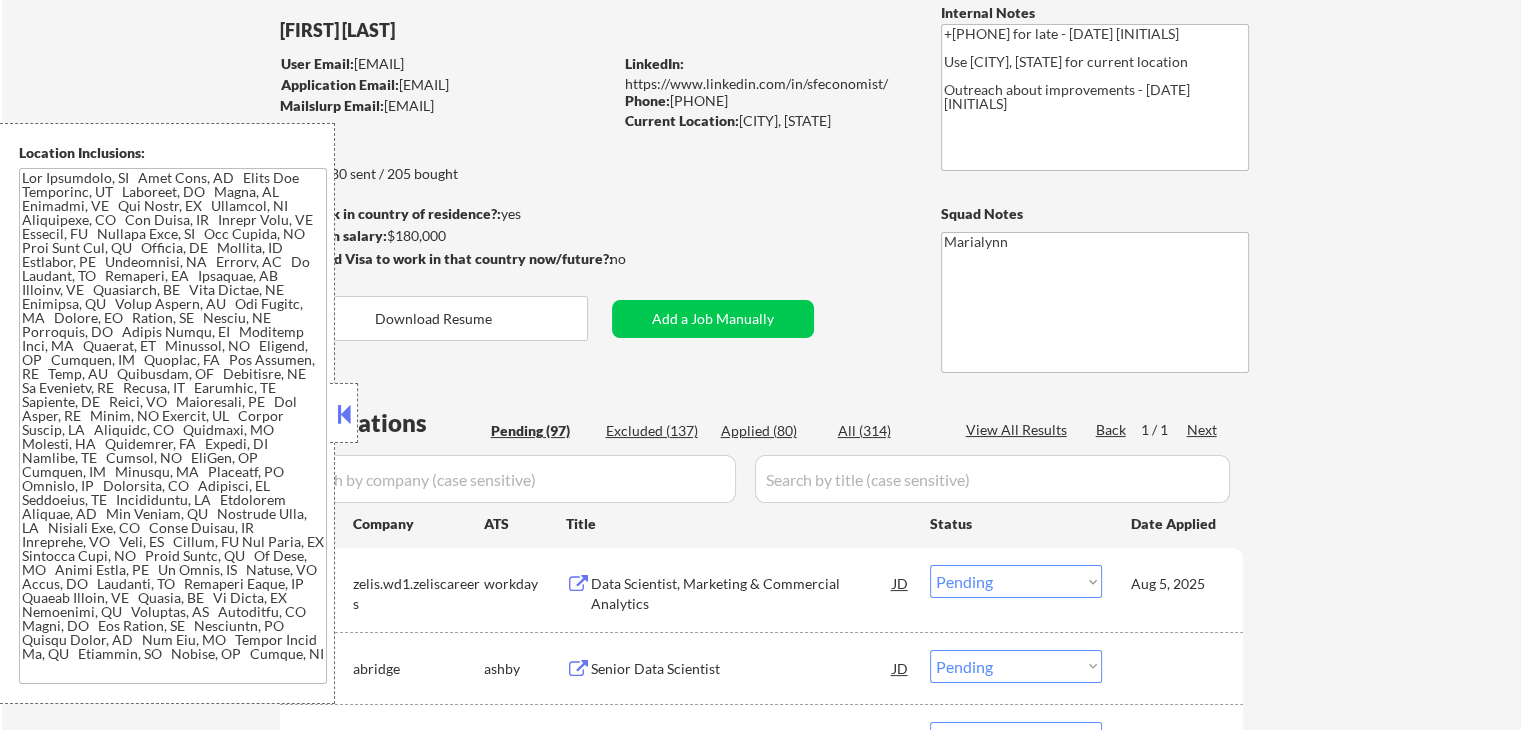 scroll, scrollTop: 200, scrollLeft: 0, axis: vertical 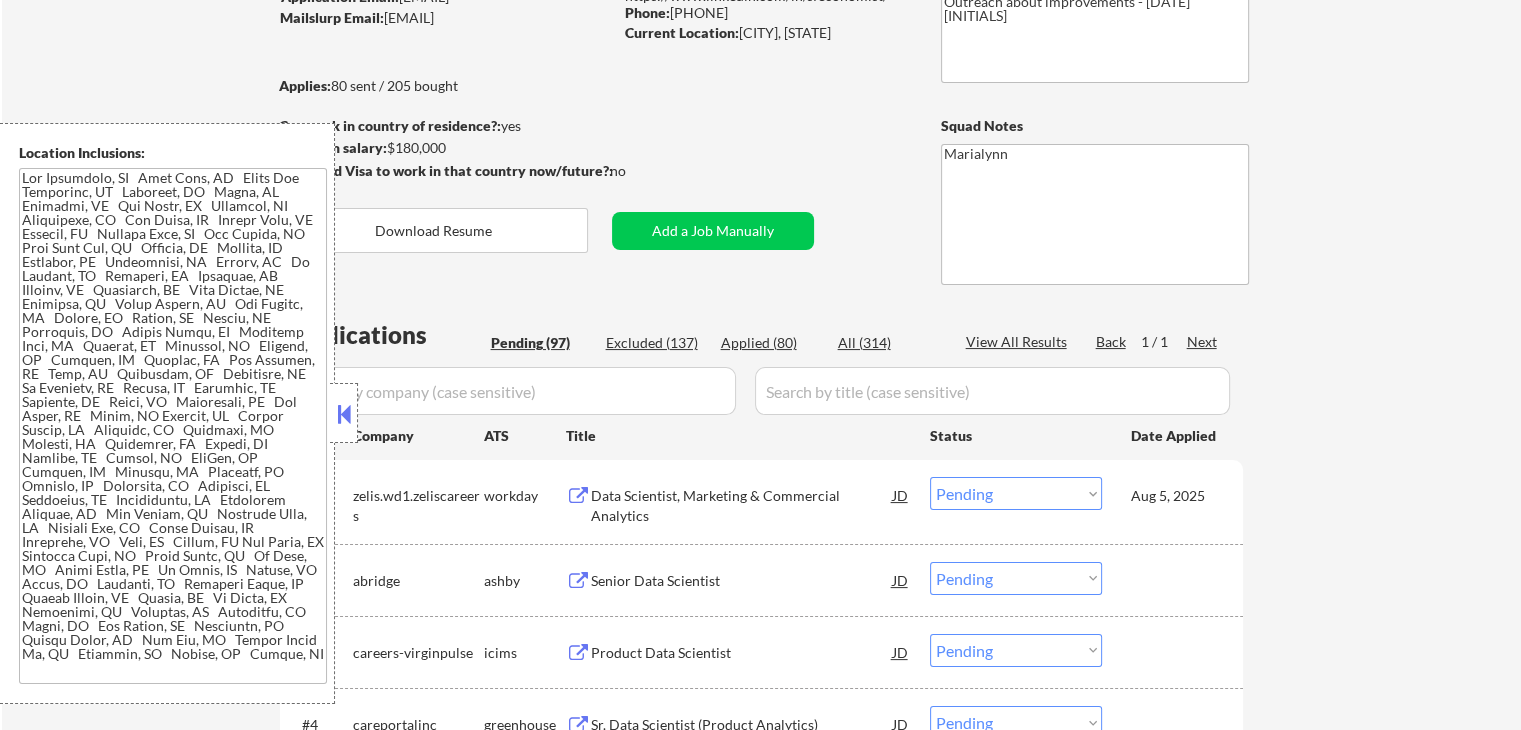 click at bounding box center [344, 414] 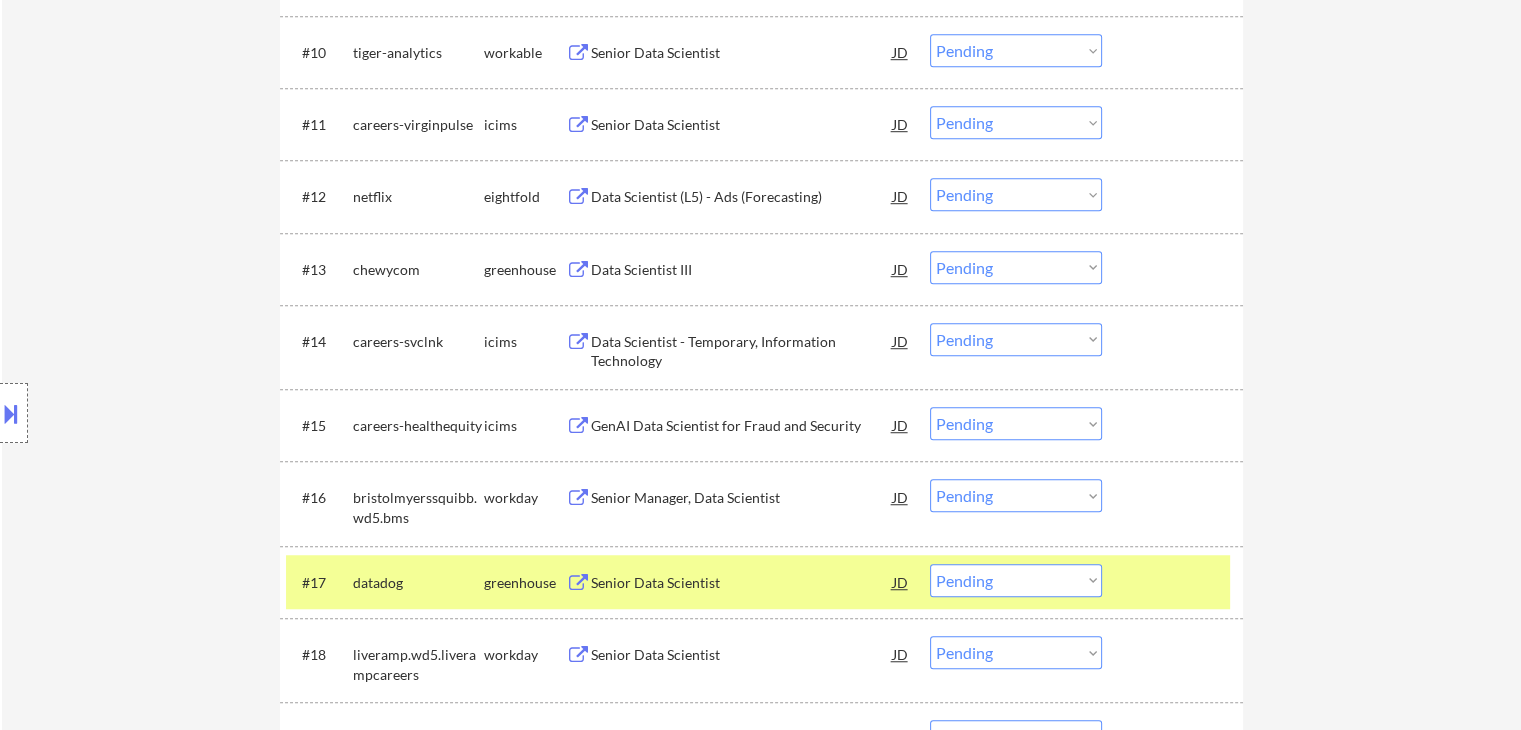 scroll, scrollTop: 1600, scrollLeft: 0, axis: vertical 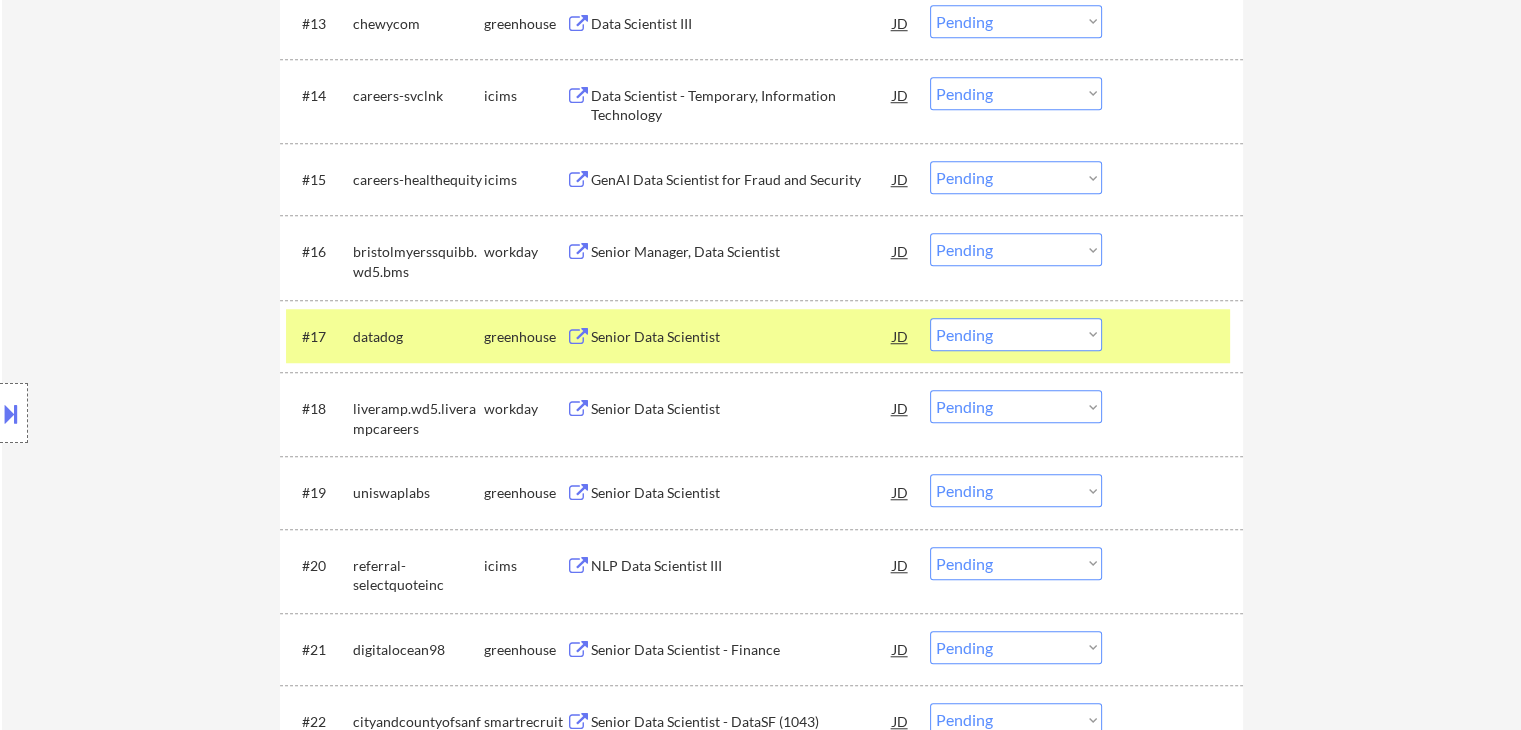 click on "Choose an option... Pending Applied Excluded (Questions) Excluded (Expired) Excluded (Location) Excluded (Bad Match) Excluded (Blocklist) Excluded (Salary) Excluded (Other)" at bounding box center [1016, 334] 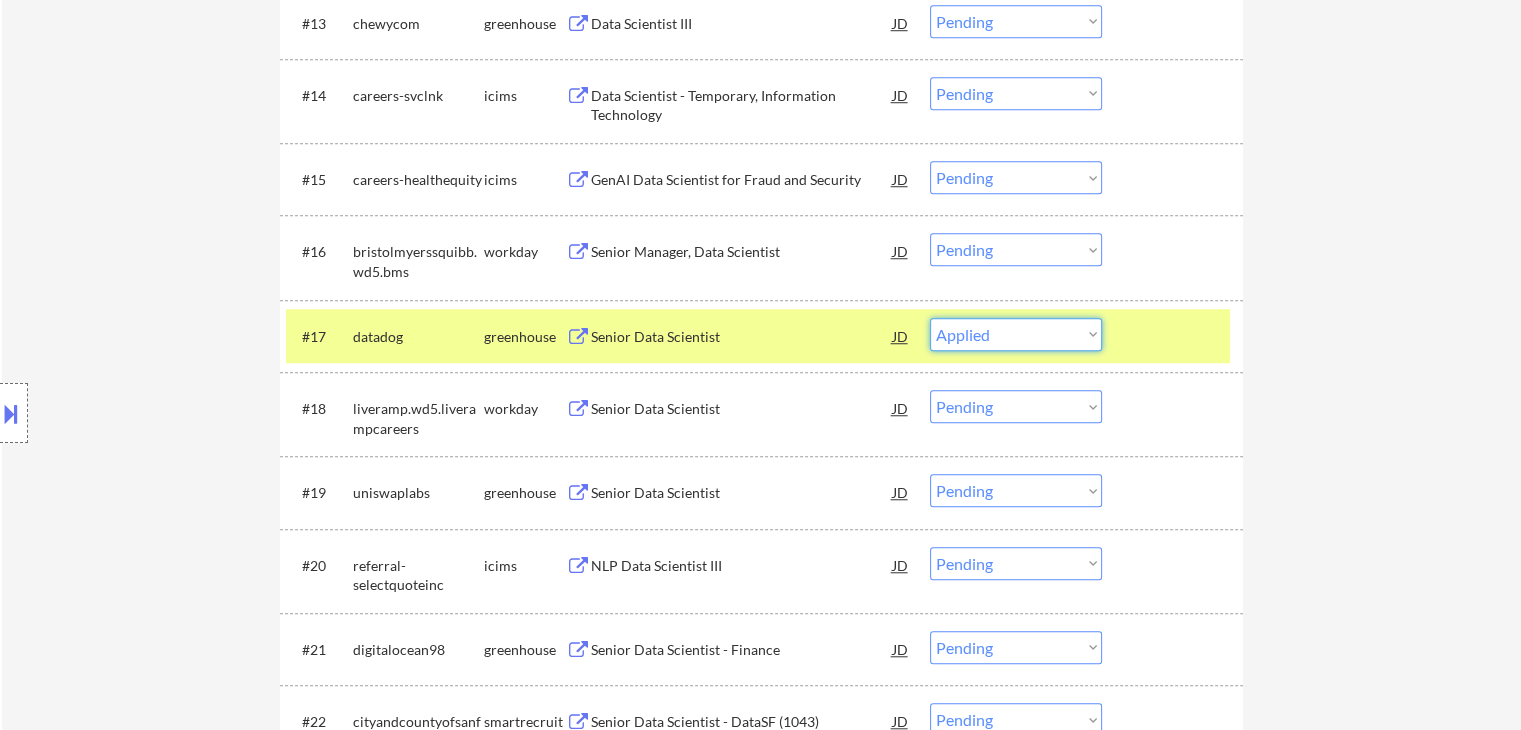 click on "Choose an option... Pending Applied Excluded (Questions) Excluded (Expired) Excluded (Location) Excluded (Bad Match) Excluded (Blocklist) Excluded (Salary) Excluded (Other)" at bounding box center [1016, 334] 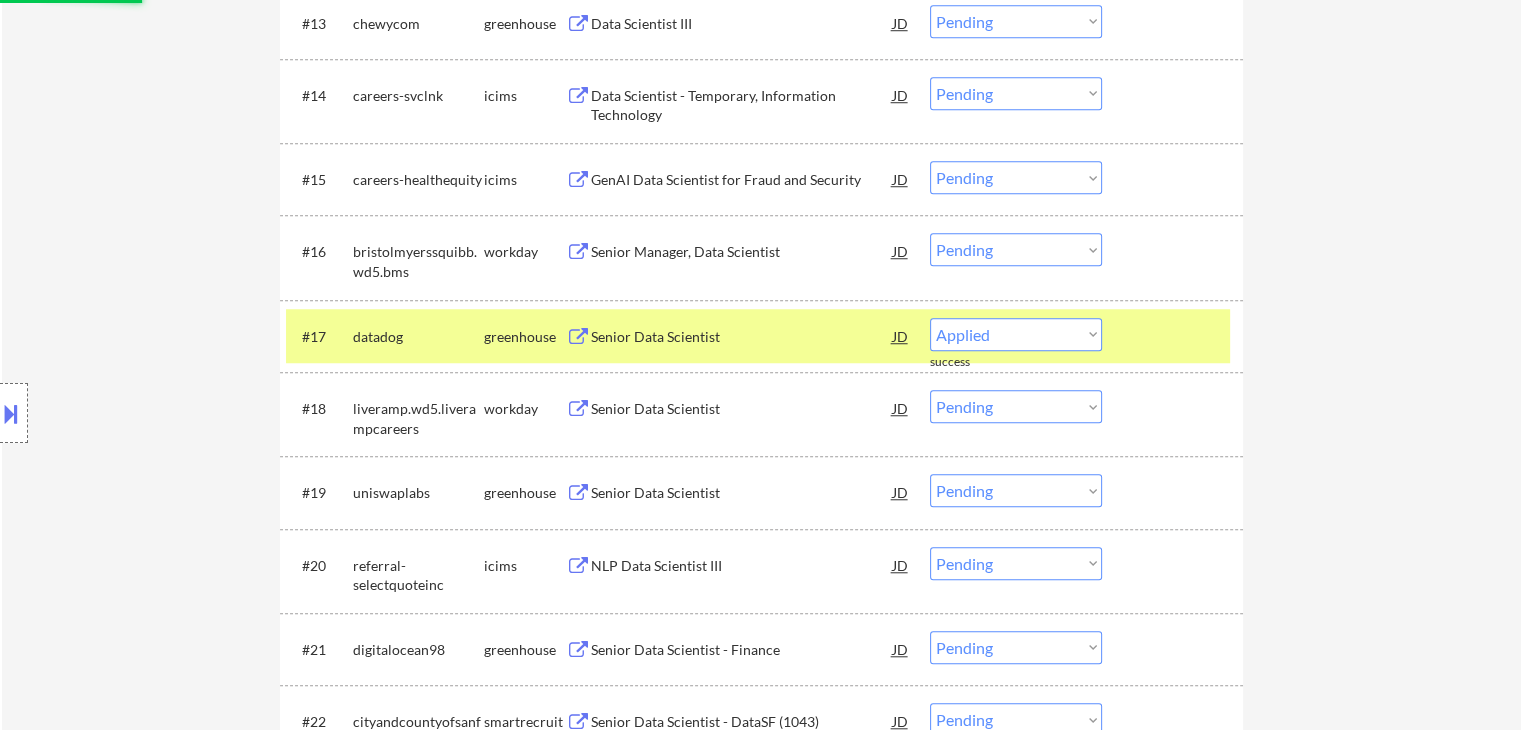 select on ""pending"" 